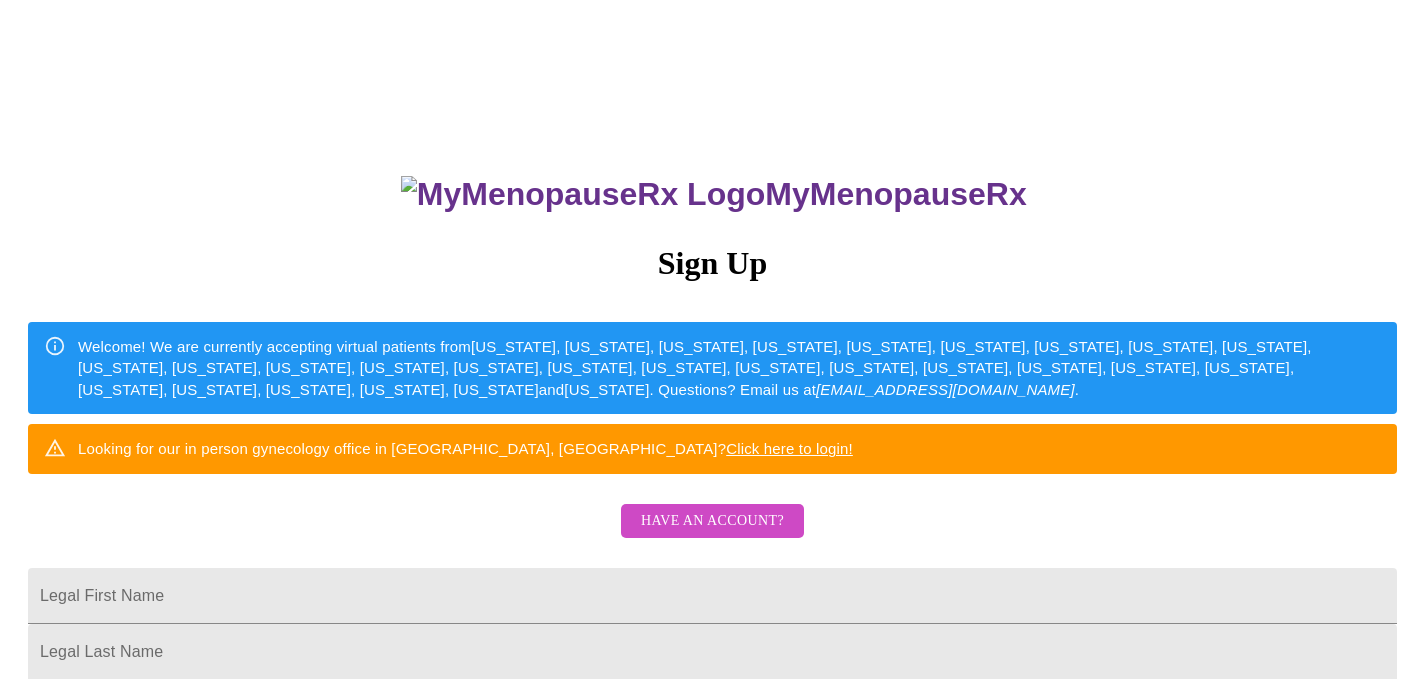 scroll, scrollTop: 0, scrollLeft: 0, axis: both 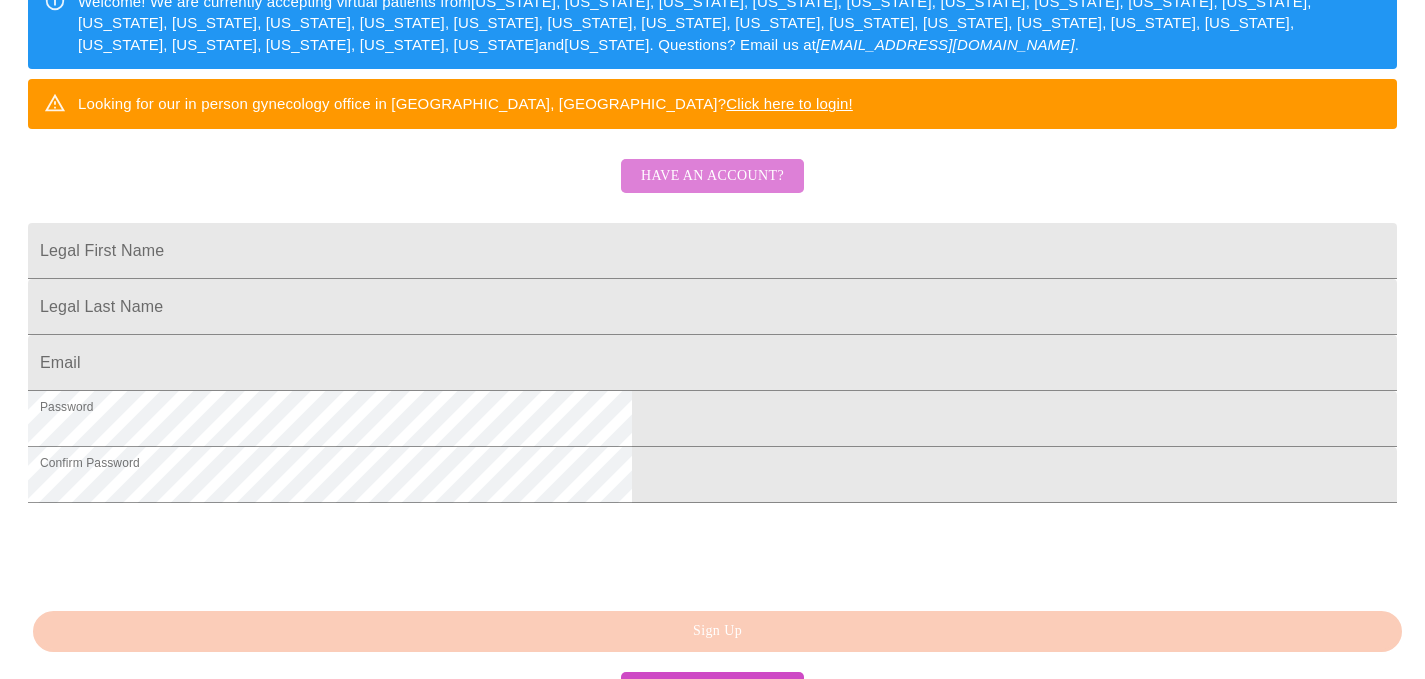 click on "Have an account?" at bounding box center (712, 176) 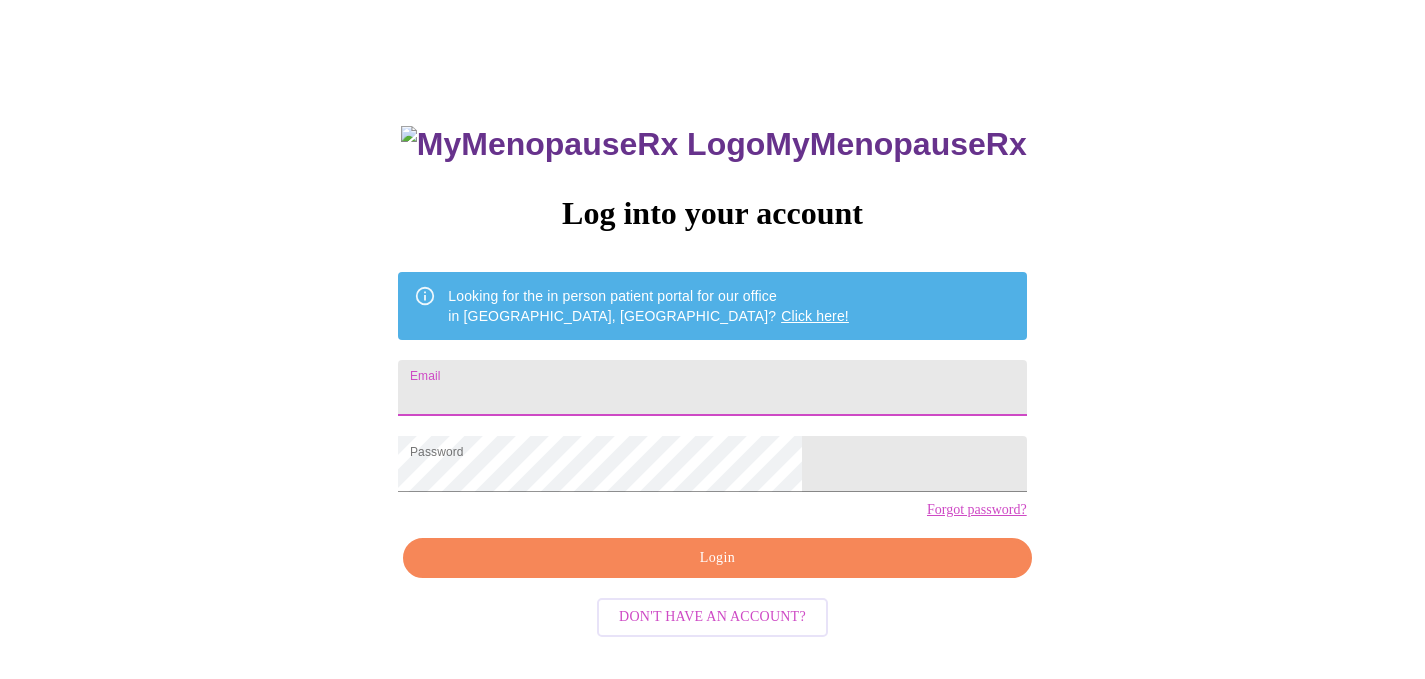 click on "Email" at bounding box center (712, 388) 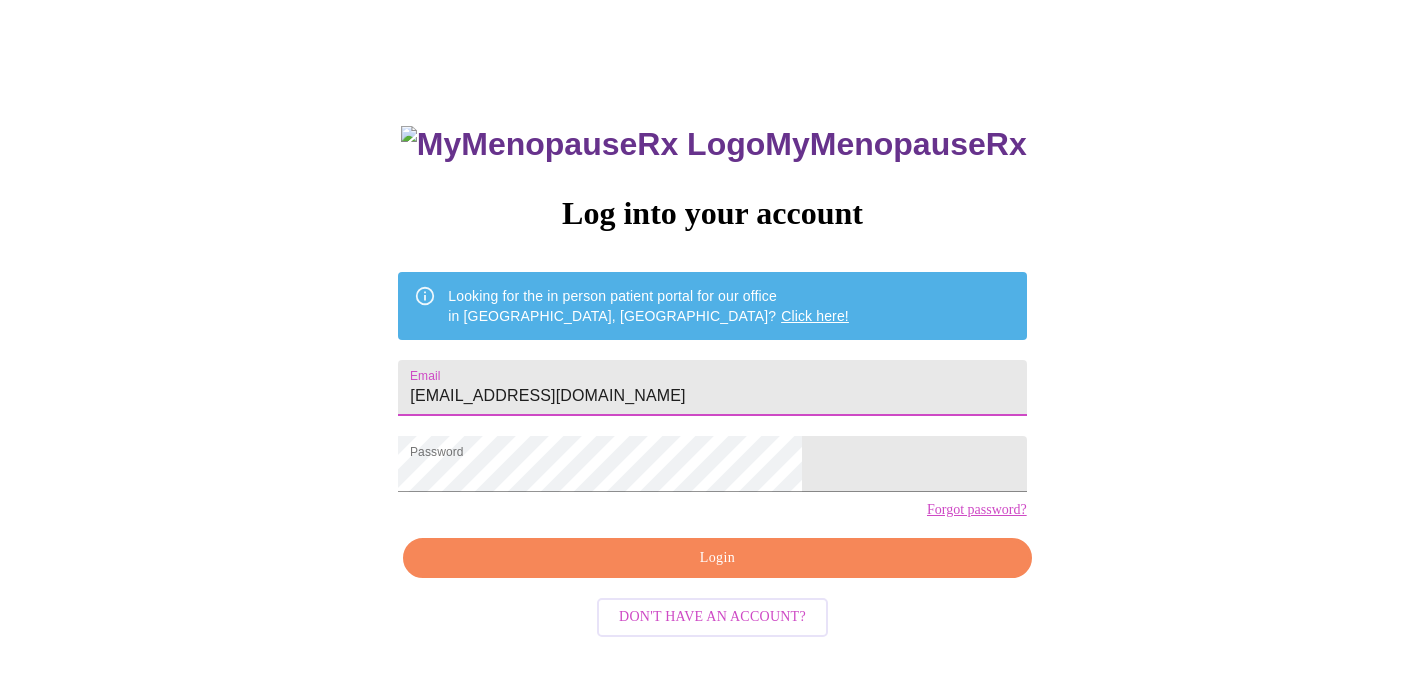 click on "Login" at bounding box center (717, 558) 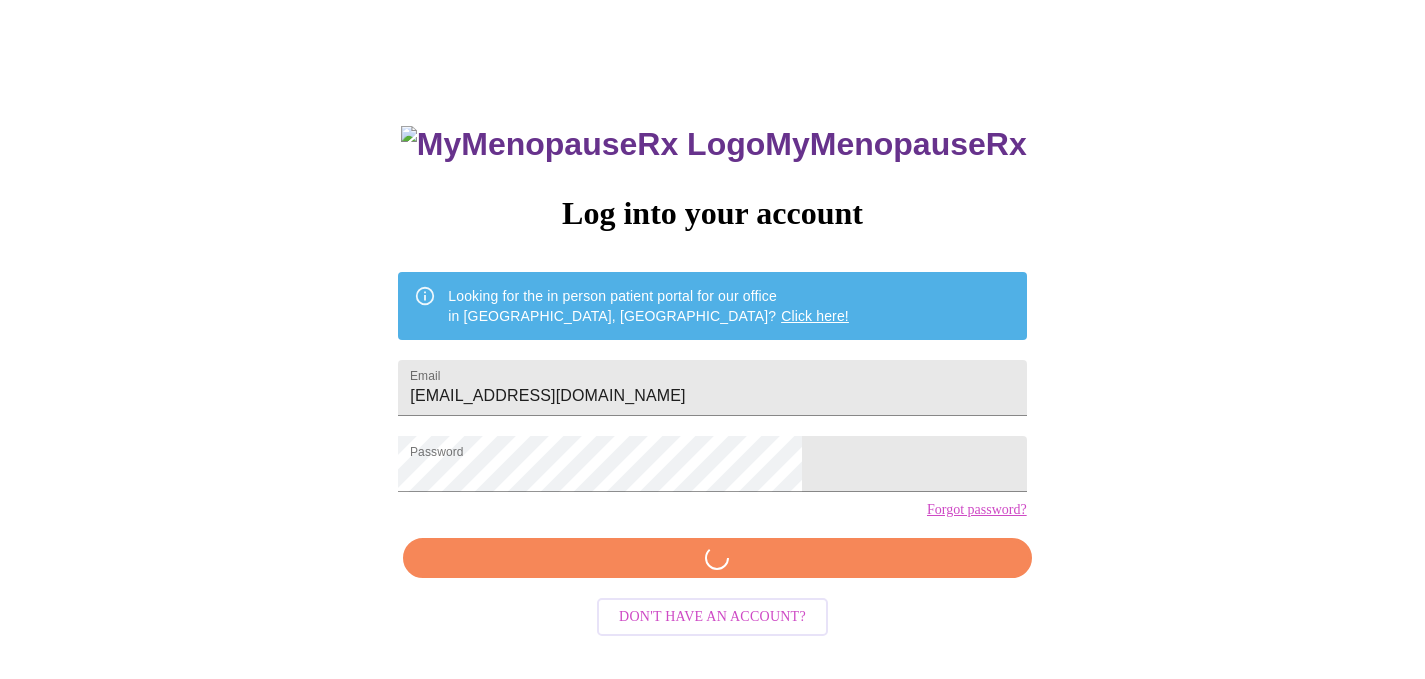 scroll, scrollTop: 49, scrollLeft: 0, axis: vertical 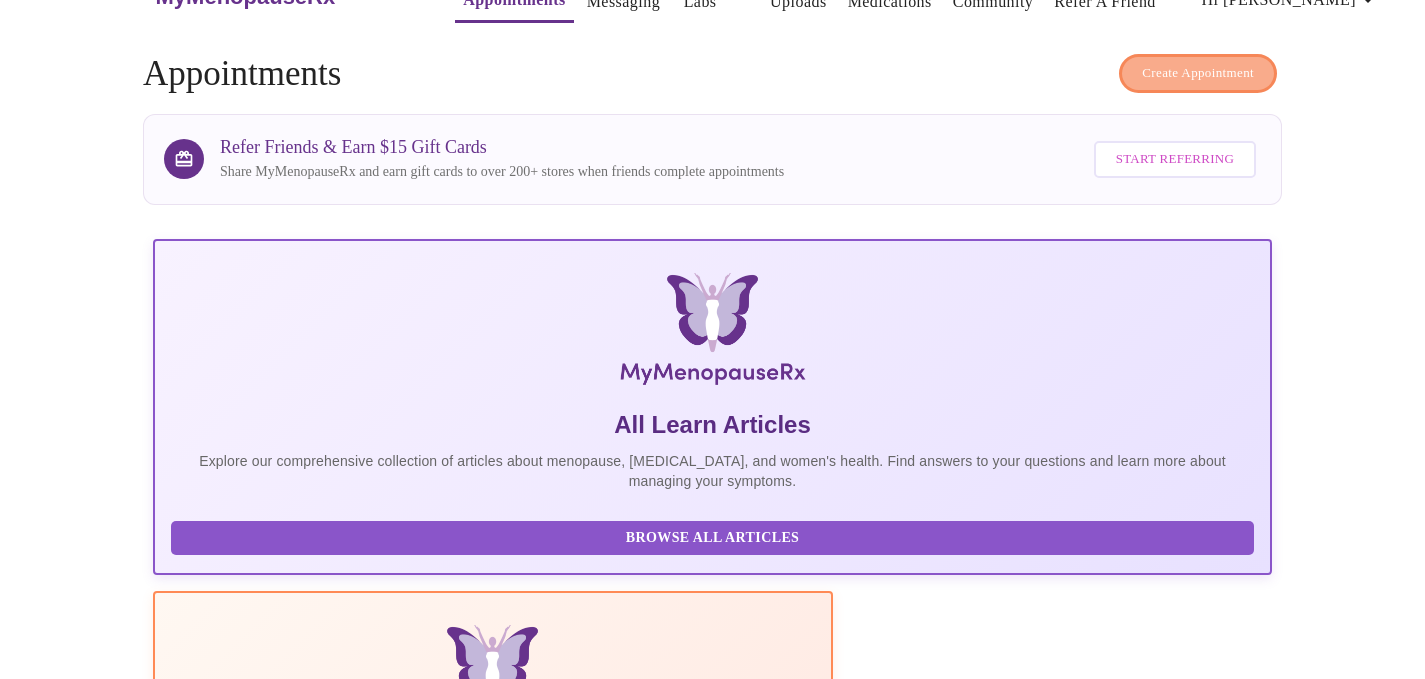 click on "Create Appointment" at bounding box center (1198, 73) 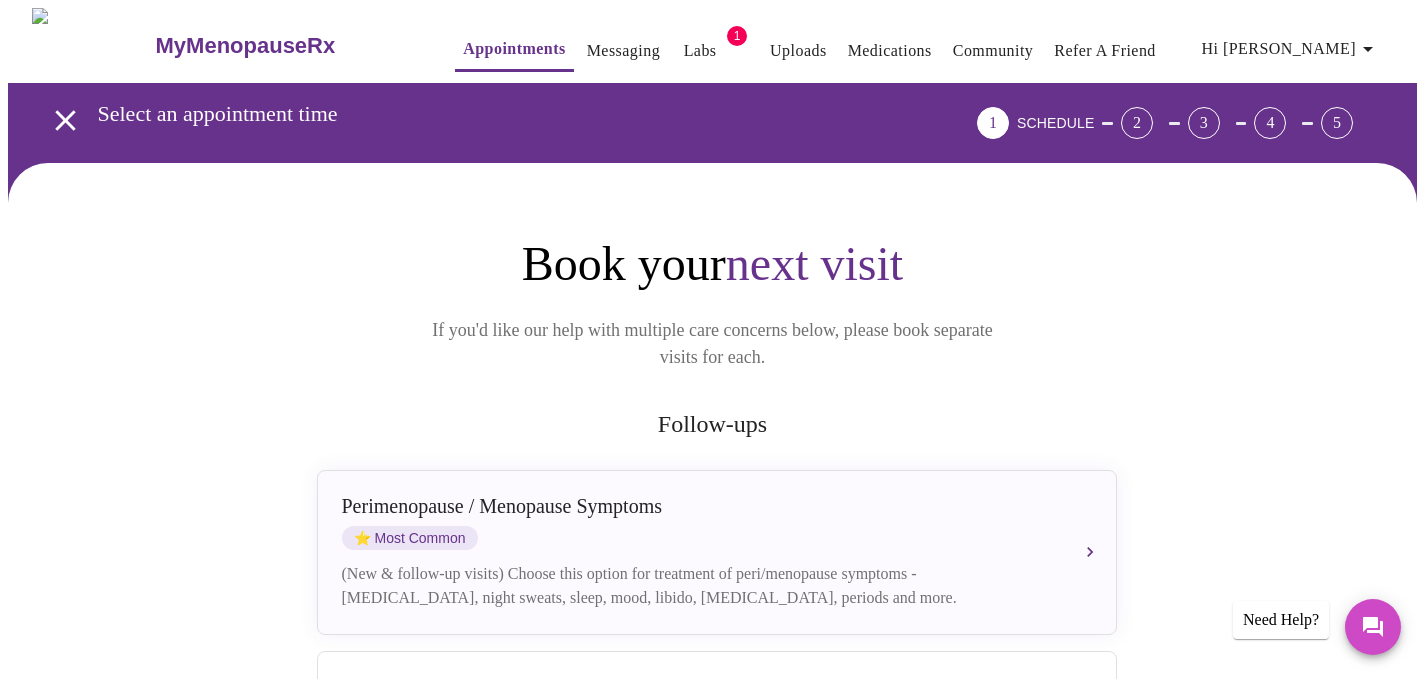 scroll, scrollTop: 4, scrollLeft: 0, axis: vertical 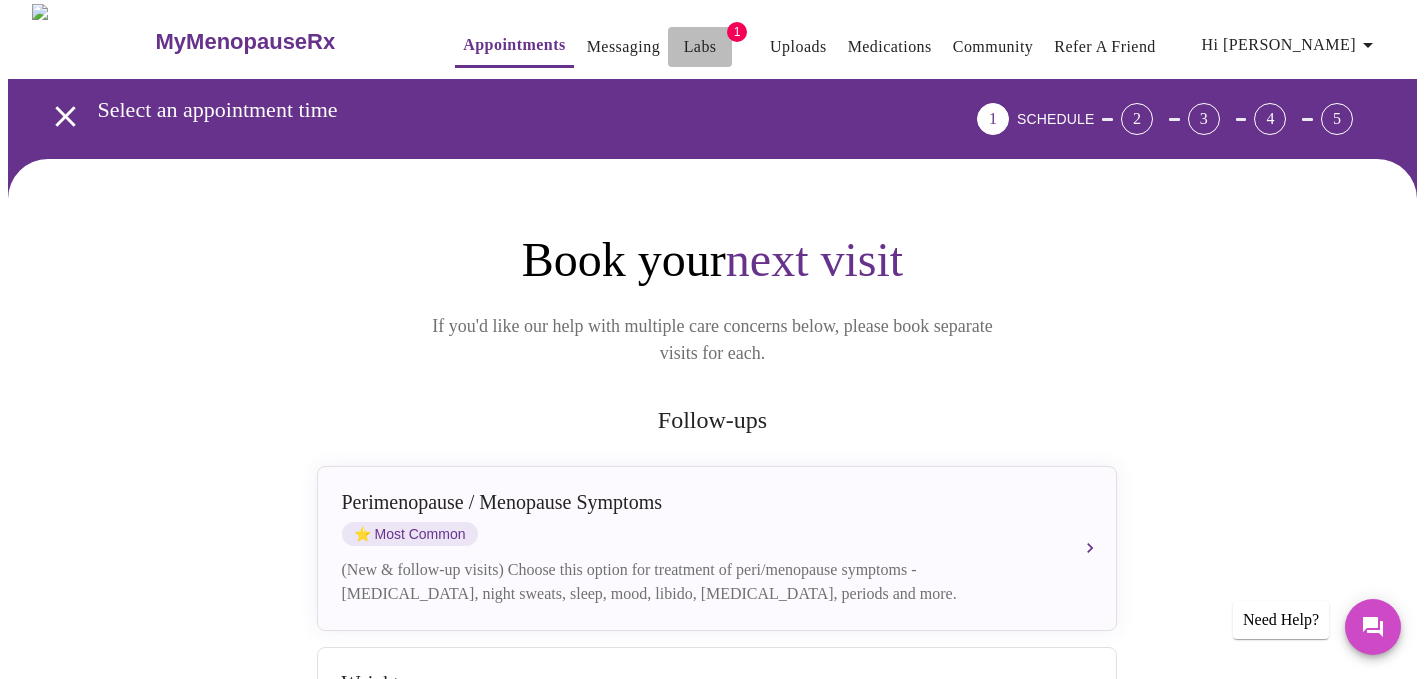 click on "Labs" at bounding box center [700, 47] 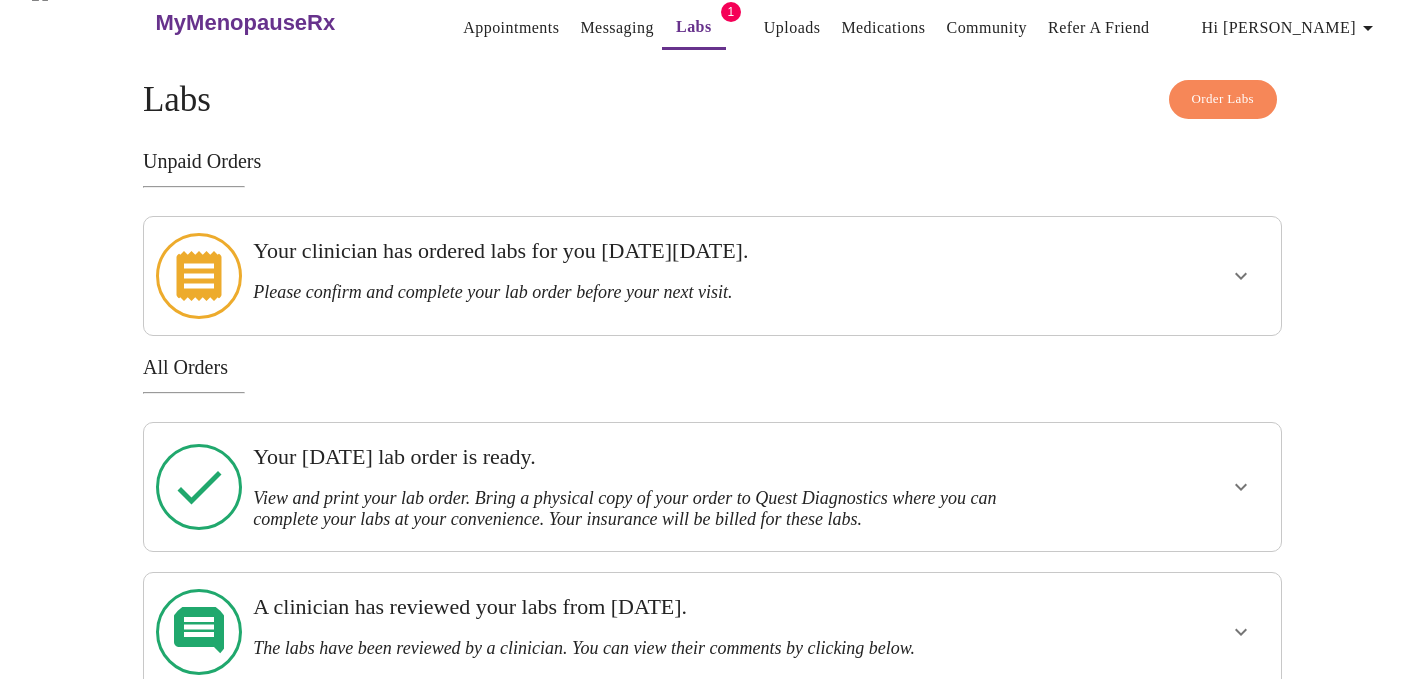 scroll, scrollTop: 26, scrollLeft: 0, axis: vertical 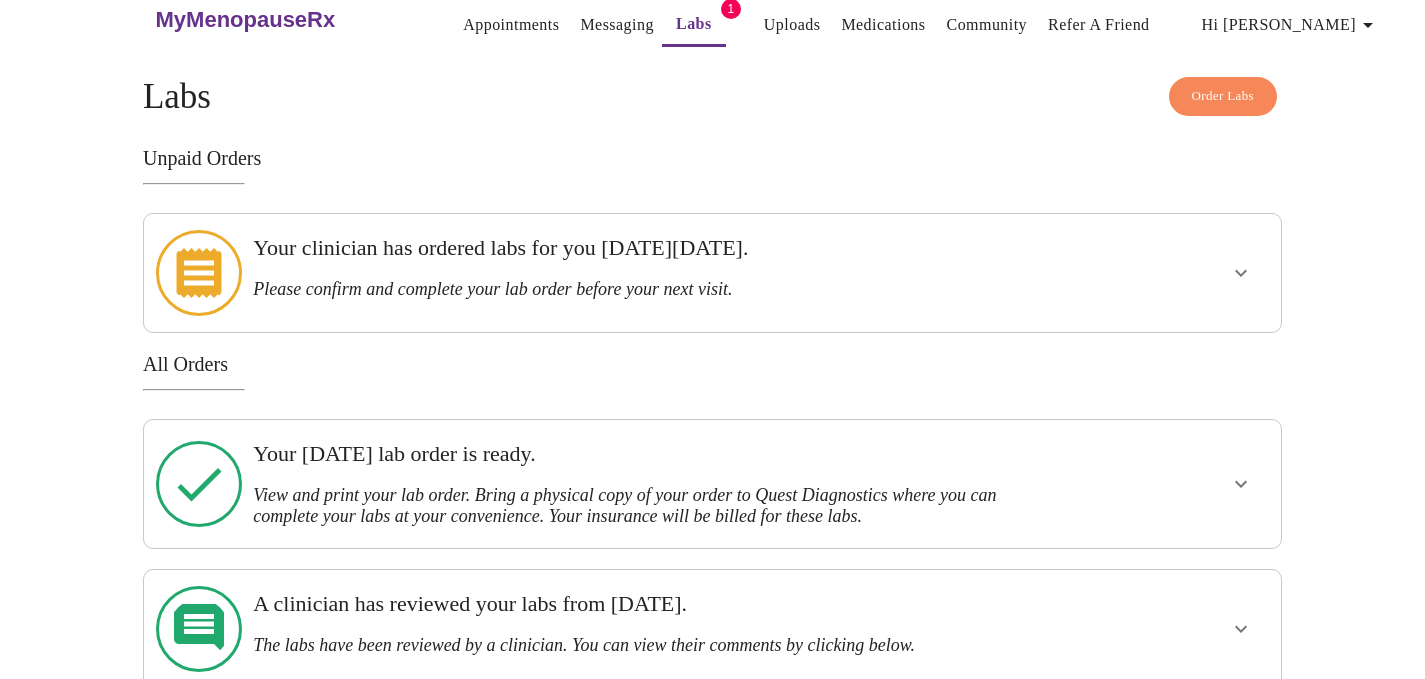 click on "Appointments" at bounding box center (511, 25) 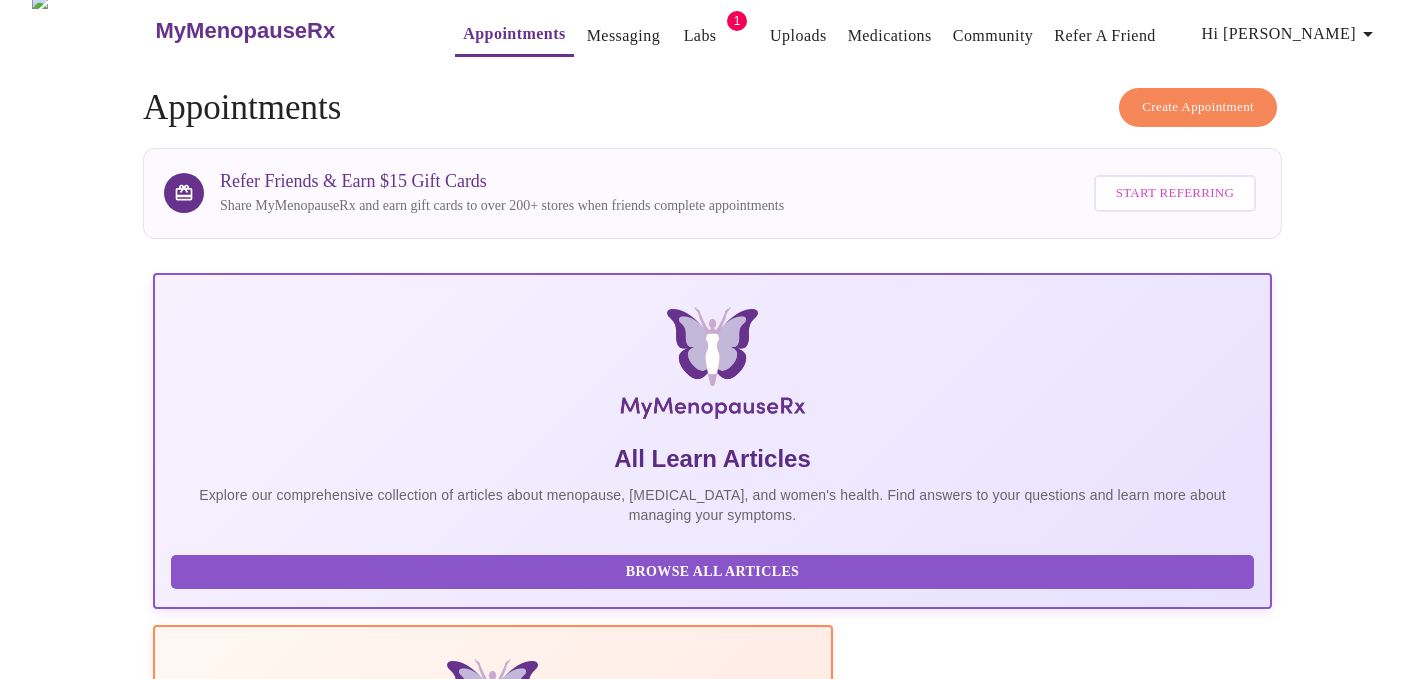 scroll, scrollTop: 26, scrollLeft: 0, axis: vertical 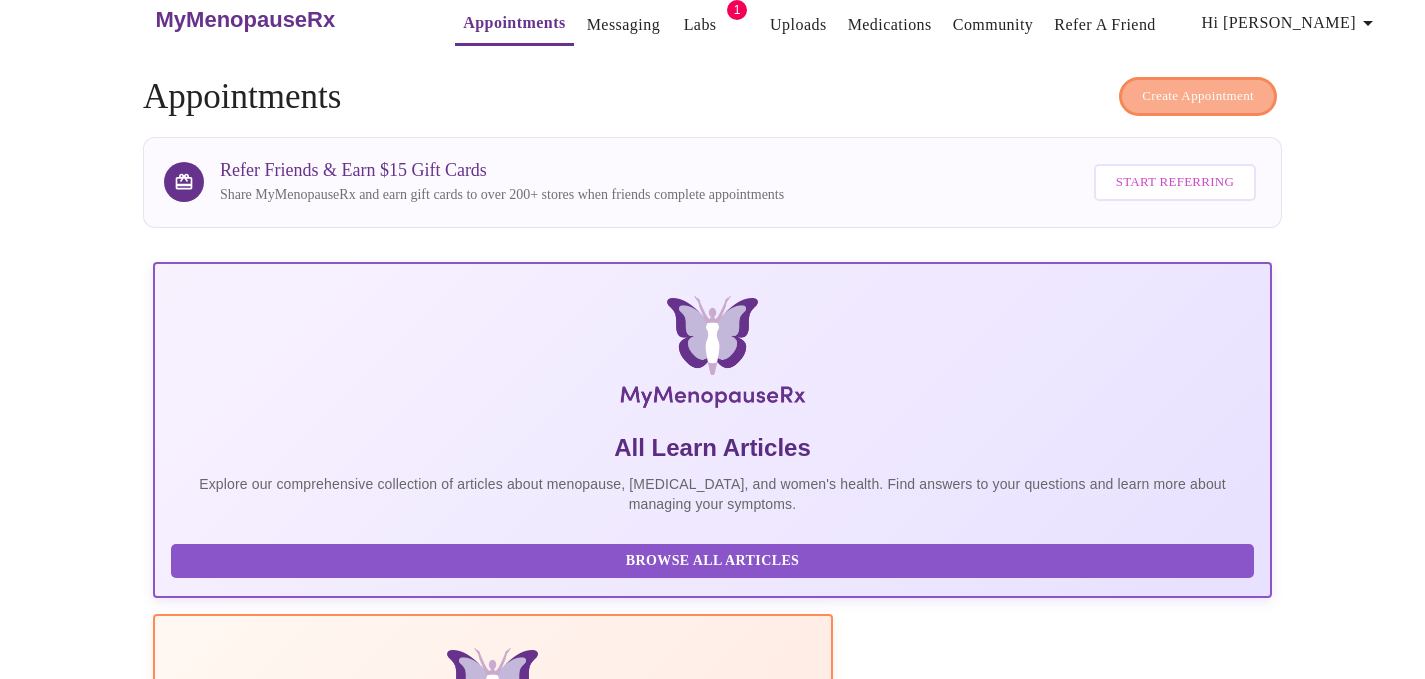 click on "Create Appointment" at bounding box center [1198, 96] 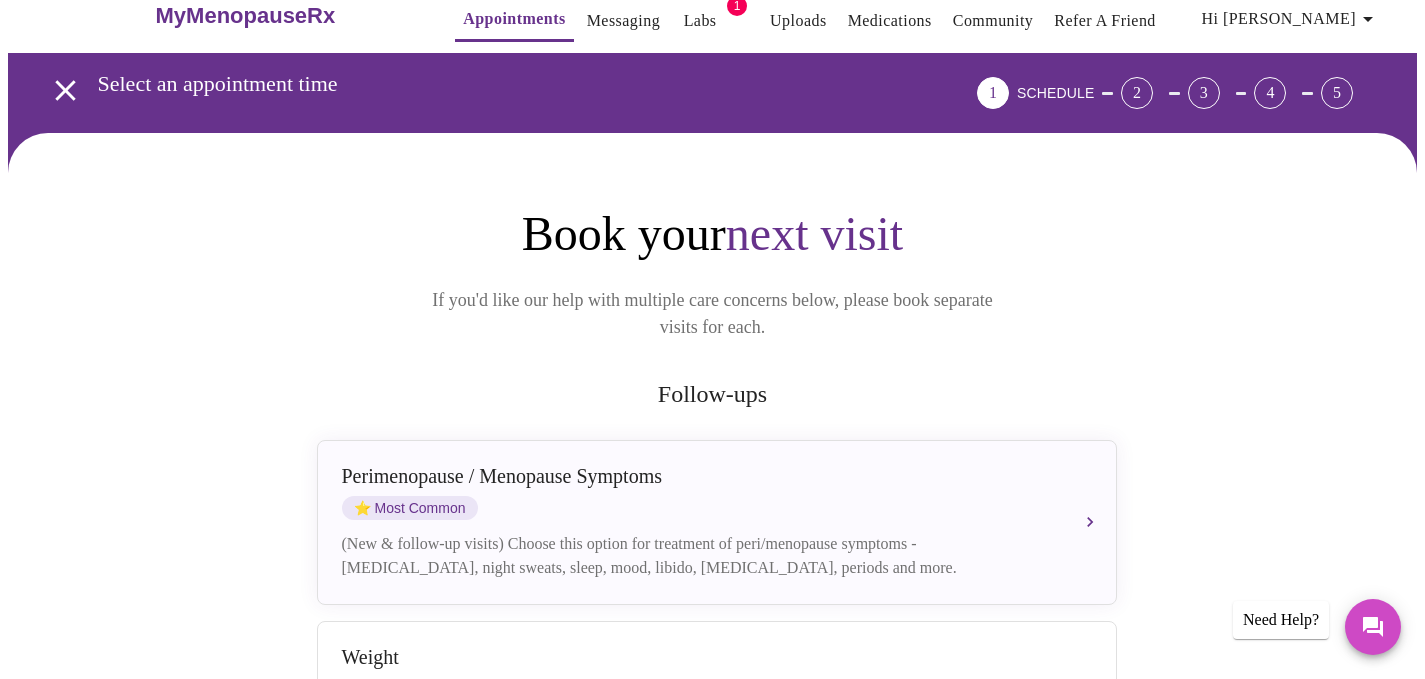 scroll, scrollTop: 163, scrollLeft: 0, axis: vertical 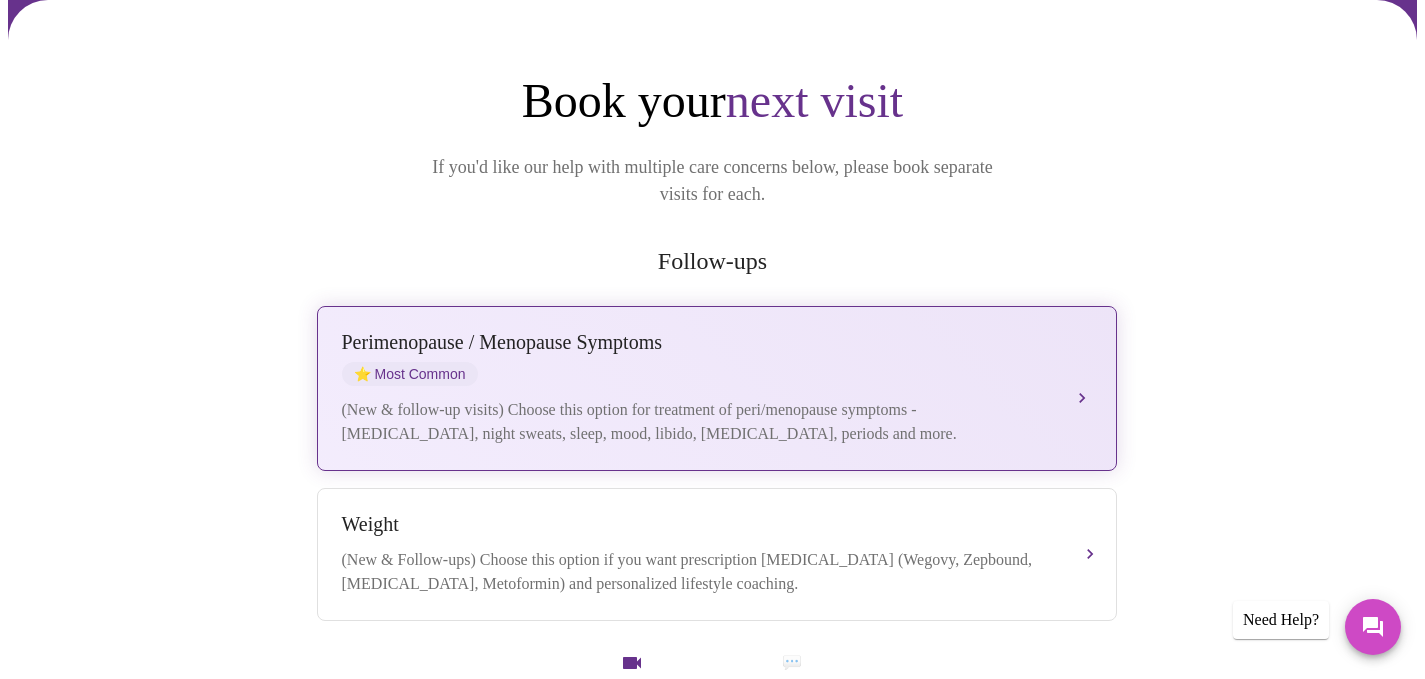 click on "[MEDICAL_DATA] / Menopause Symptoms  ⭐  Most Common" at bounding box center [697, 358] 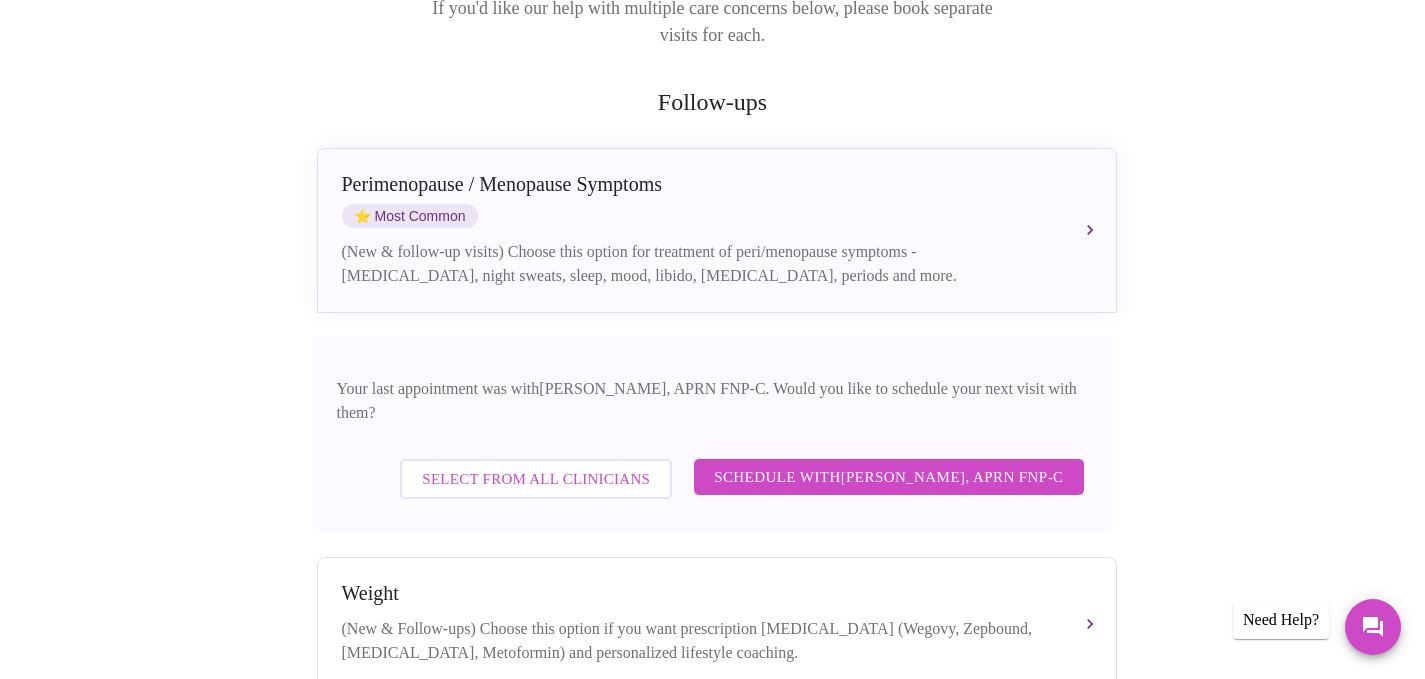 scroll, scrollTop: 387, scrollLeft: 0, axis: vertical 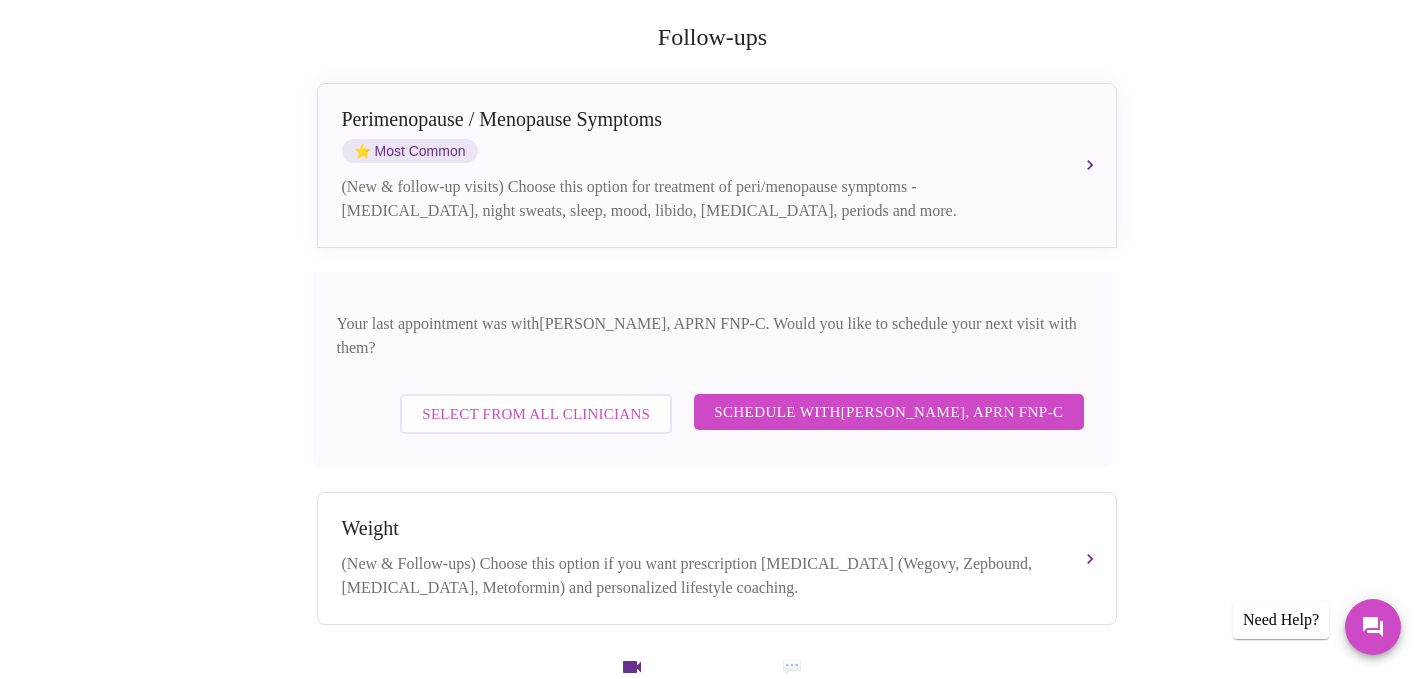 click on "Schedule with  [PERSON_NAME], APRN FNP-C" at bounding box center (888, 412) 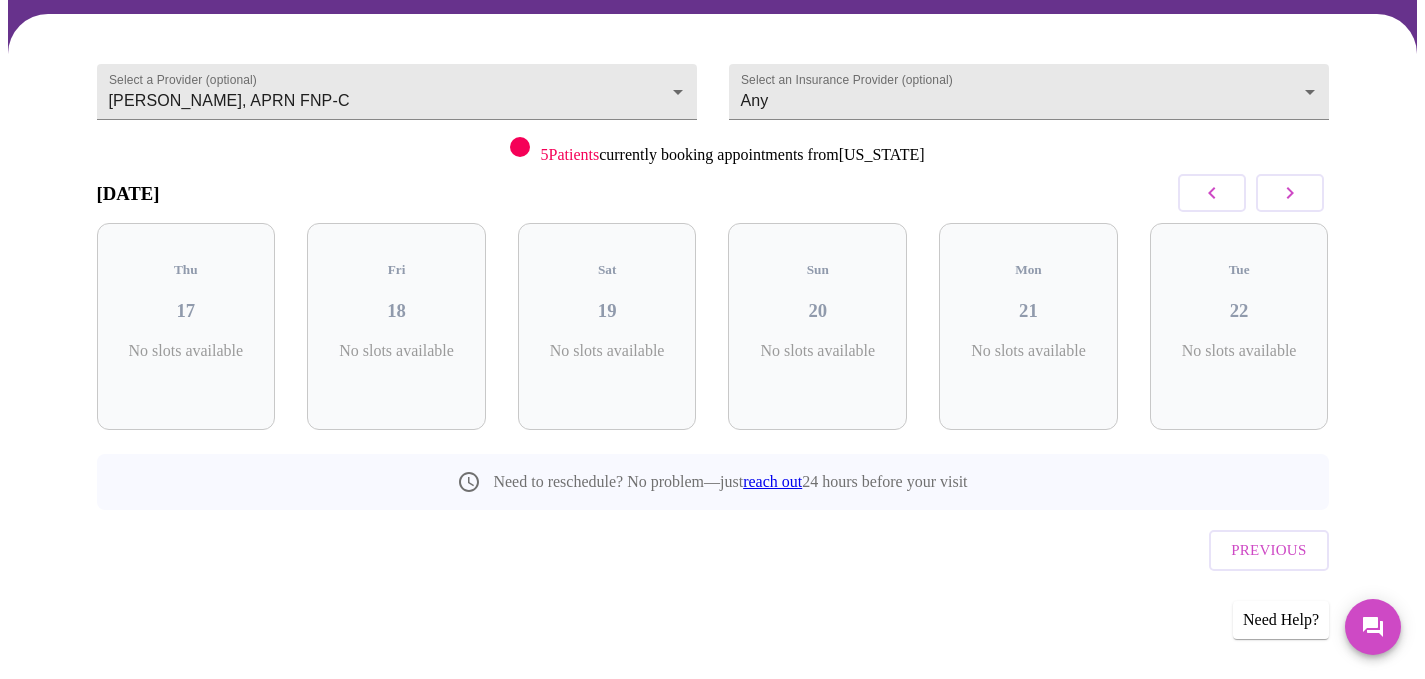 scroll, scrollTop: 107, scrollLeft: 0, axis: vertical 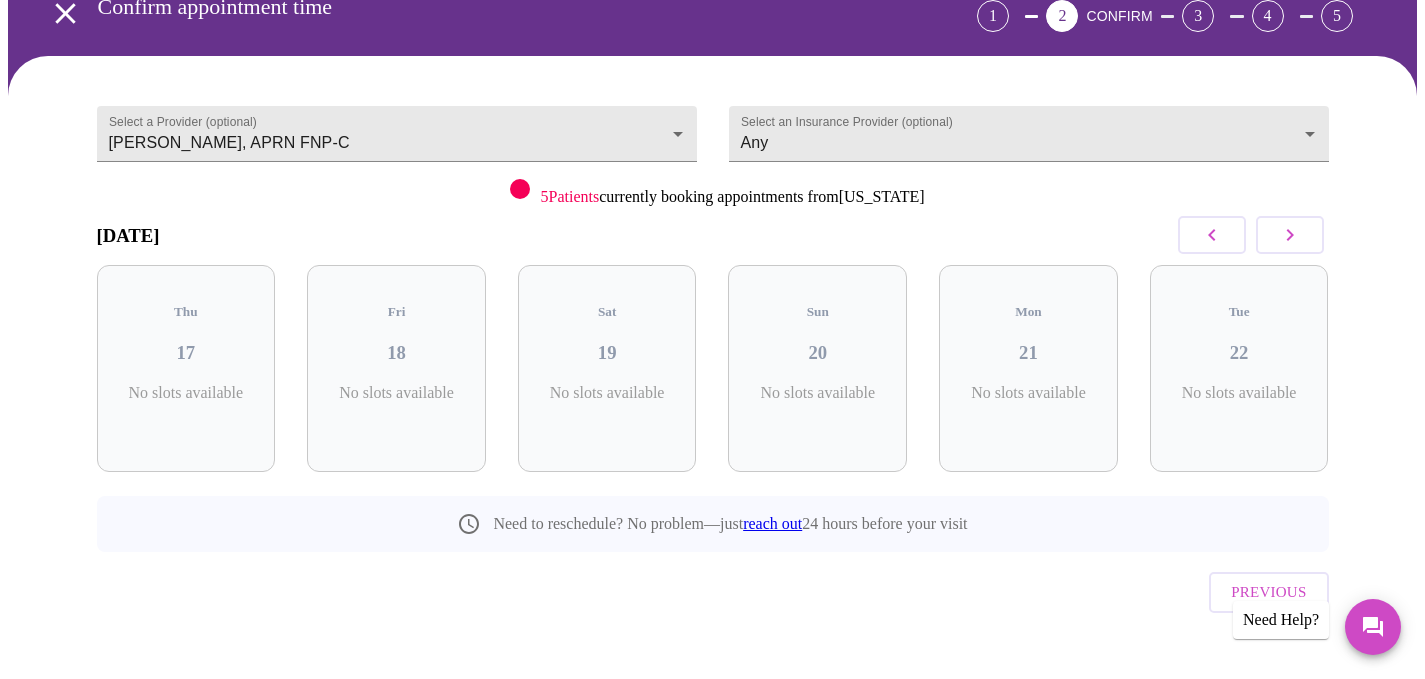 click 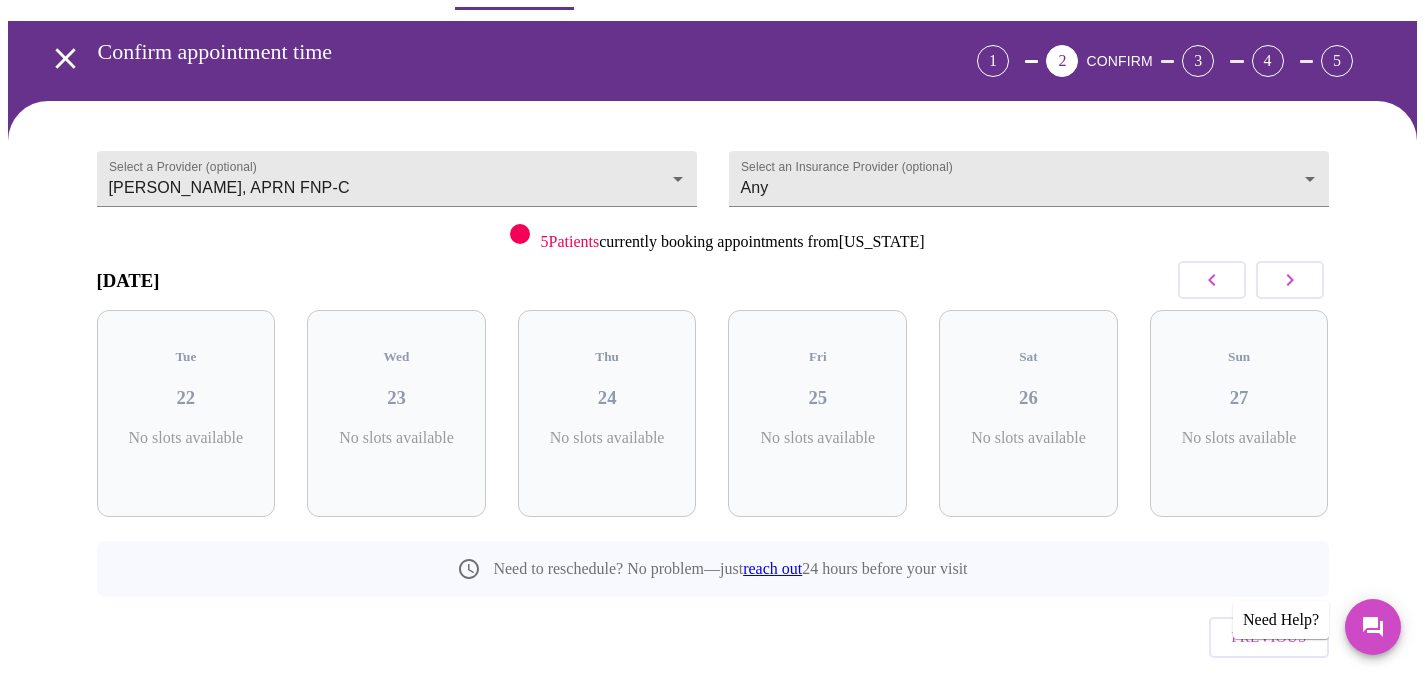 scroll, scrollTop: 107, scrollLeft: 0, axis: vertical 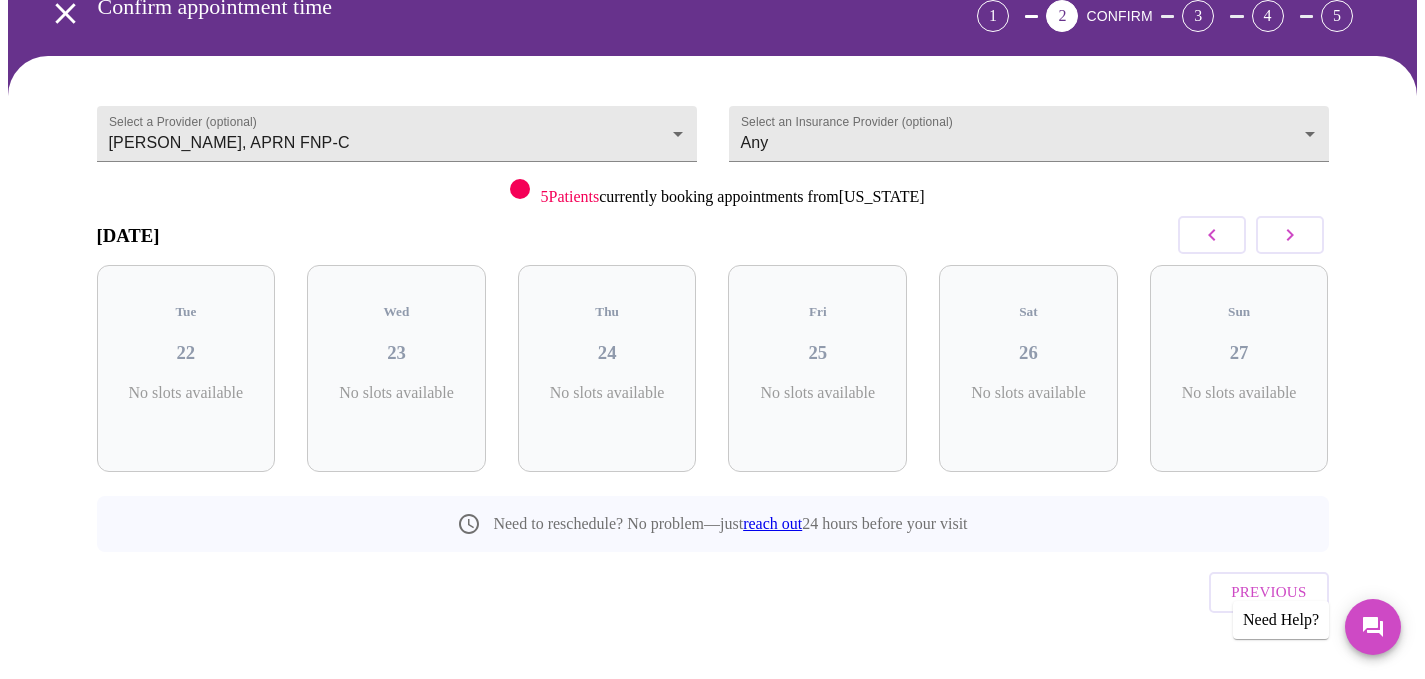 click 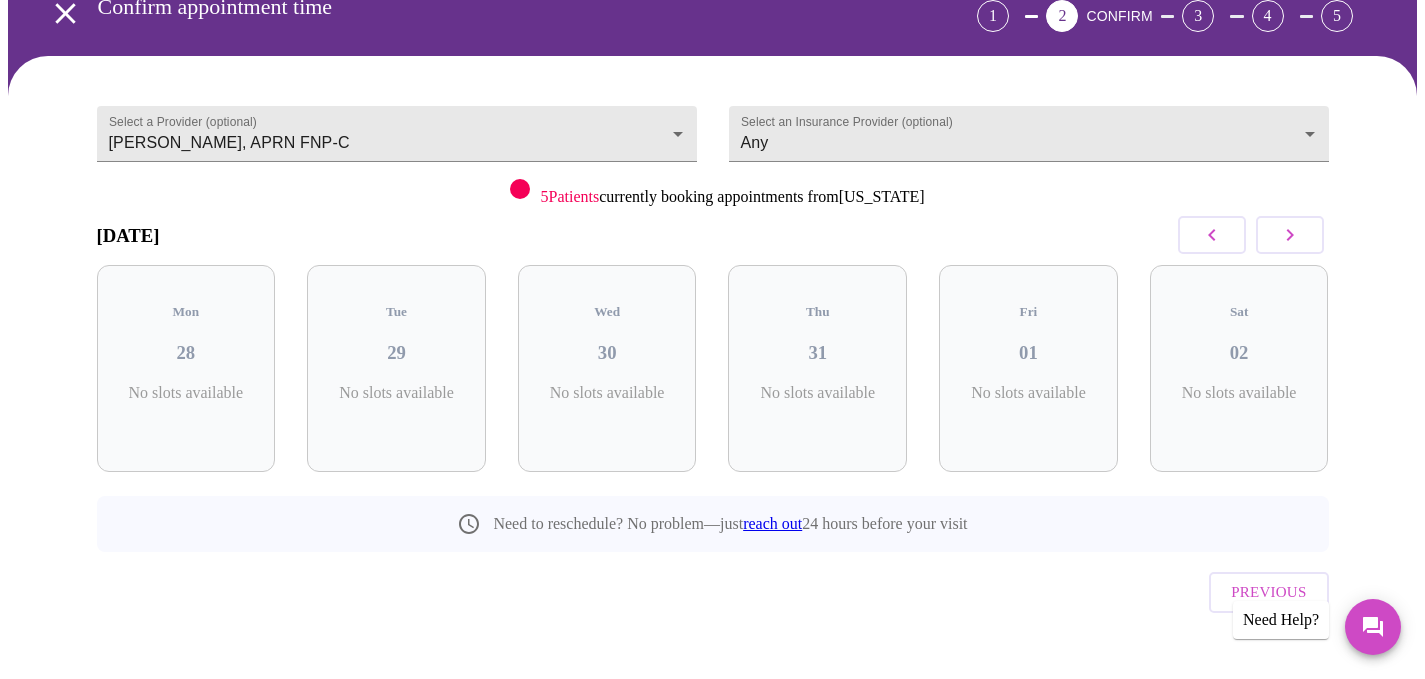 click 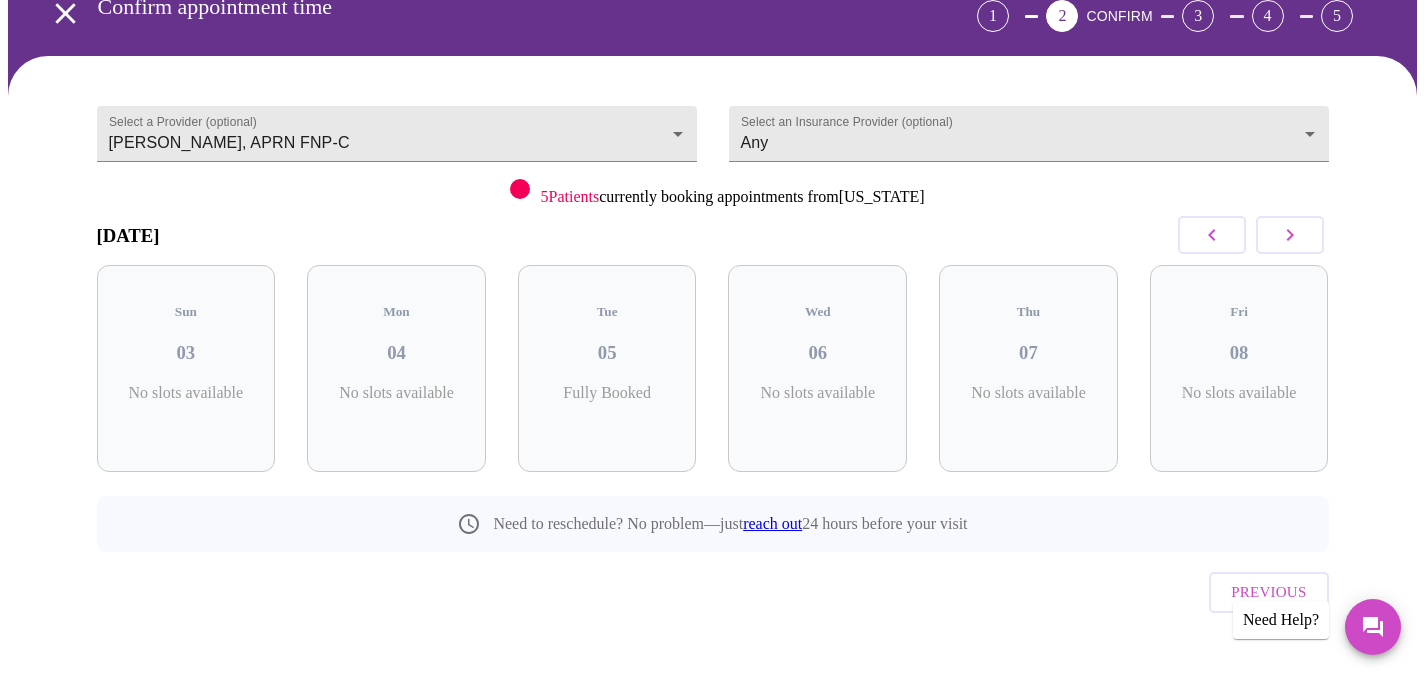 click 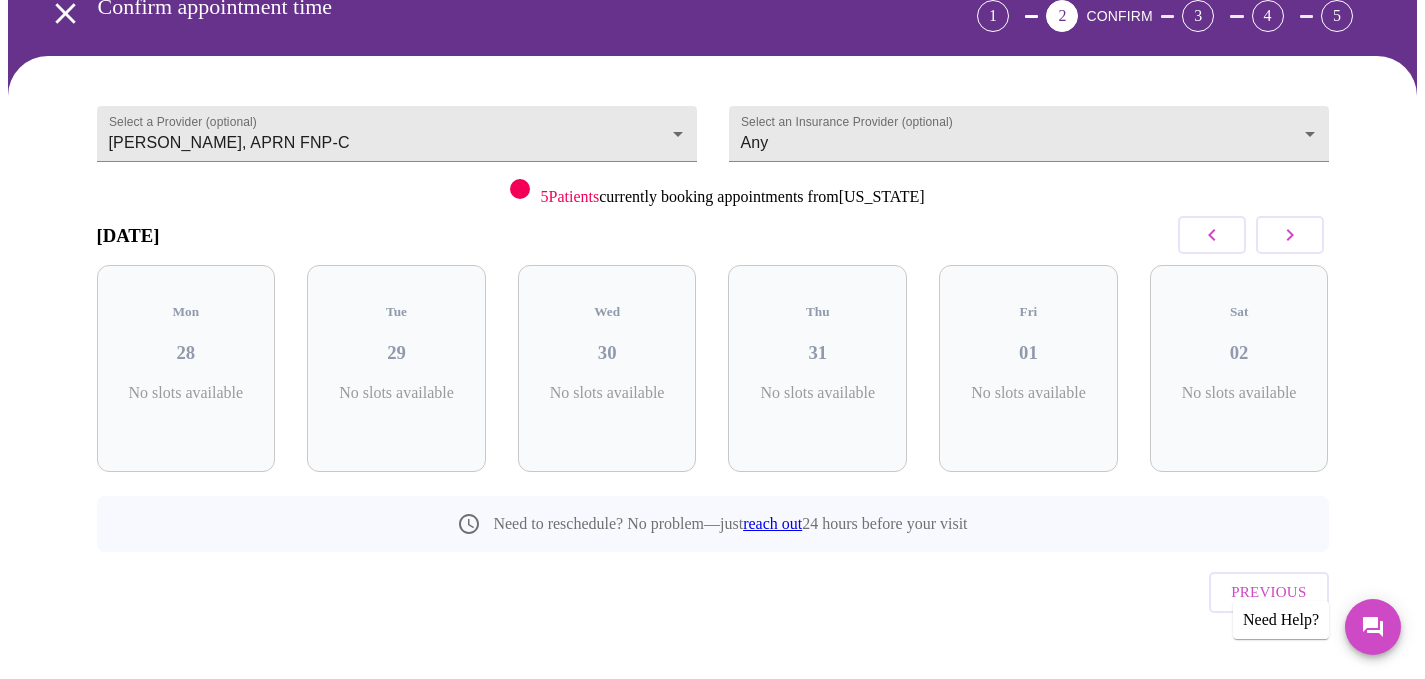 click 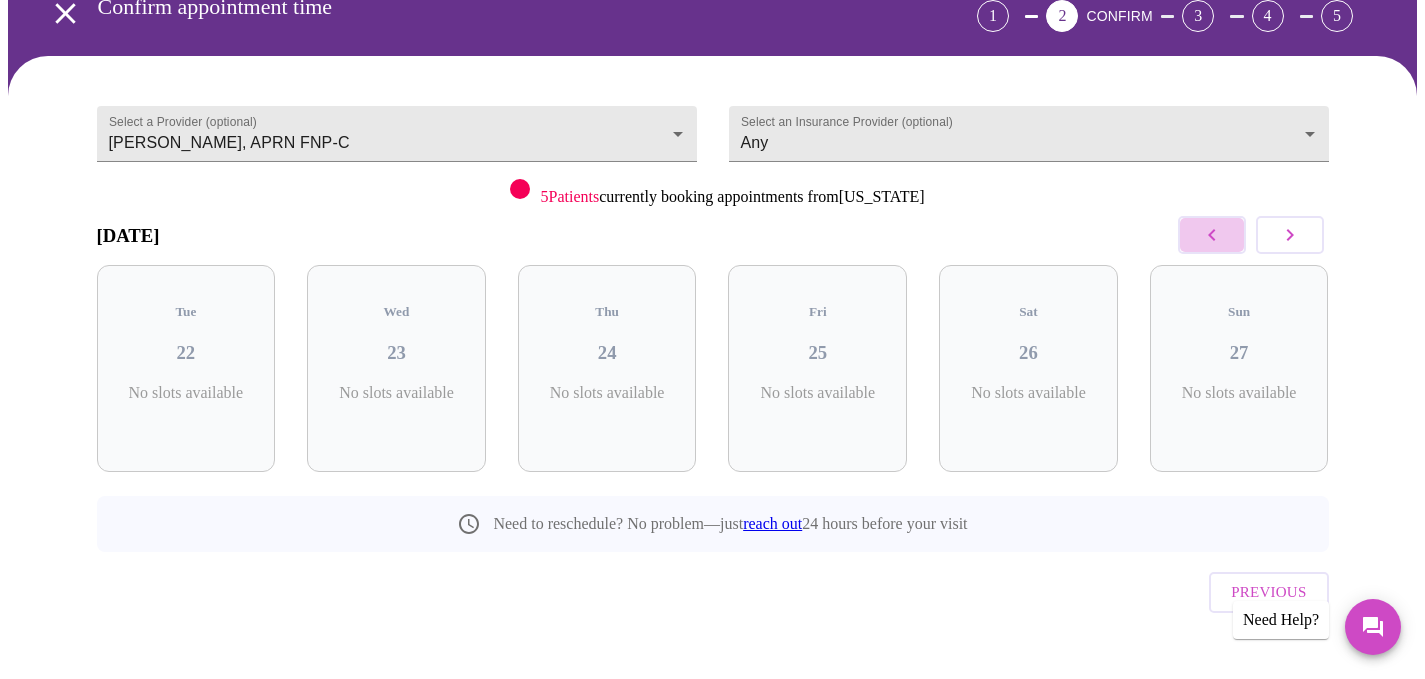 click 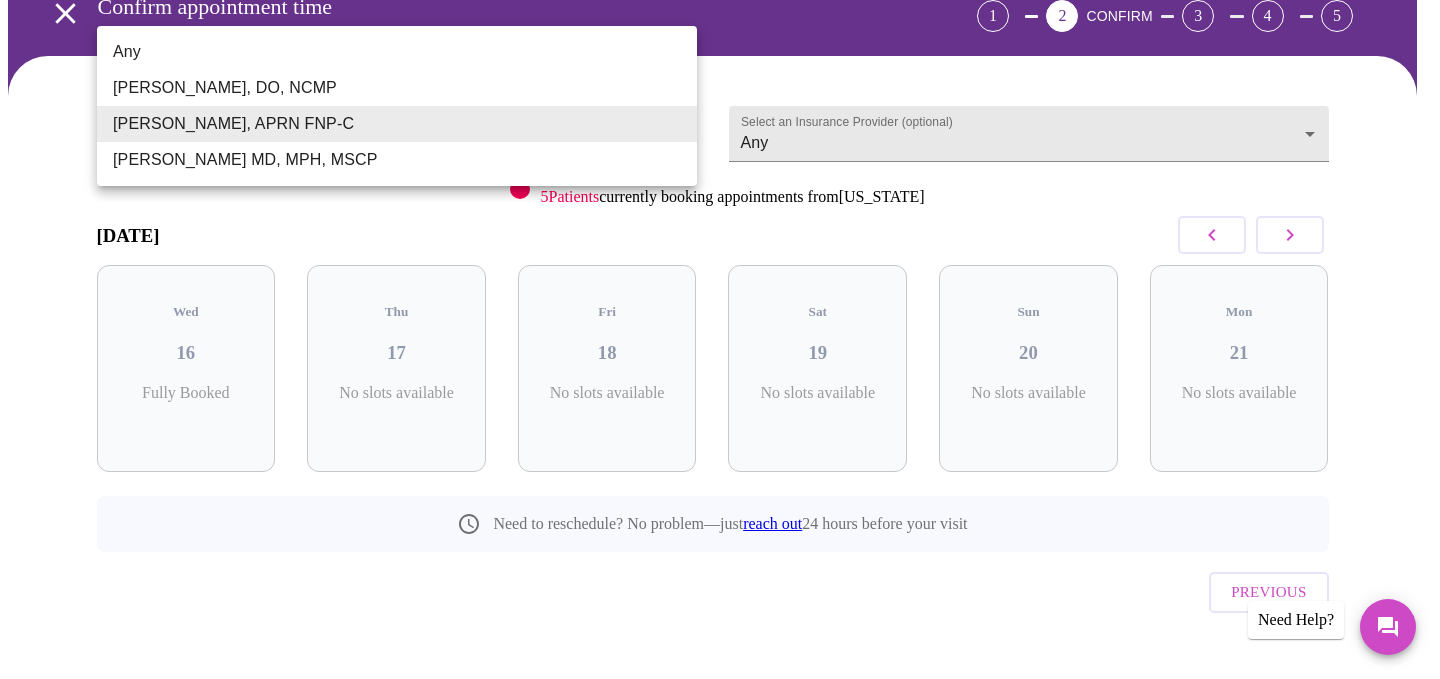click on "MyMenopauseRx Appointments Messaging Labs 1 Uploads Medications Community Refer a Friend Hi [PERSON_NAME]   Confirm appointment time 1 2 CONFIRM 3 4 5 Select a Provider (optional) [PERSON_NAME], APRN FNP-C [PERSON_NAME], APRN FNP-C Select an Insurance Provider (optional) Any Any 5  Patients  currently booking appointments from  [US_STATE] [DATE] Wed 16 Fully Booked Thu 17 No slots available Fri 18 No slots available Sat 19 No slots available Sun 20 No slots available Mon 21 No slots available Need to reschedule? No problem—just  reach out  24 hours before your visit Previous Need Help? Settings Billing Invoices Log out Any [PERSON_NAME], DO, NCMP [PERSON_NAME], APRN FNP-C [PERSON_NAME] MD, MPH, MSCP" at bounding box center [720, 307] 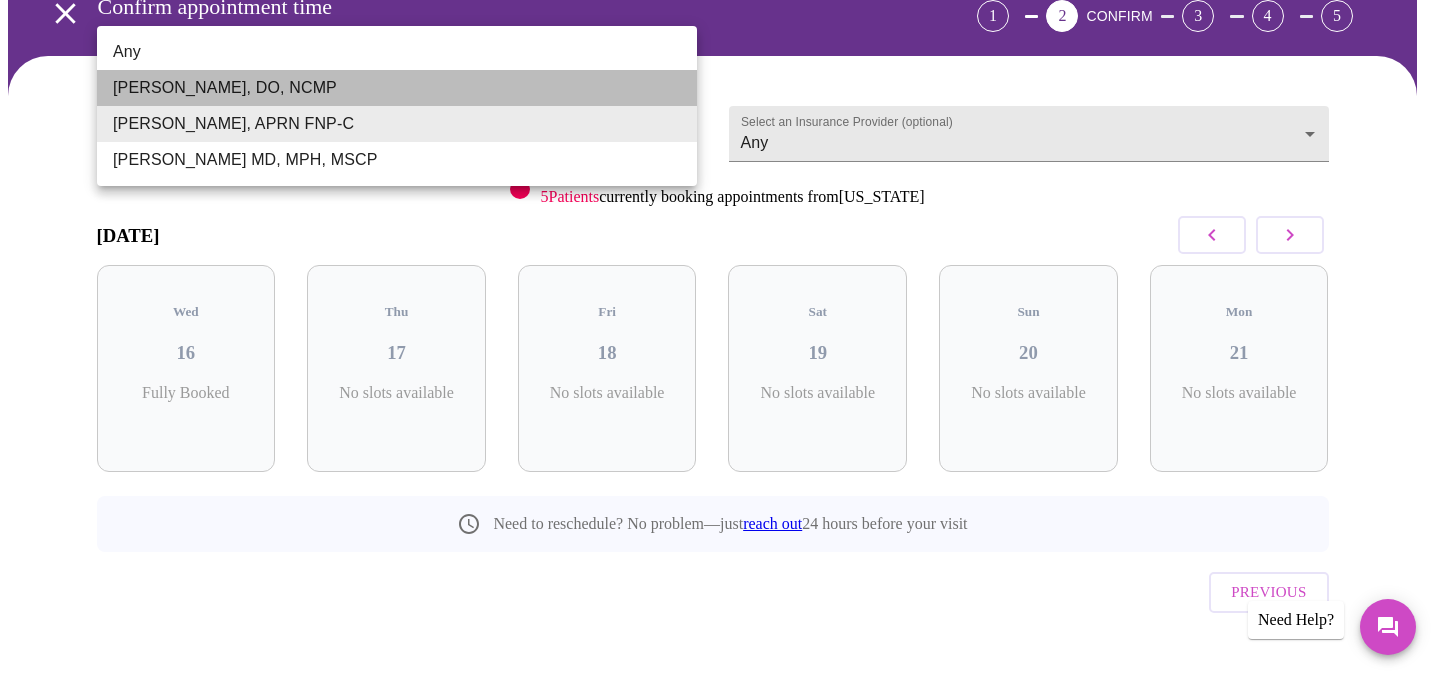 click on "[PERSON_NAME], DO, NCMP" at bounding box center (397, 88) 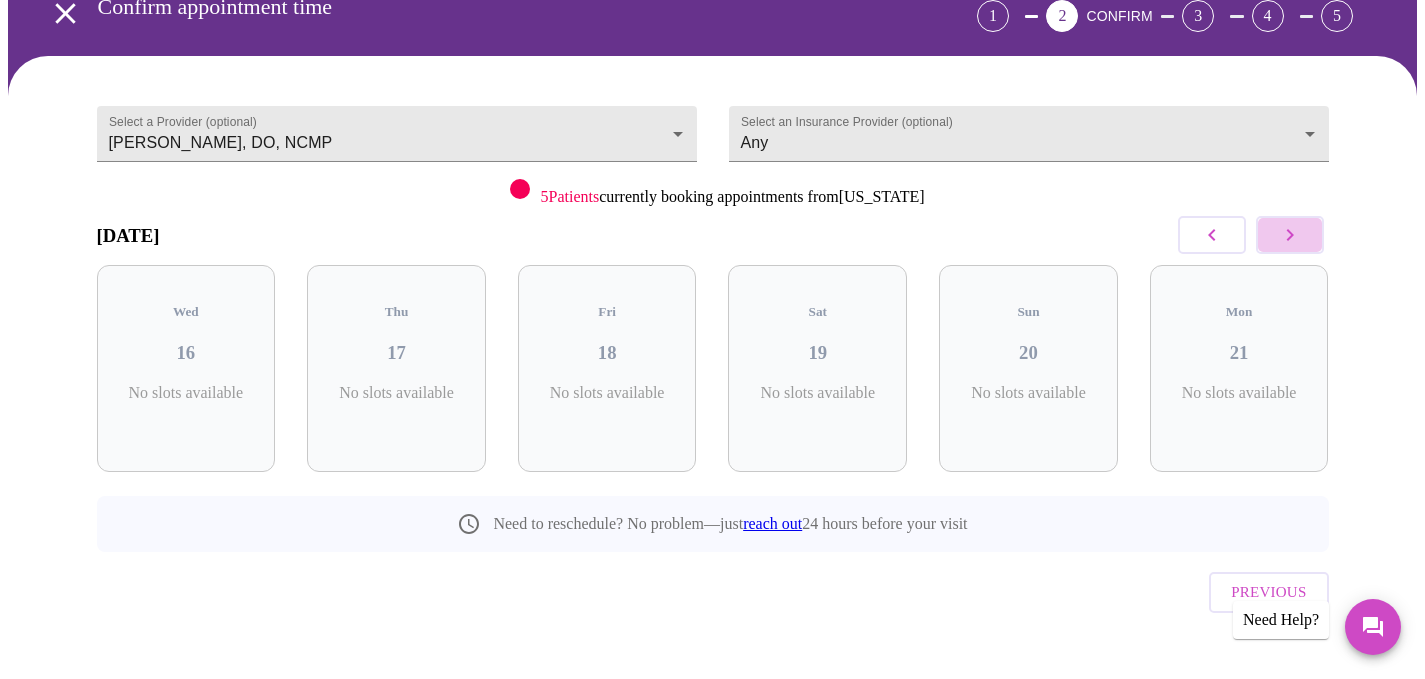 click 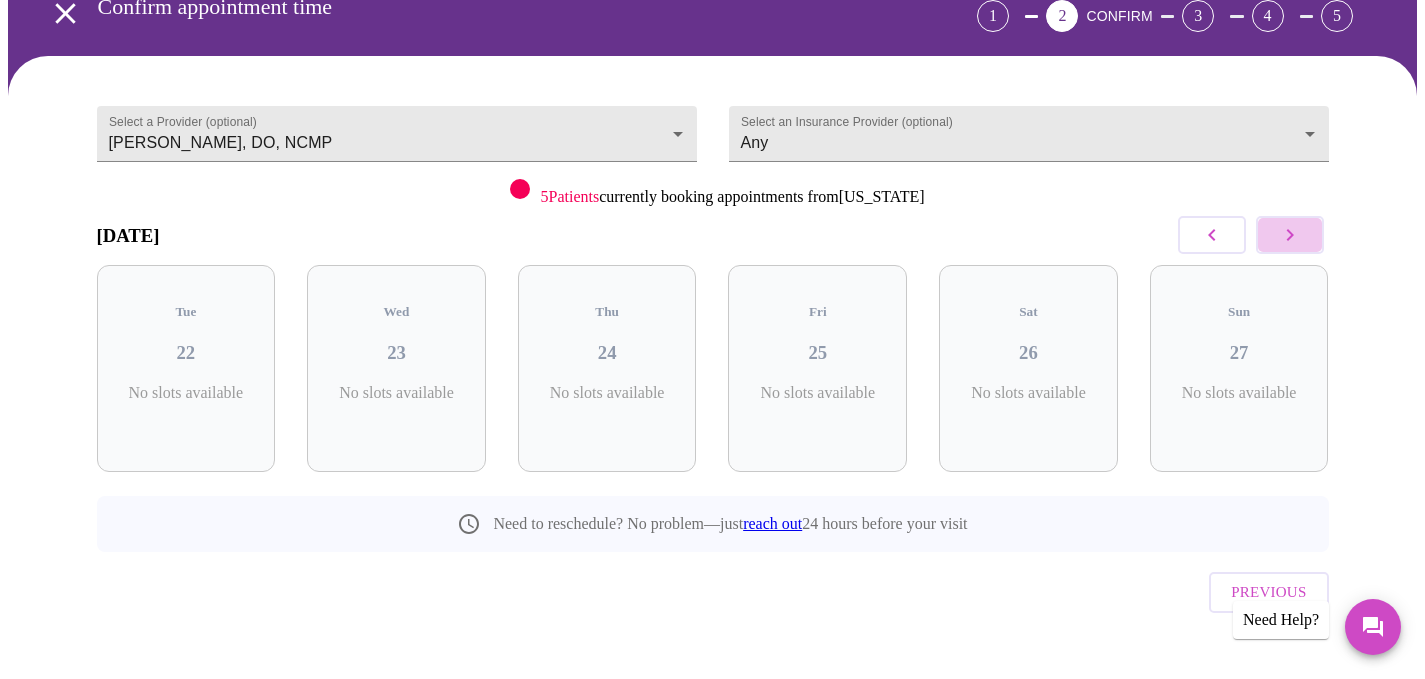 click 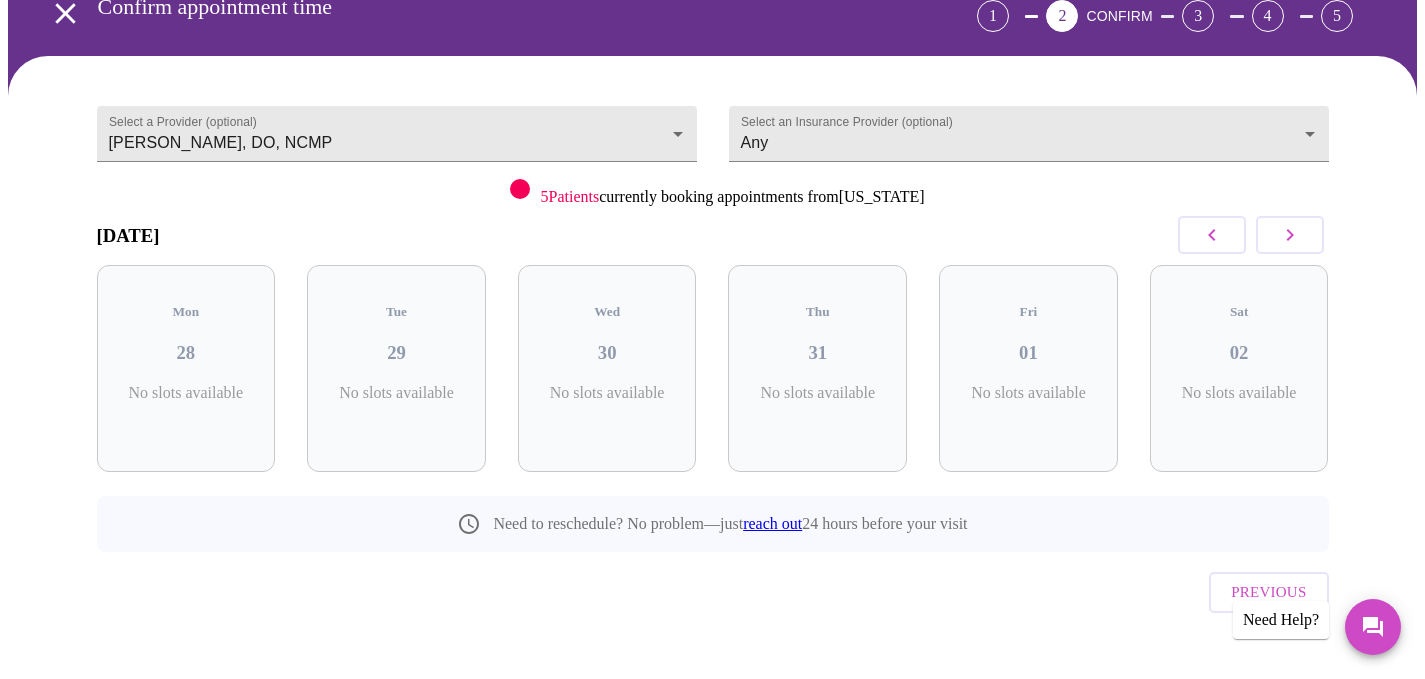click 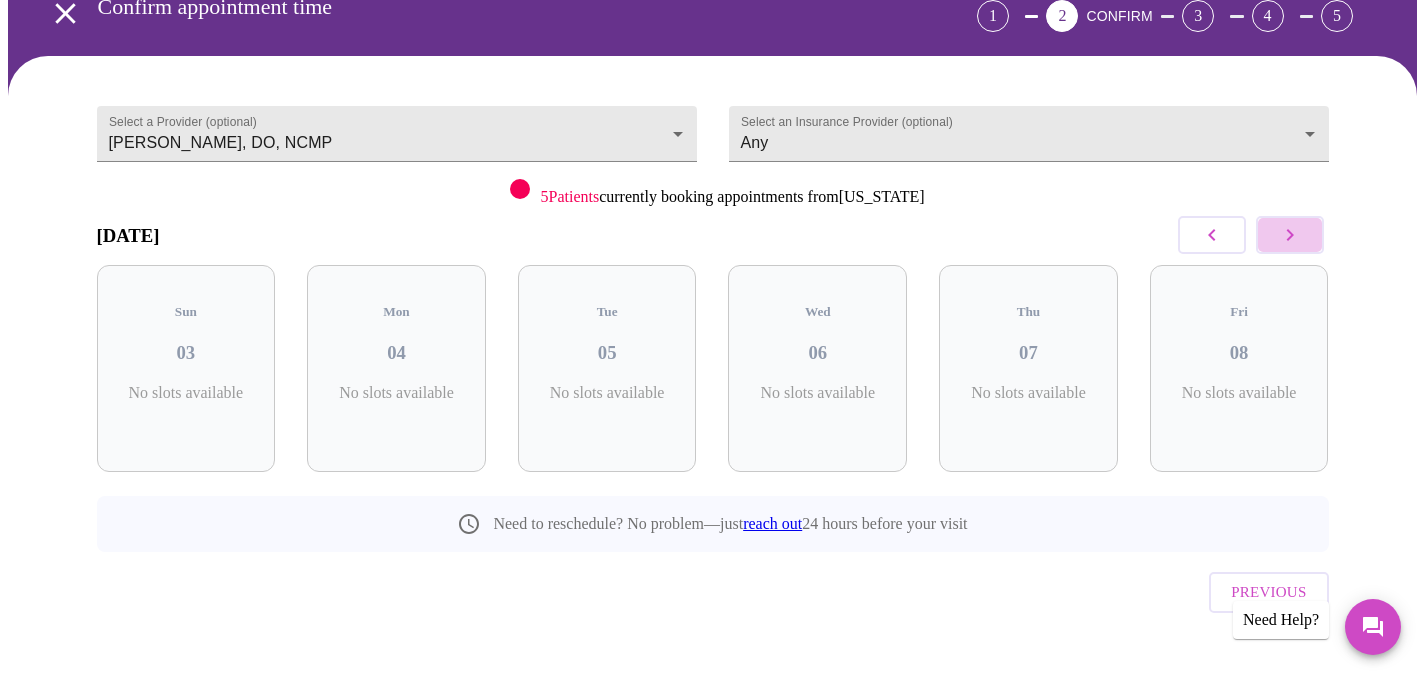 click 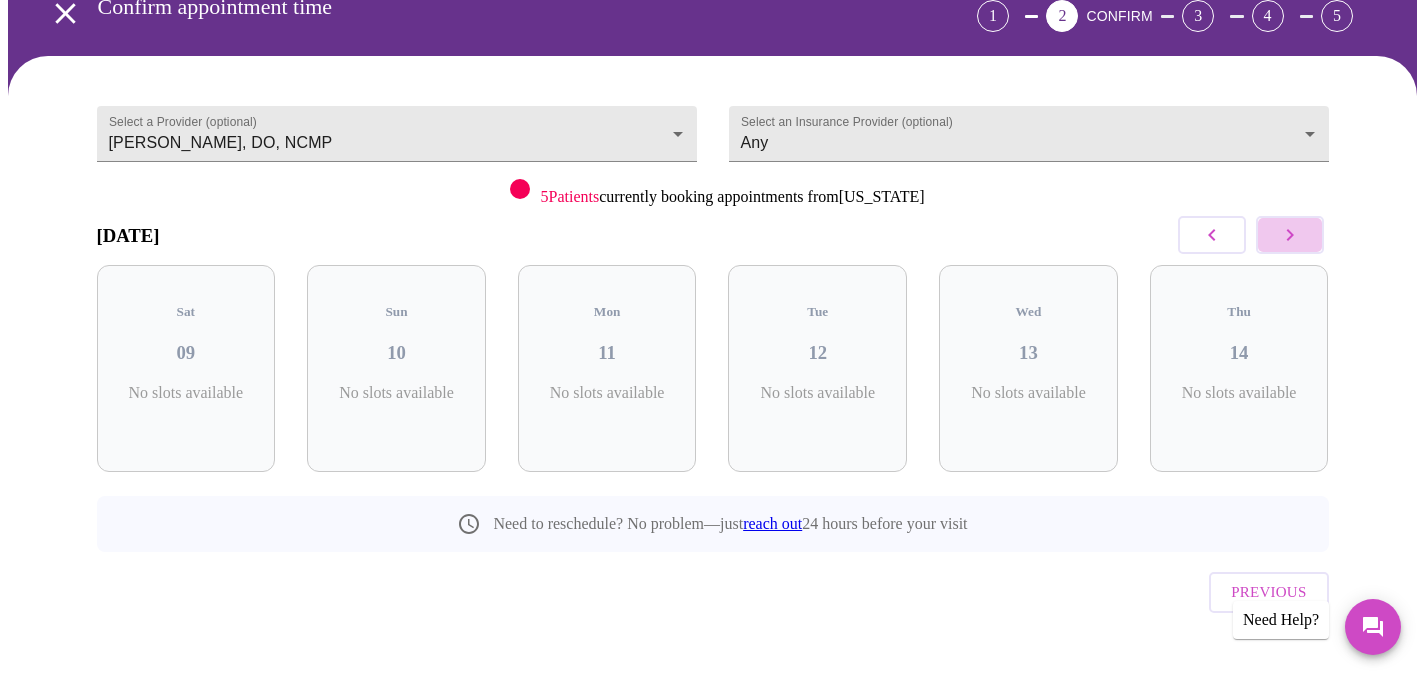 click 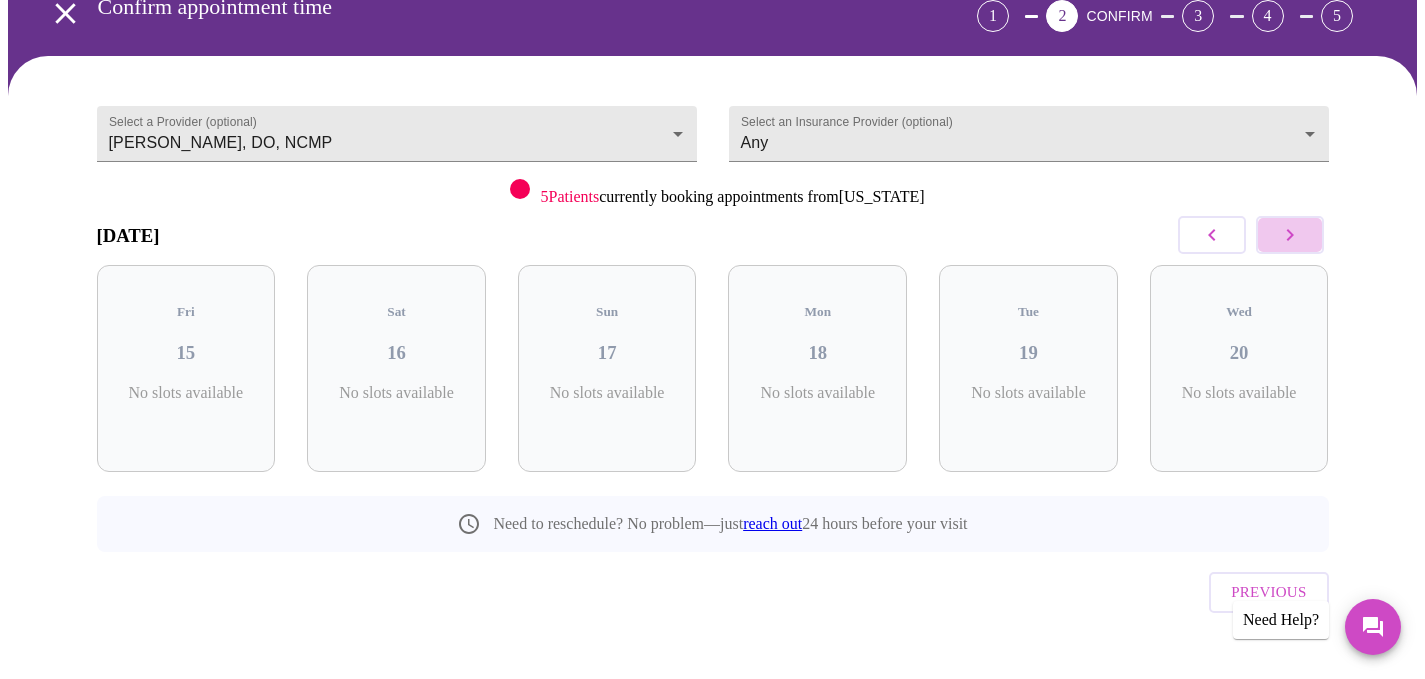 click 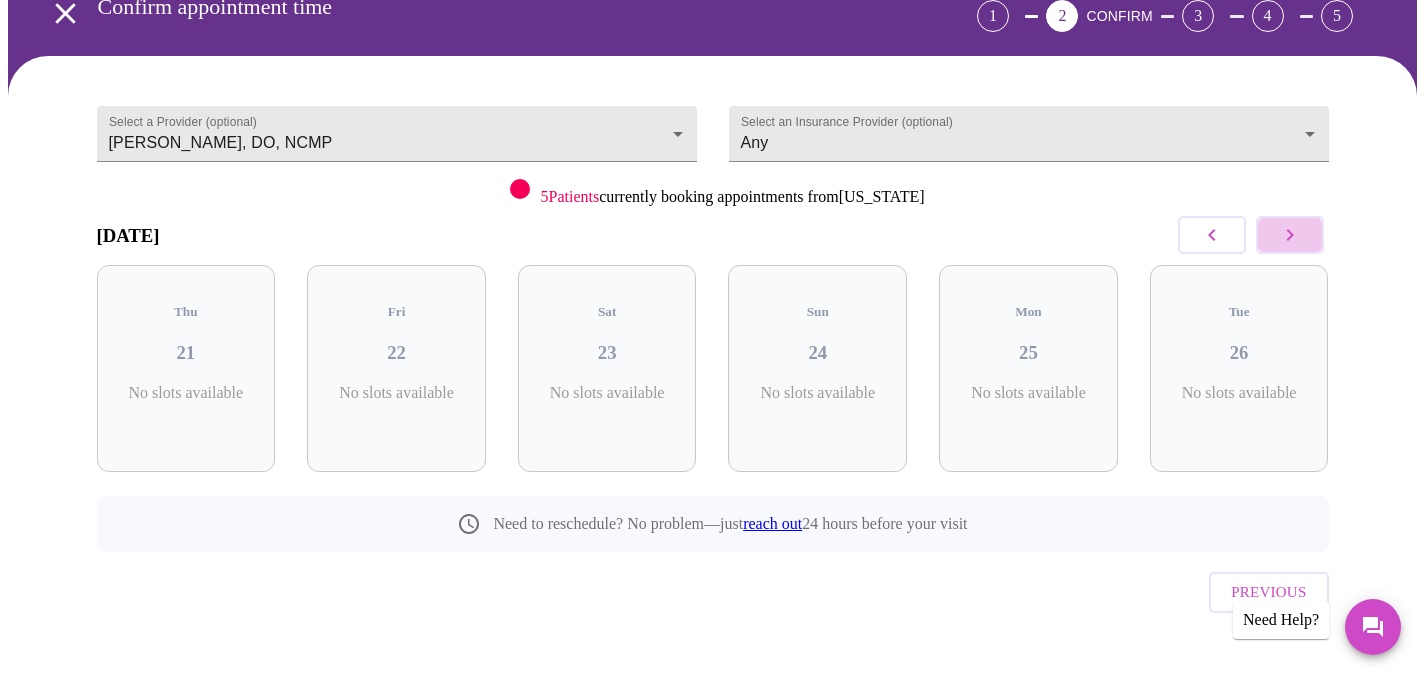 click 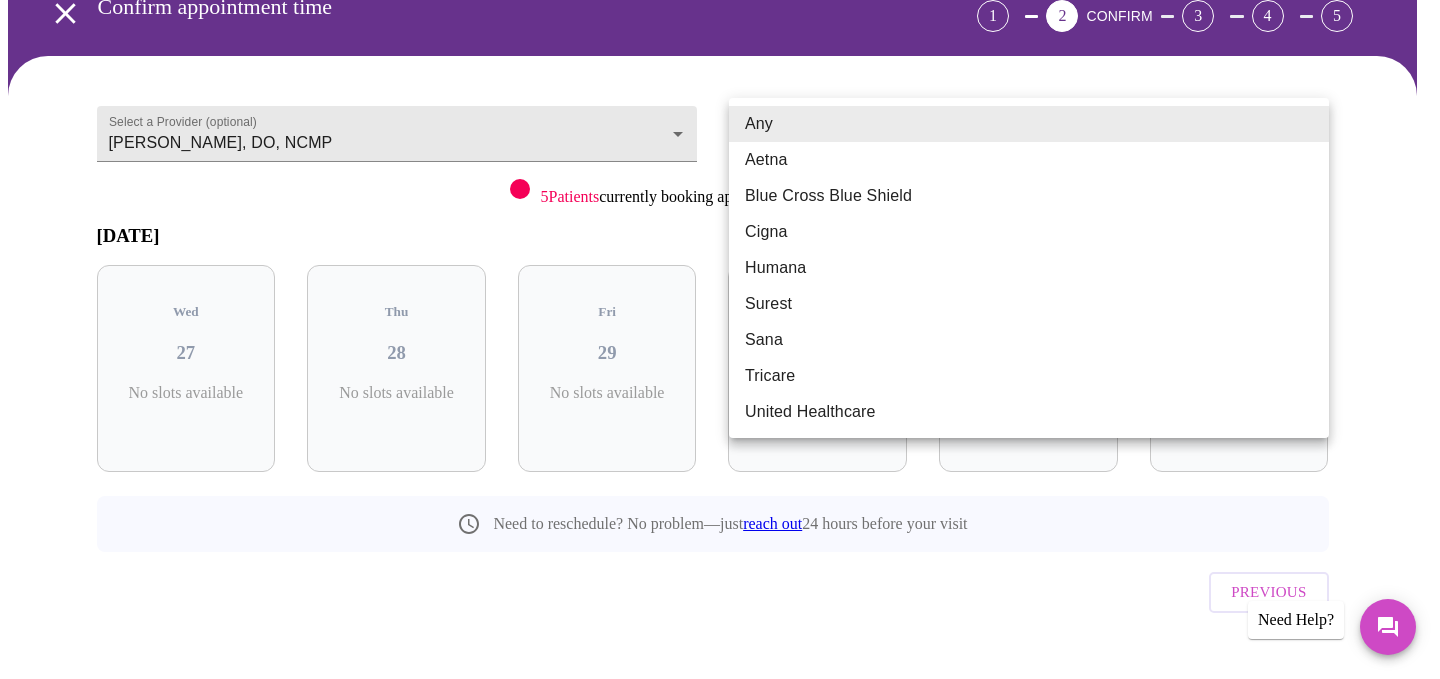 click on "MyMenopauseRx Appointments Messaging Labs 1 Uploads Medications Community Refer a Friend Hi [PERSON_NAME]   Confirm appointment time 1 2 CONFIRM 3 4 5 Select a Provider (optional) [PERSON_NAME], DO, NCMP [PERSON_NAME], DO, [GEOGRAPHIC_DATA] Select an Insurance Provider (optional) Any Any 5  Patients  currently booking appointments from  [US_STATE] [DATE] Wed 27 No slots available Thu 28 No slots available Fri 29 No slots available Sat 30 No slots available Sun 31 No slots available Mon 01 No slots available Need to reschedule? No problem—just  reach out  24 hours before your visit Previous Need Help? Settings Billing Invoices Log out Any Aetna Blue Cross Blue Shield Cigna Humana Surest Sana Tricare United Healthcare" at bounding box center [720, 307] 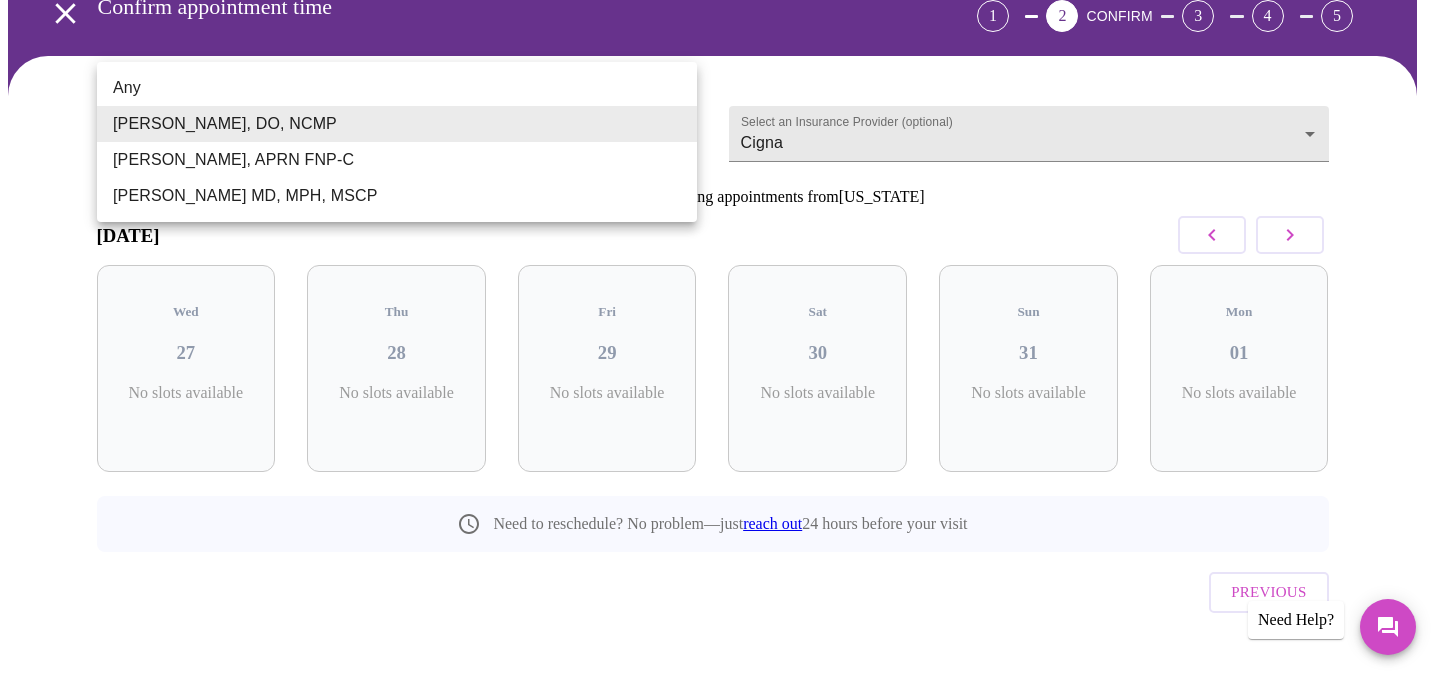click on "MyMenopauseRx Appointments Messaging Labs 1 Uploads Medications Community Refer a Friend Hi [PERSON_NAME]   Confirm appointment time 1 2 CONFIRM 3 4 5 Select a Provider (optional) [PERSON_NAME], DO, NCMP [PERSON_NAME], DO, NCMP Select an Insurance Provider (optional) Cigna Cigna 5  Patients  currently booking appointments from  [US_STATE] [DATE] Wed 27 No slots available Thu 28 No slots available Fri 29 No slots available Sat 30 No slots available Sun 31 No slots available Mon 01 No slots available Need to reschedule? No problem—just  reach out  24 hours before your visit Previous Need Help? Settings Billing Invoices Log out Any [PERSON_NAME], DO, NCMP [PERSON_NAME], APRN FNP-C [PERSON_NAME] MD, MPH, MSCP" at bounding box center (720, 307) 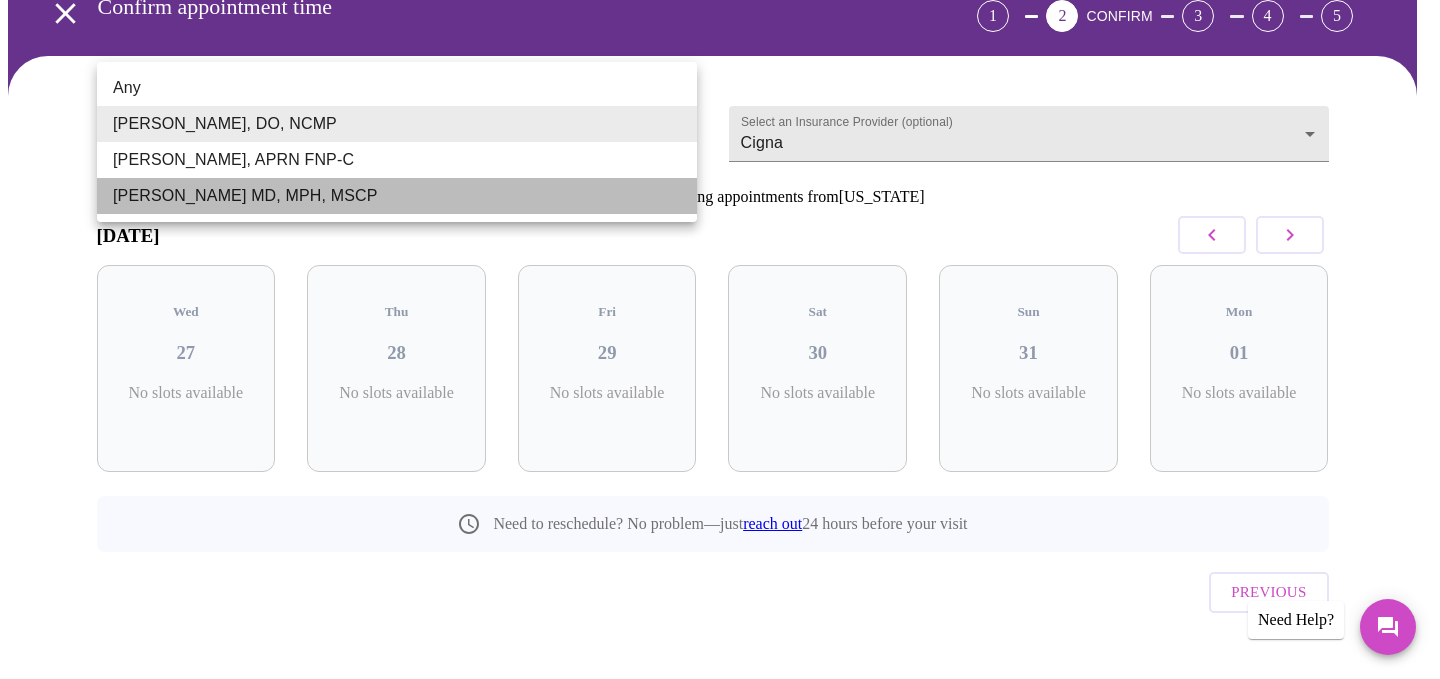 click on "[PERSON_NAME] MD, MPH, MSCP" at bounding box center (397, 196) 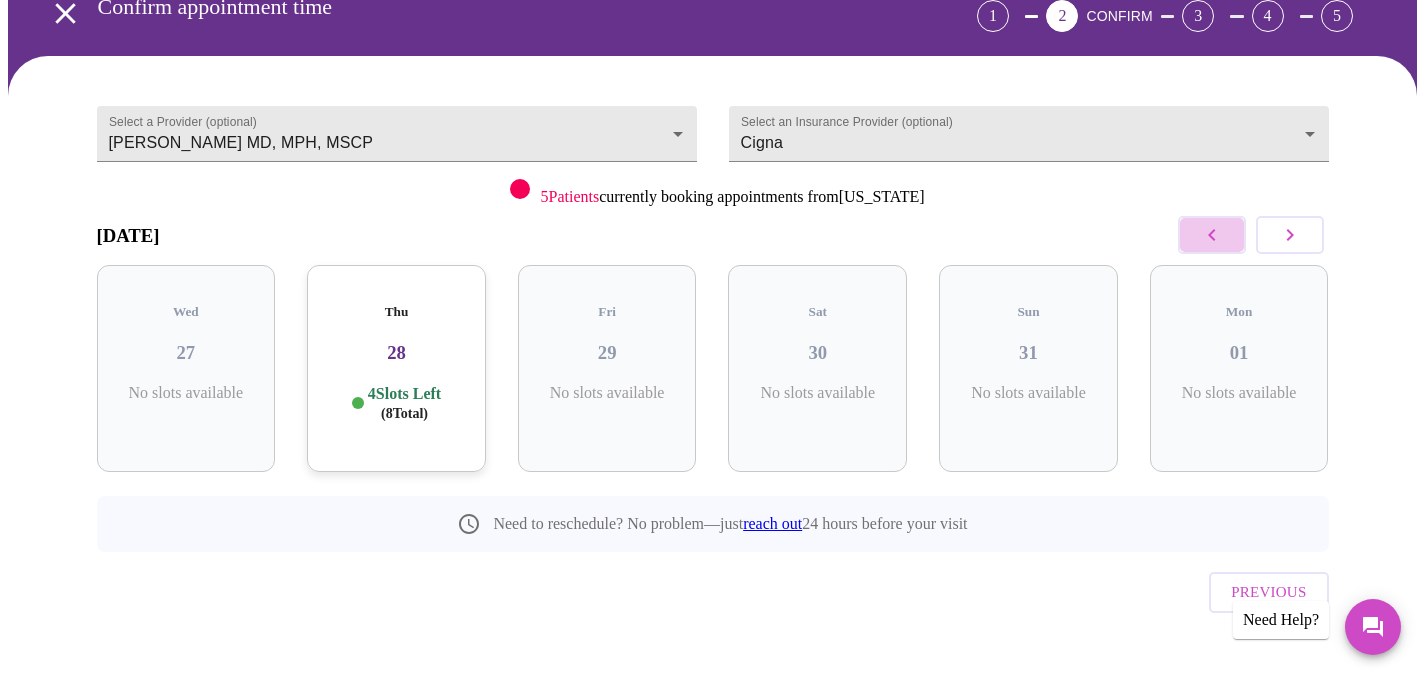click 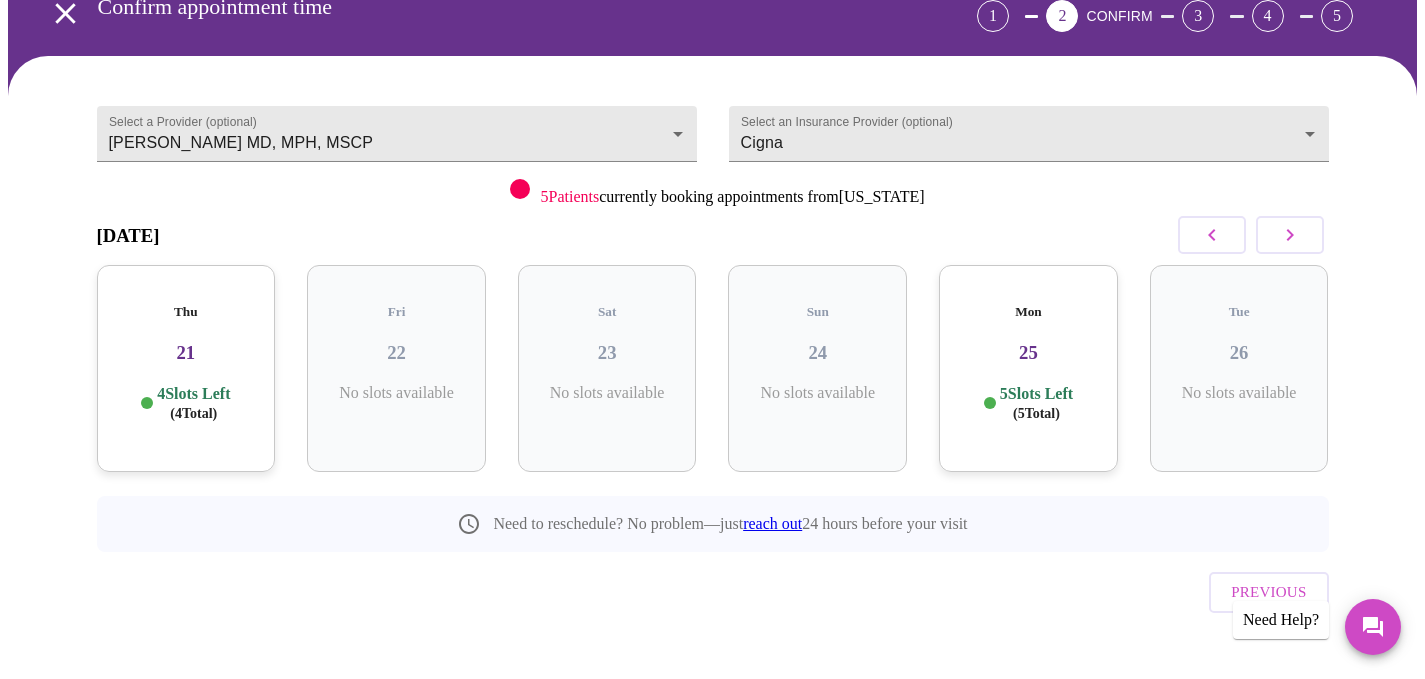 click 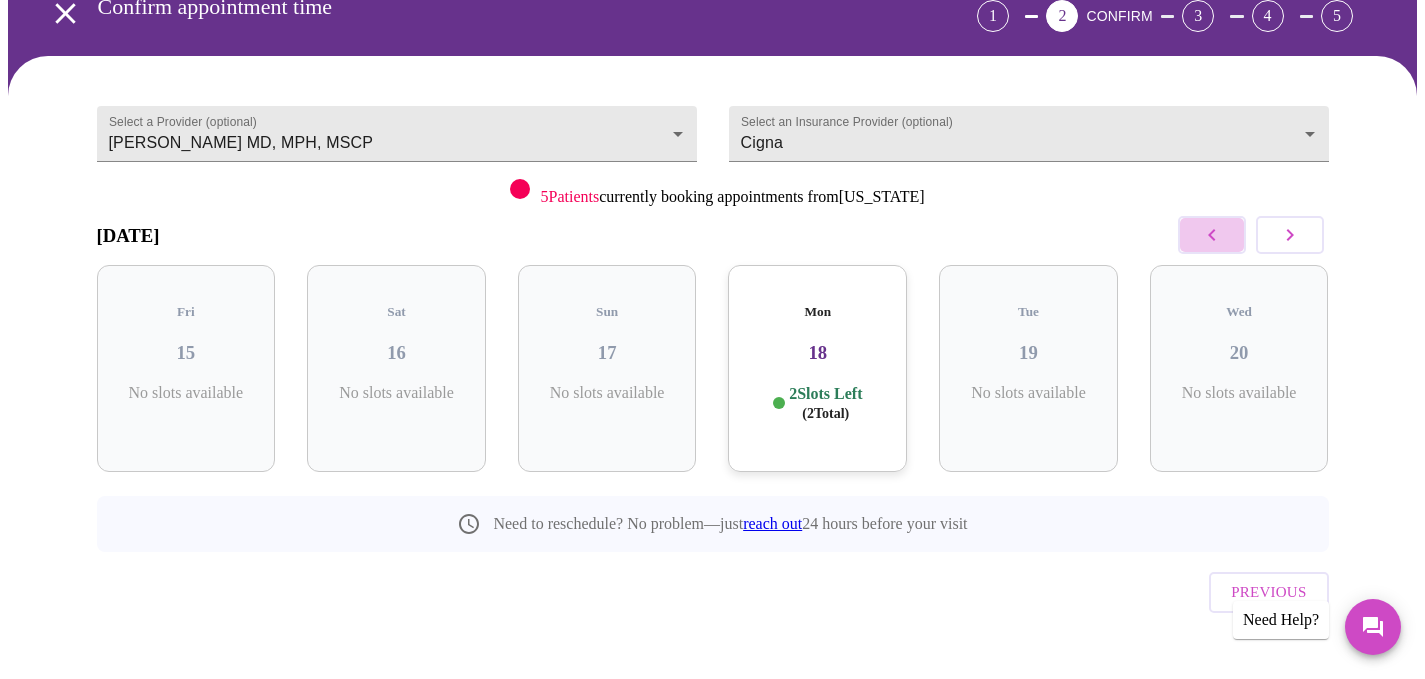click 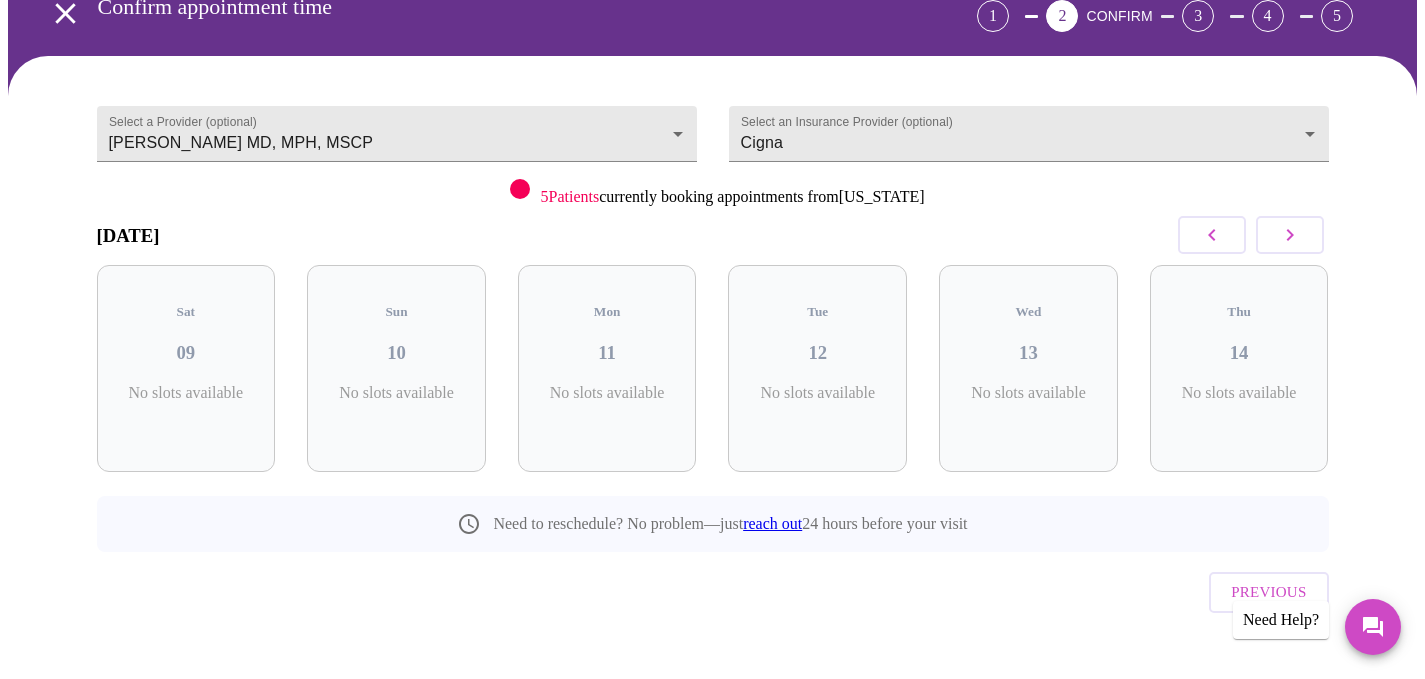 click 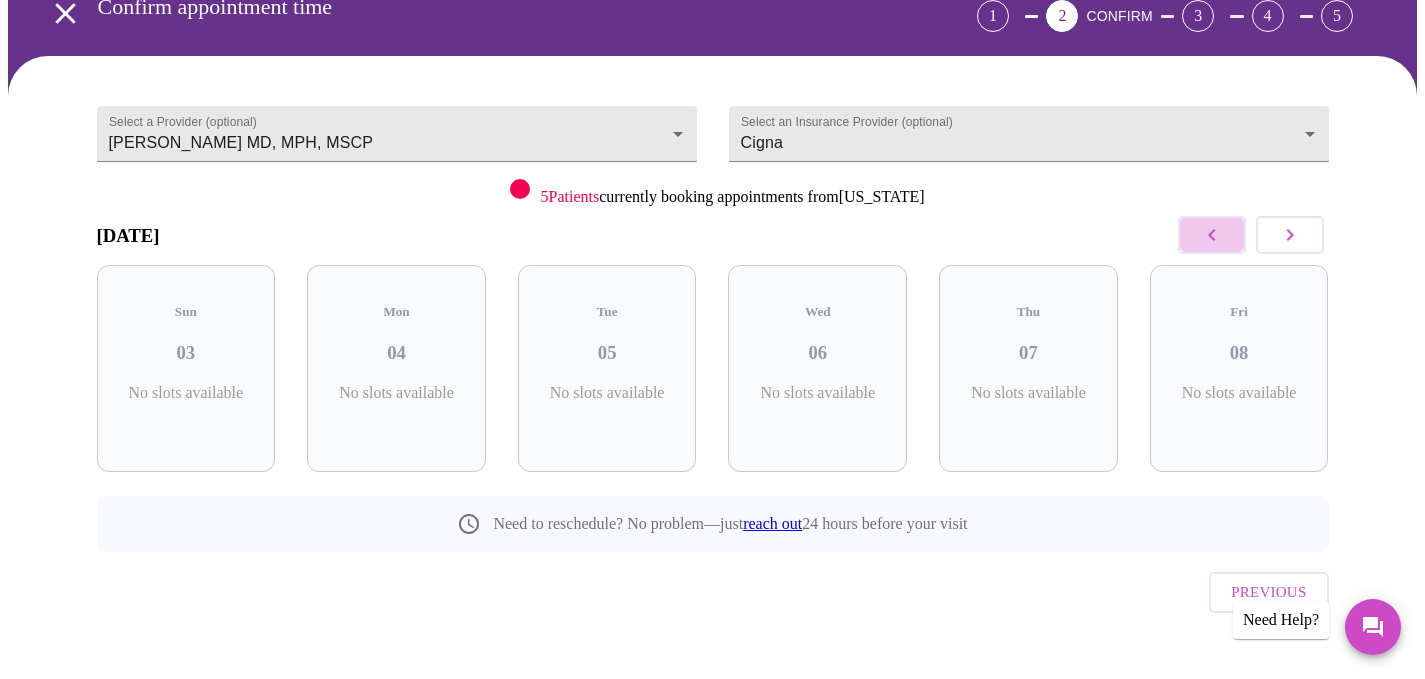 click 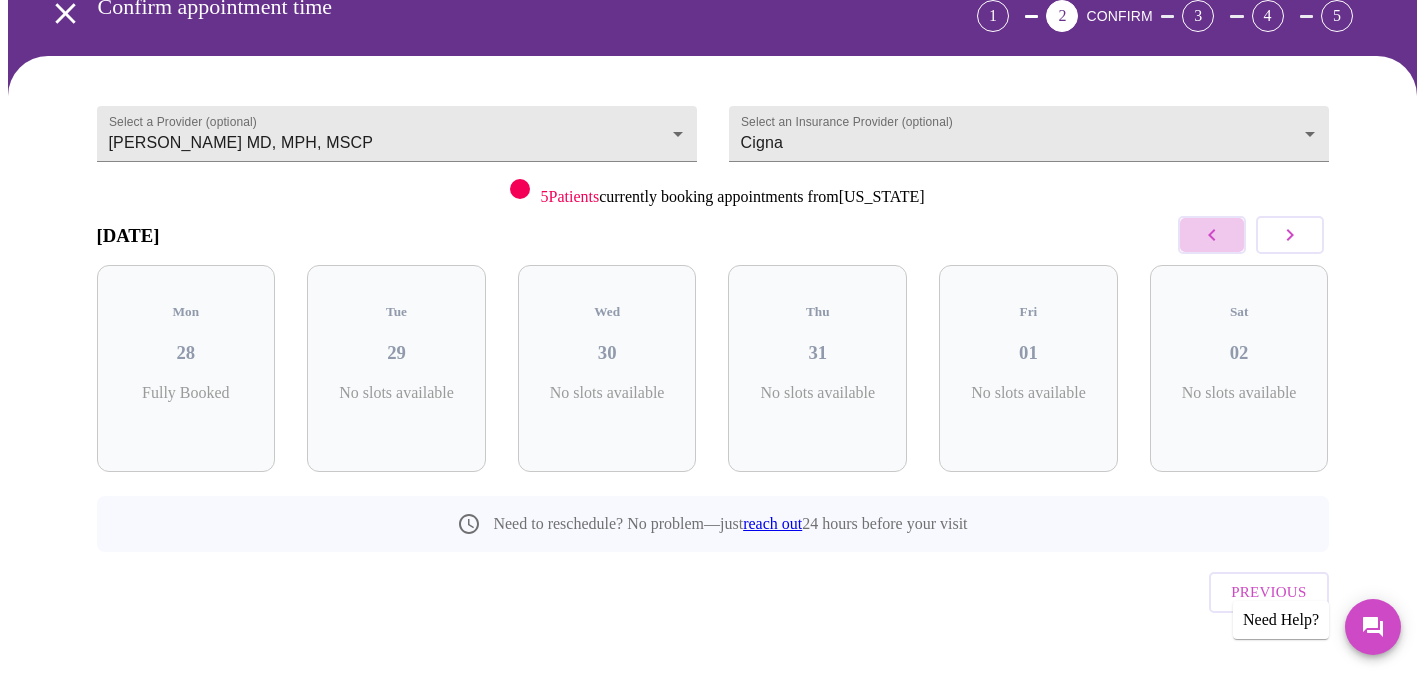 click 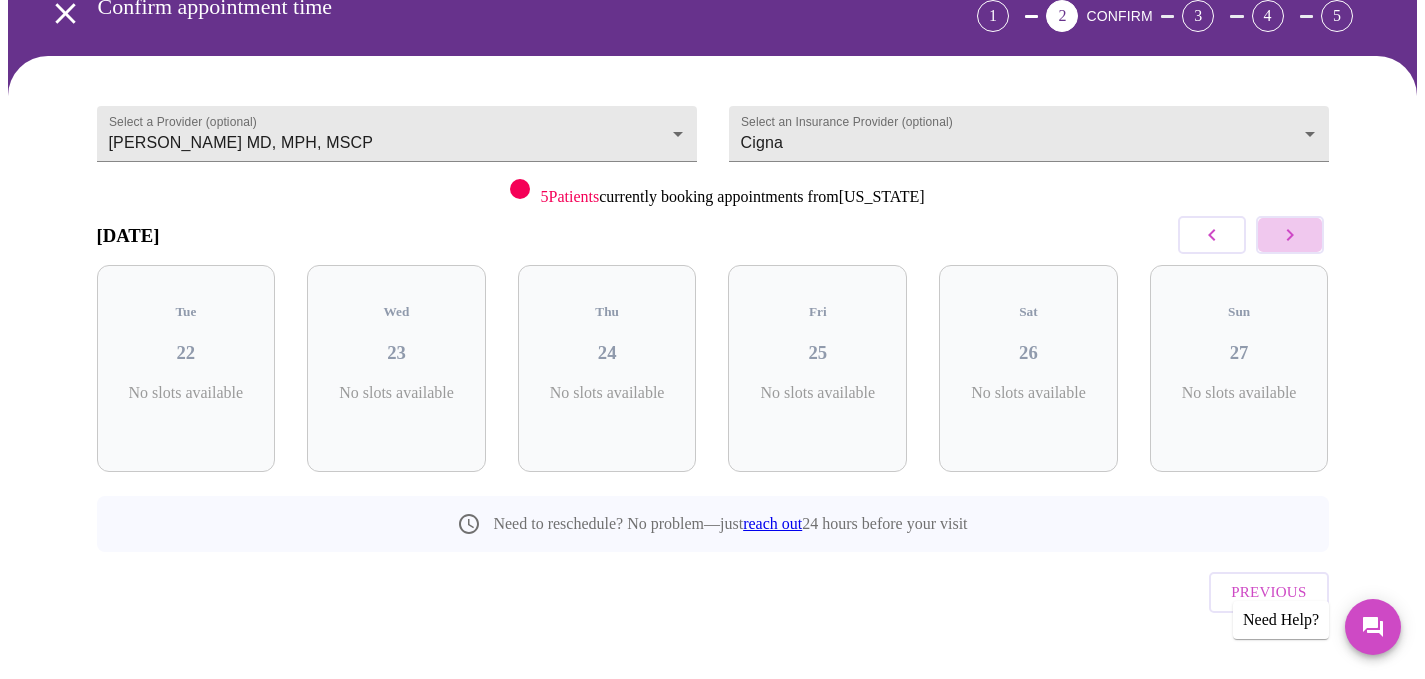 click 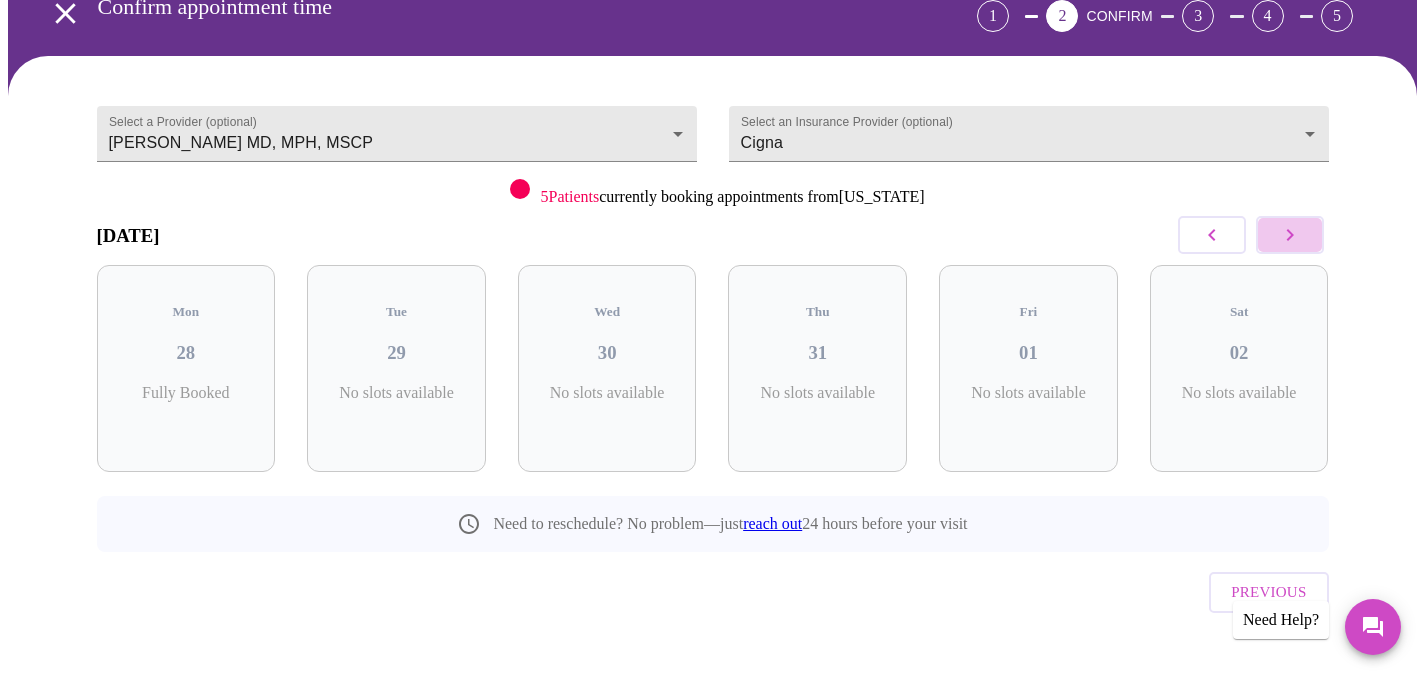 click 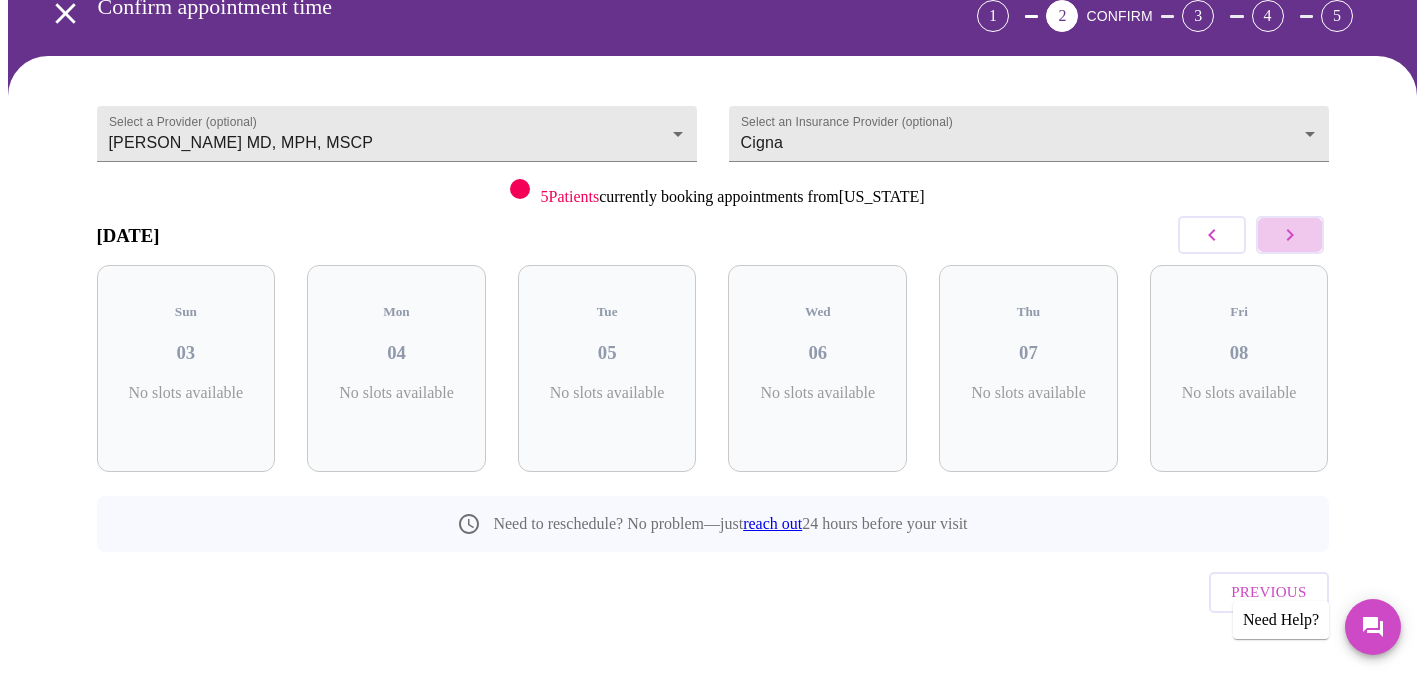 click 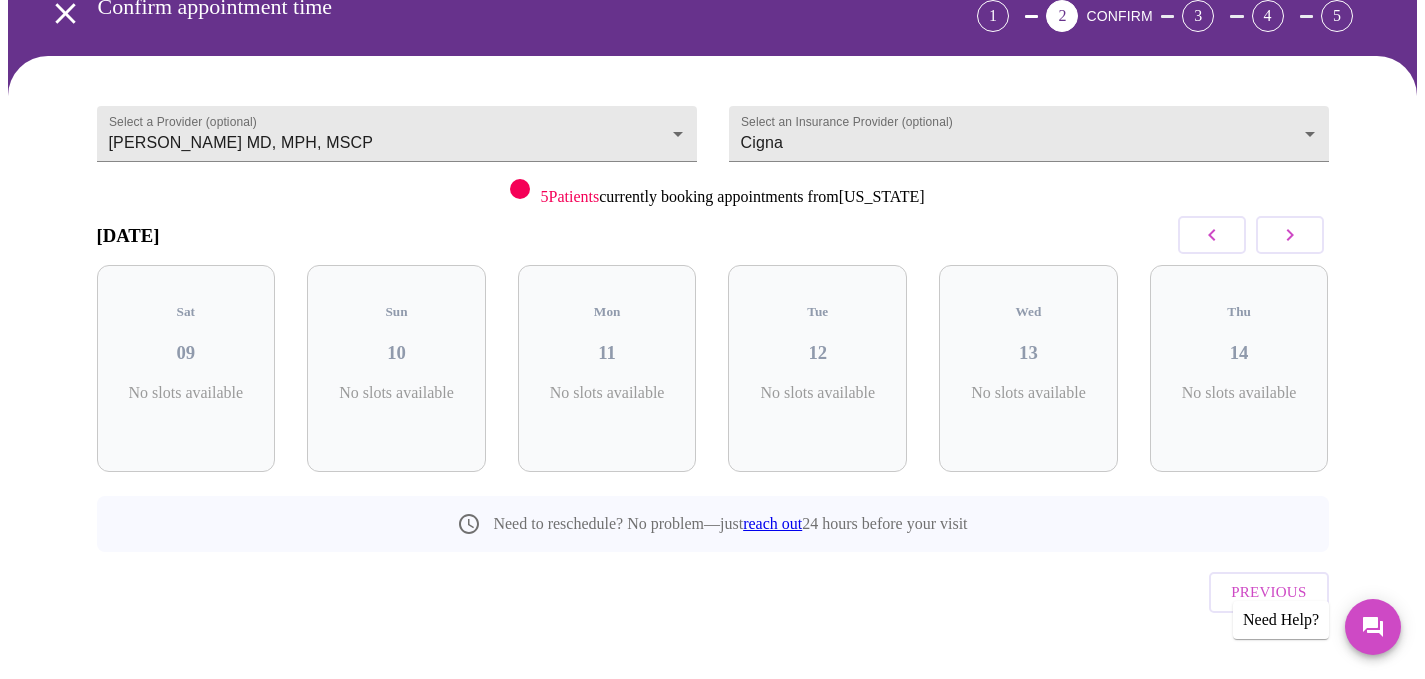 click 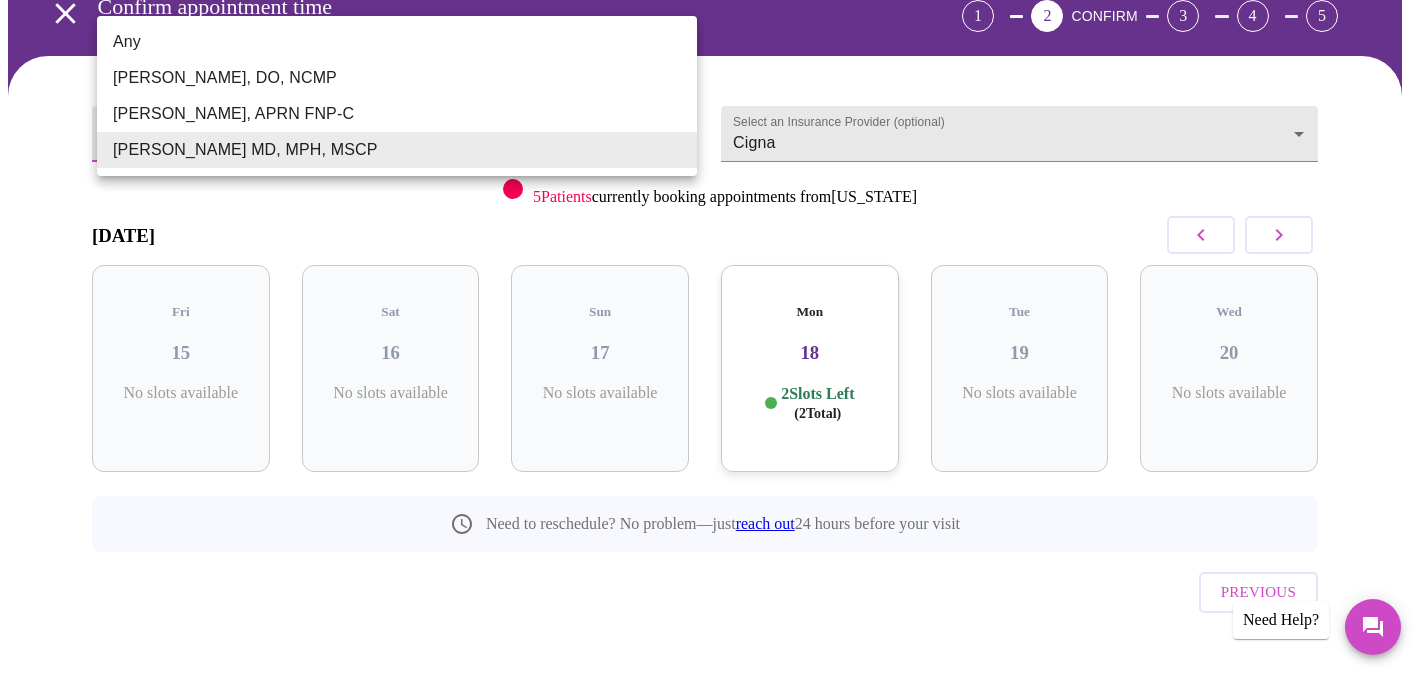 click on "MyMenopauseRx Appointments Messaging Labs 1 Uploads Medications Community Refer a Friend Hi [PERSON_NAME]   Confirm appointment time 1 2 CONFIRM 3 4 5 Select a Provider (optional) [PERSON_NAME] MD, MPH, MSCP [PERSON_NAME] MD, MPH, MSCP Select an Insurance Provider (optional) Cigna Cigna 5  Patients  currently booking appointments from  [US_STATE] [DATE] Fri 15 No slots available Sat 16 No slots available Sun 17 No slots available Mon 18 2  Slots Left ( 2  Total) Tue 19 No slots available Wed 20 No slots available Need to reschedule? No problem—just  reach out  24 hours before your visit Previous Need Help? Settings Billing Invoices Log out Any [PERSON_NAME], DO, NCMP [PERSON_NAME], APRN FNP-C [PERSON_NAME] MD, MPH, MSCP" at bounding box center (712, 307) 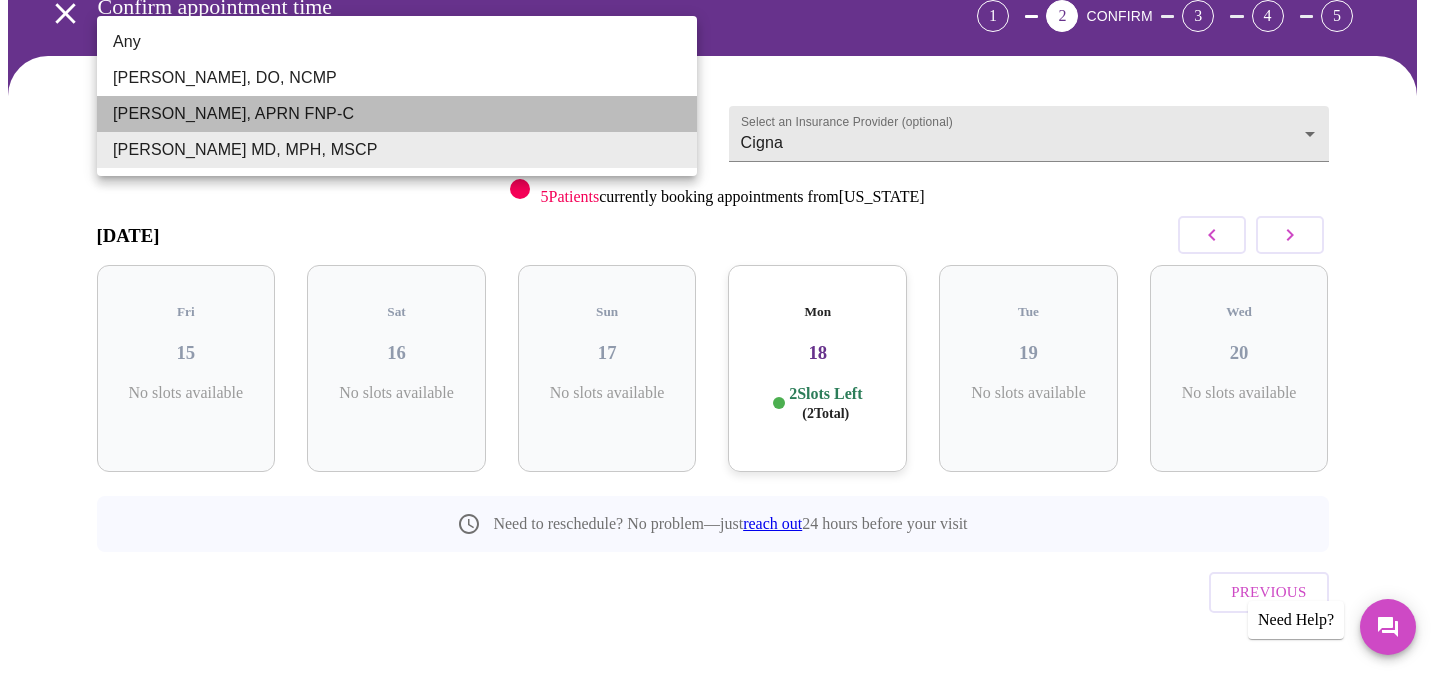 click on "[PERSON_NAME], APRN FNP-C" at bounding box center (397, 114) 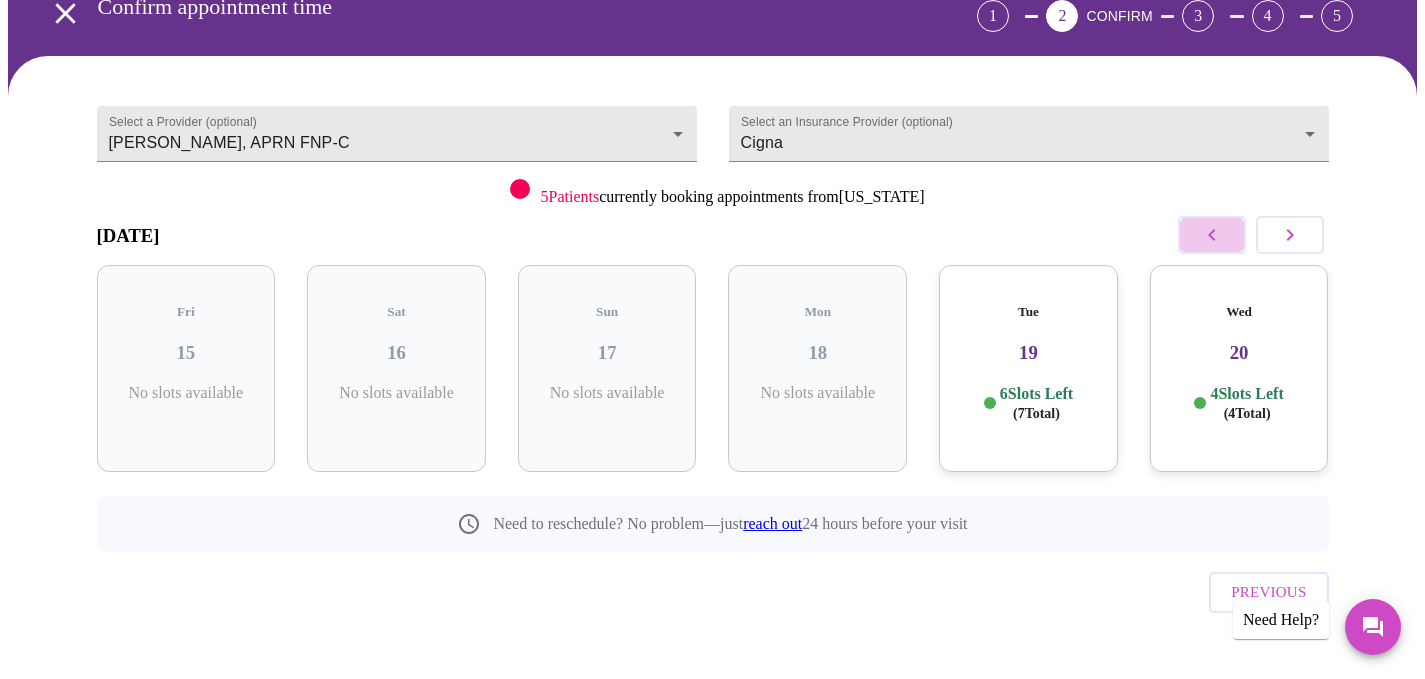 click 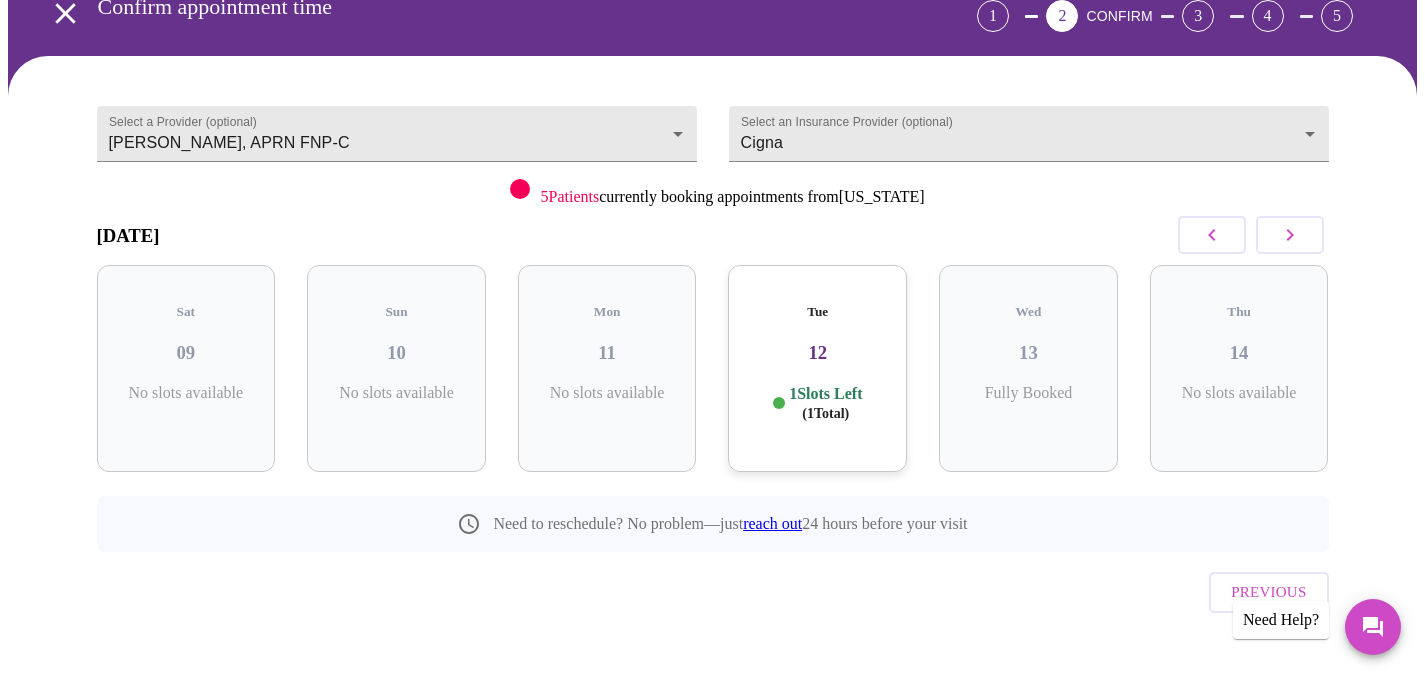 click 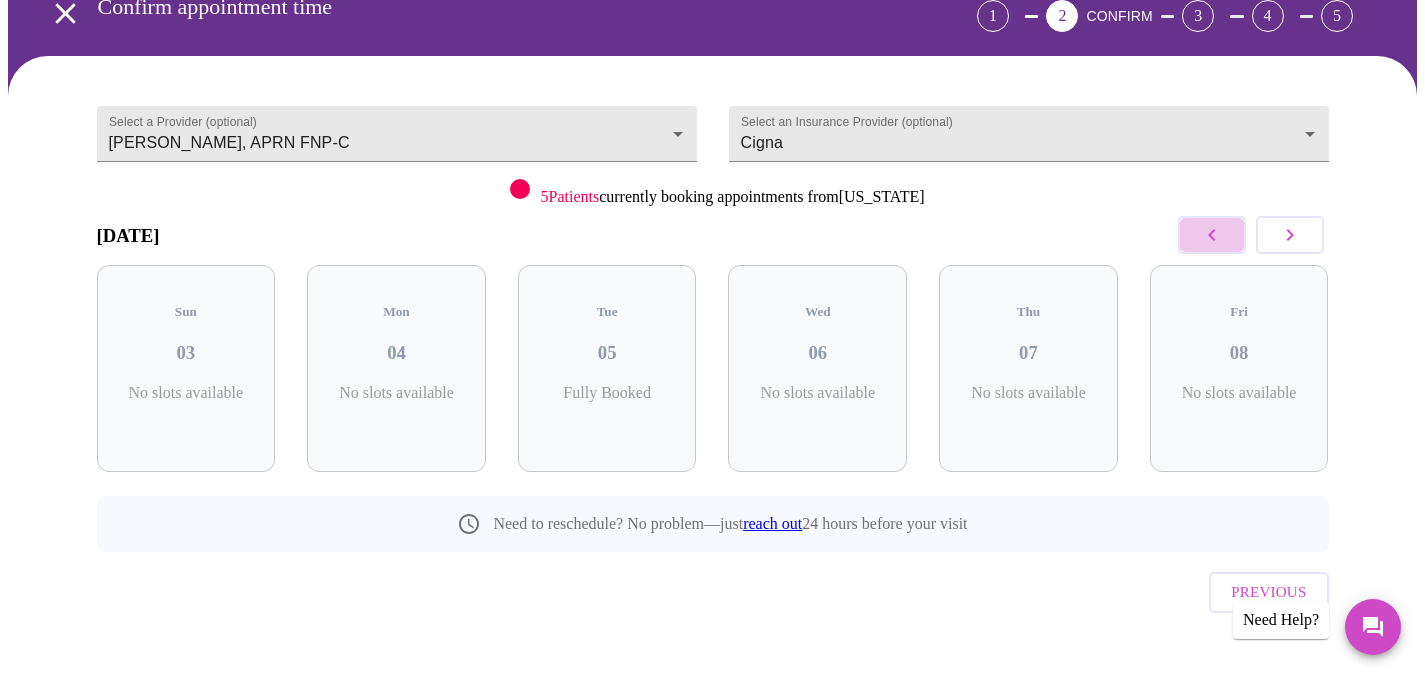click 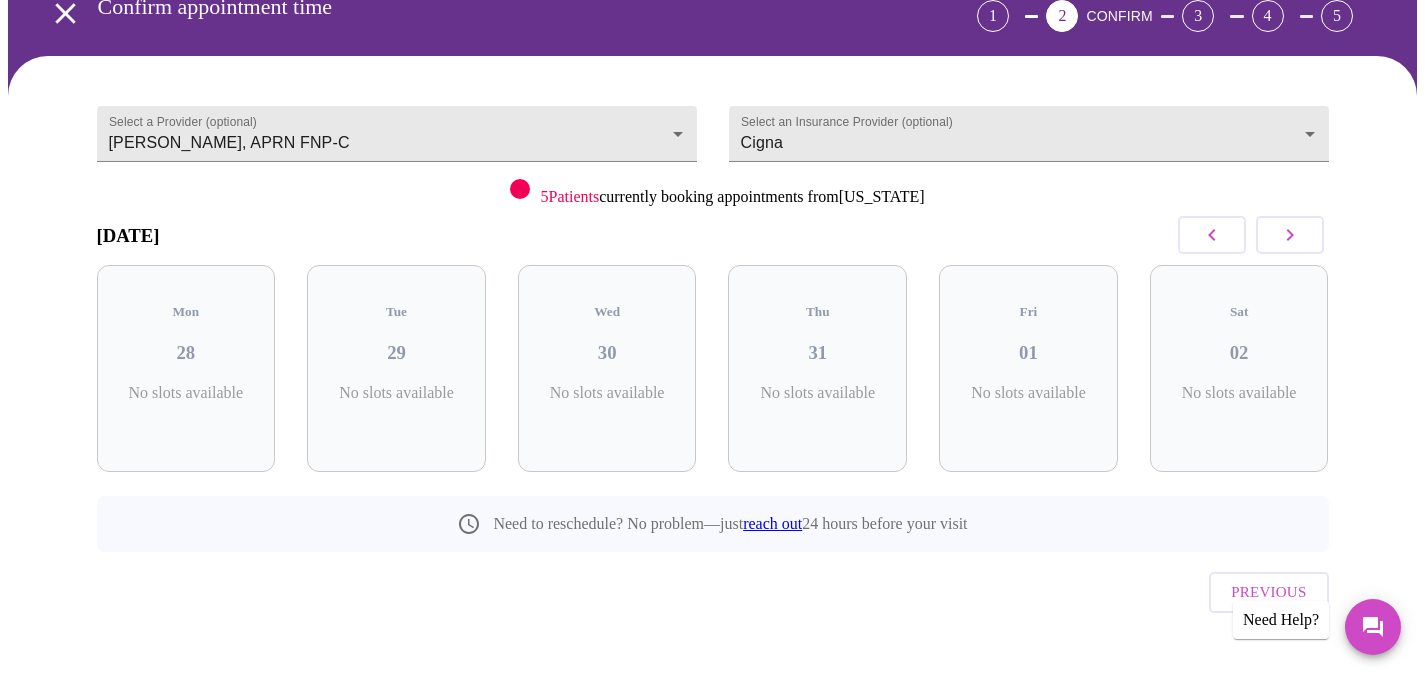 click 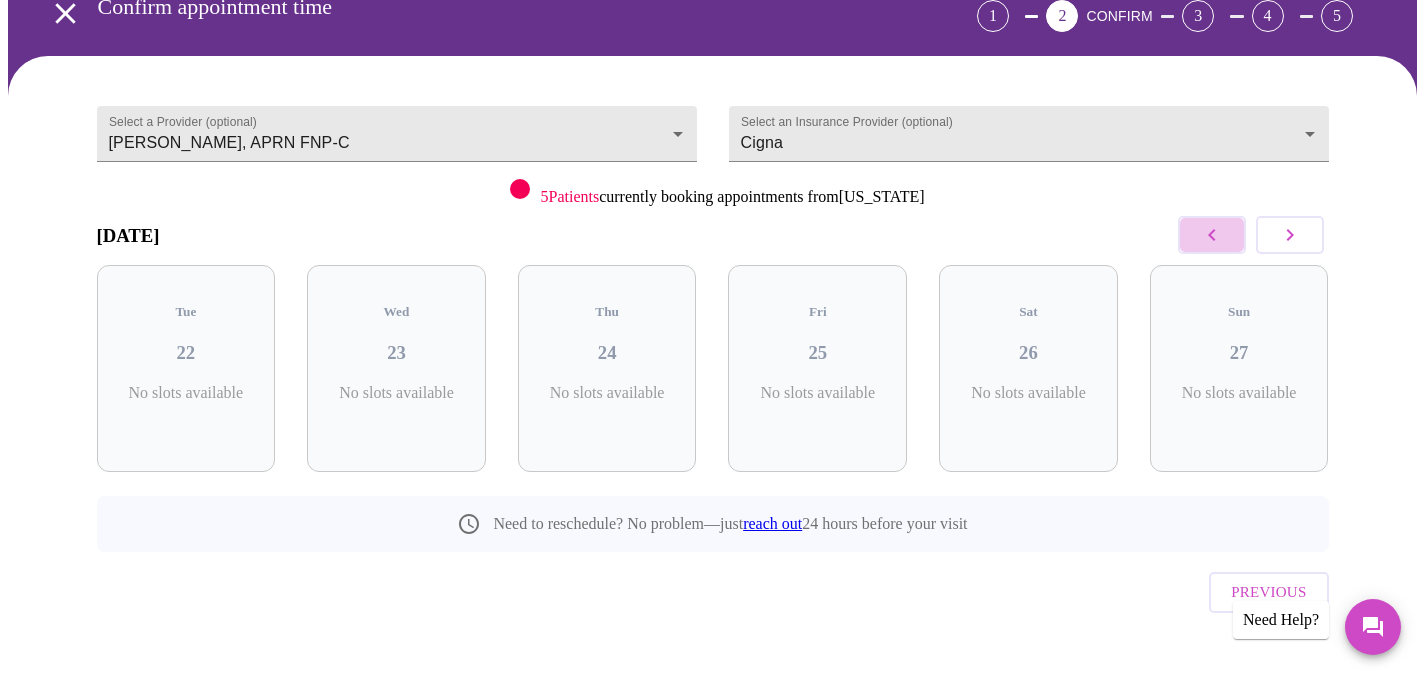click 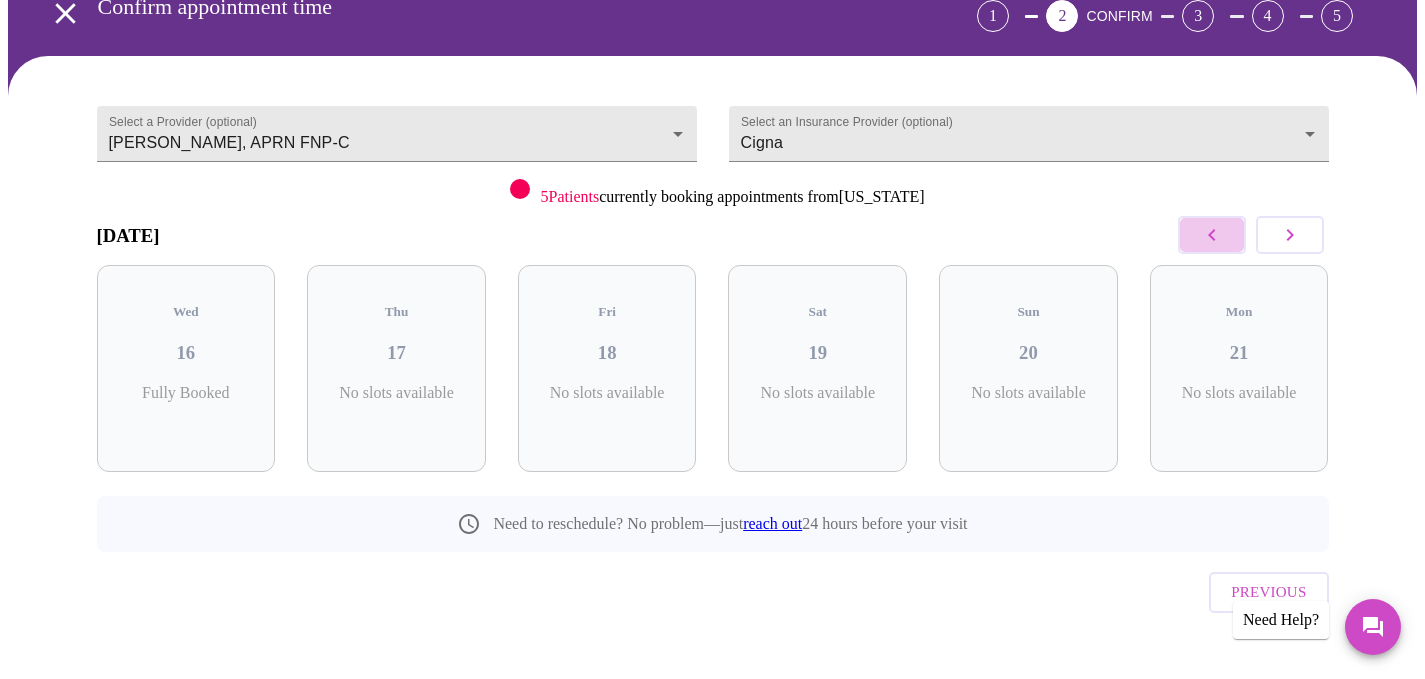click 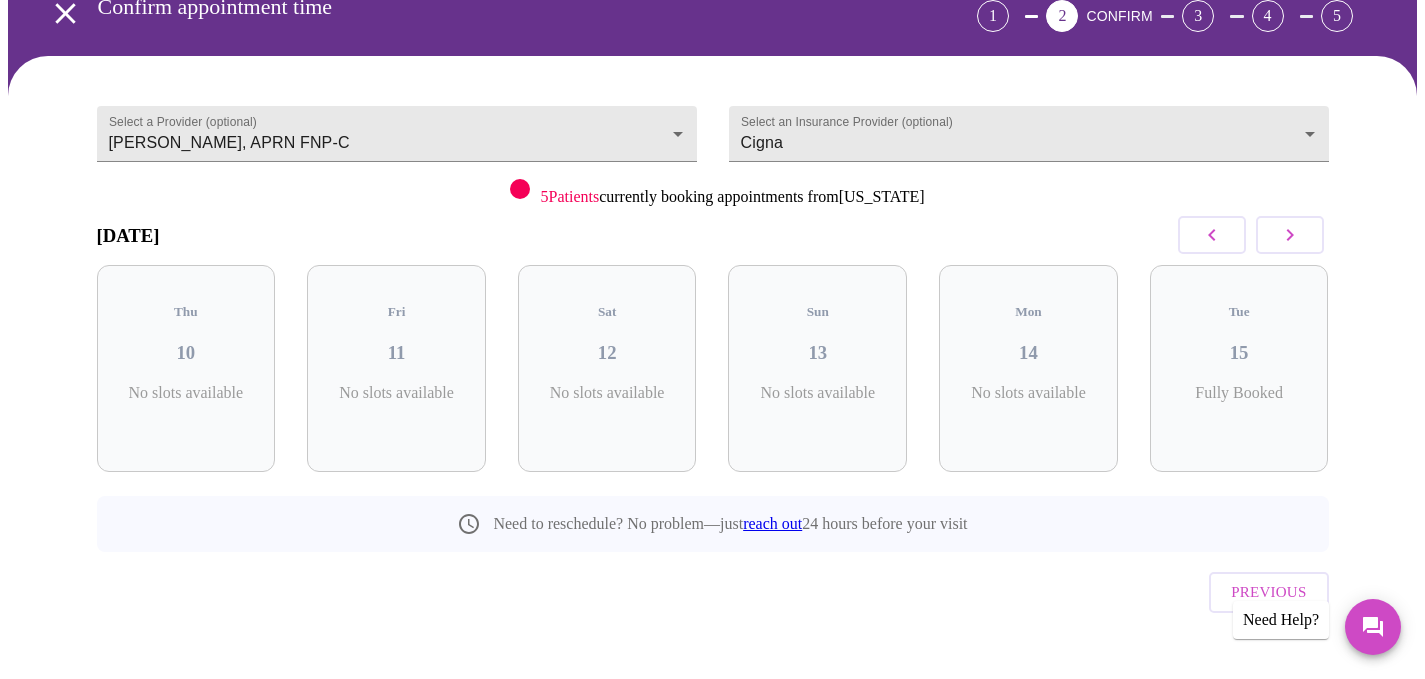 click 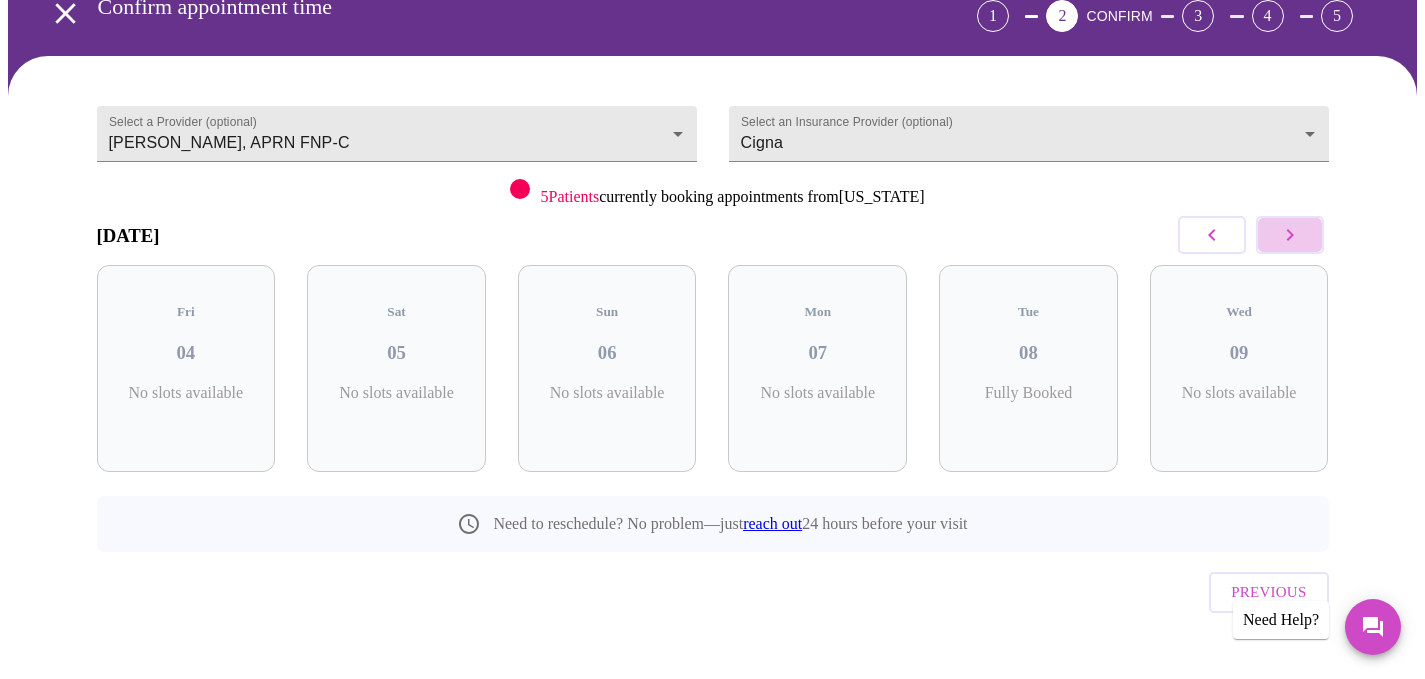click at bounding box center (1290, 235) 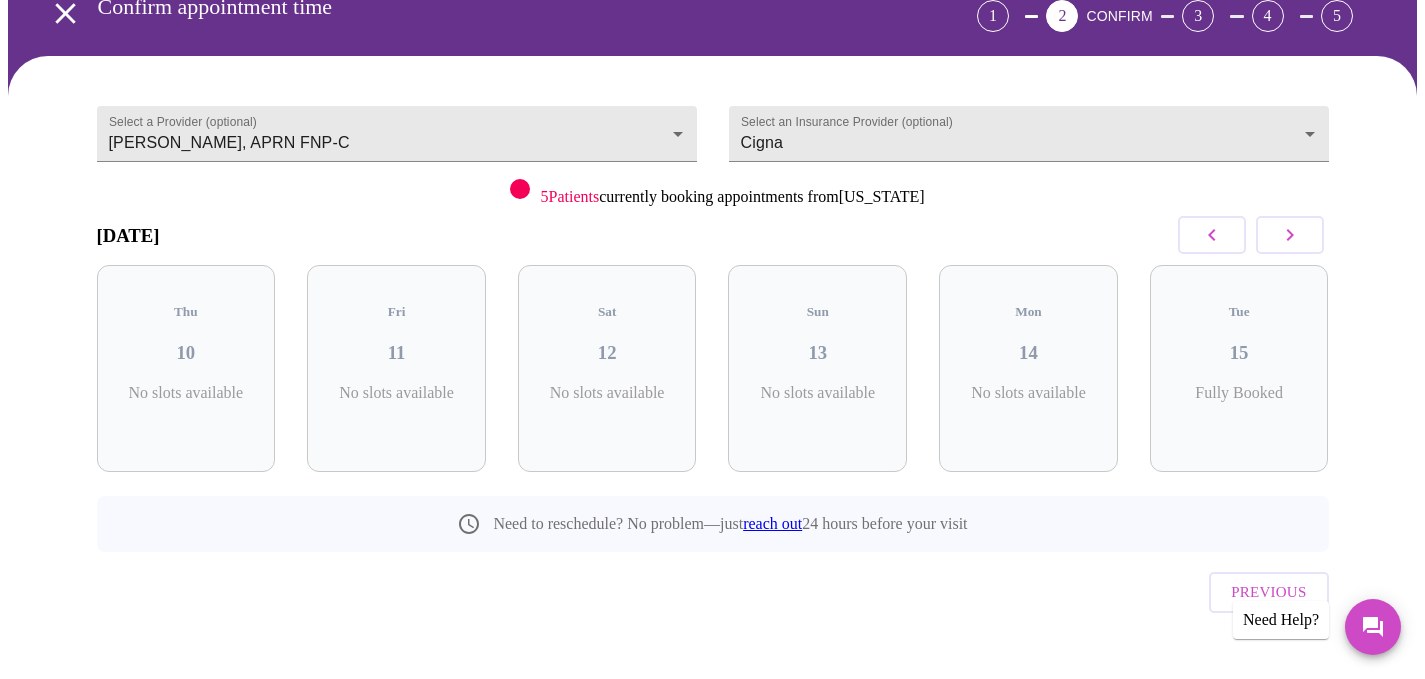 click at bounding box center [1290, 235] 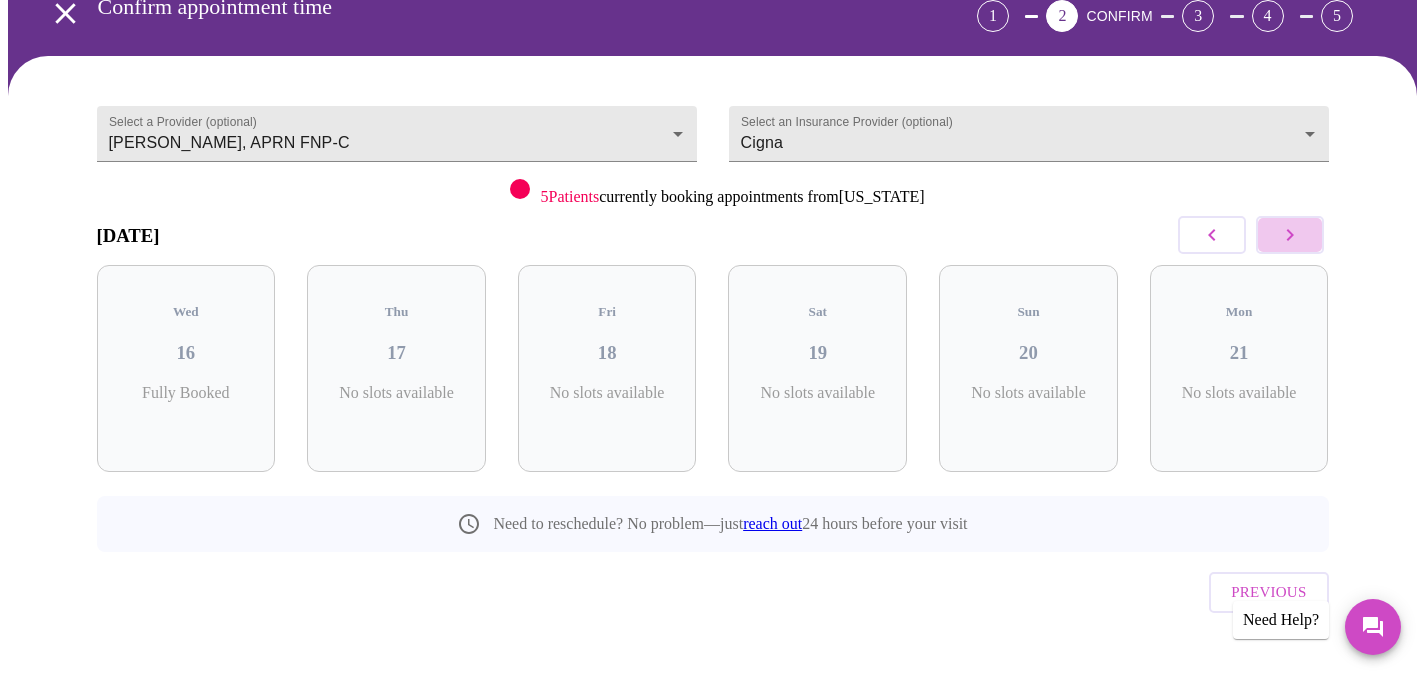 click at bounding box center (1290, 235) 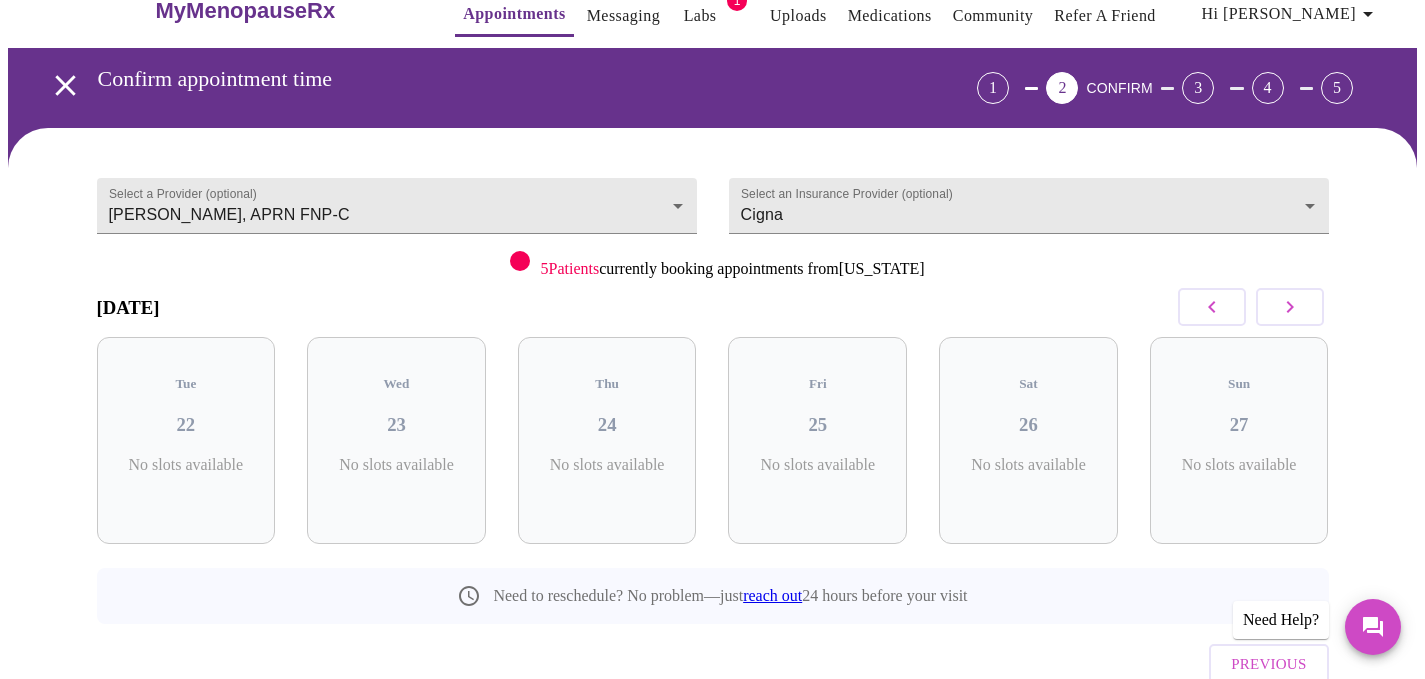 scroll, scrollTop: 0, scrollLeft: 0, axis: both 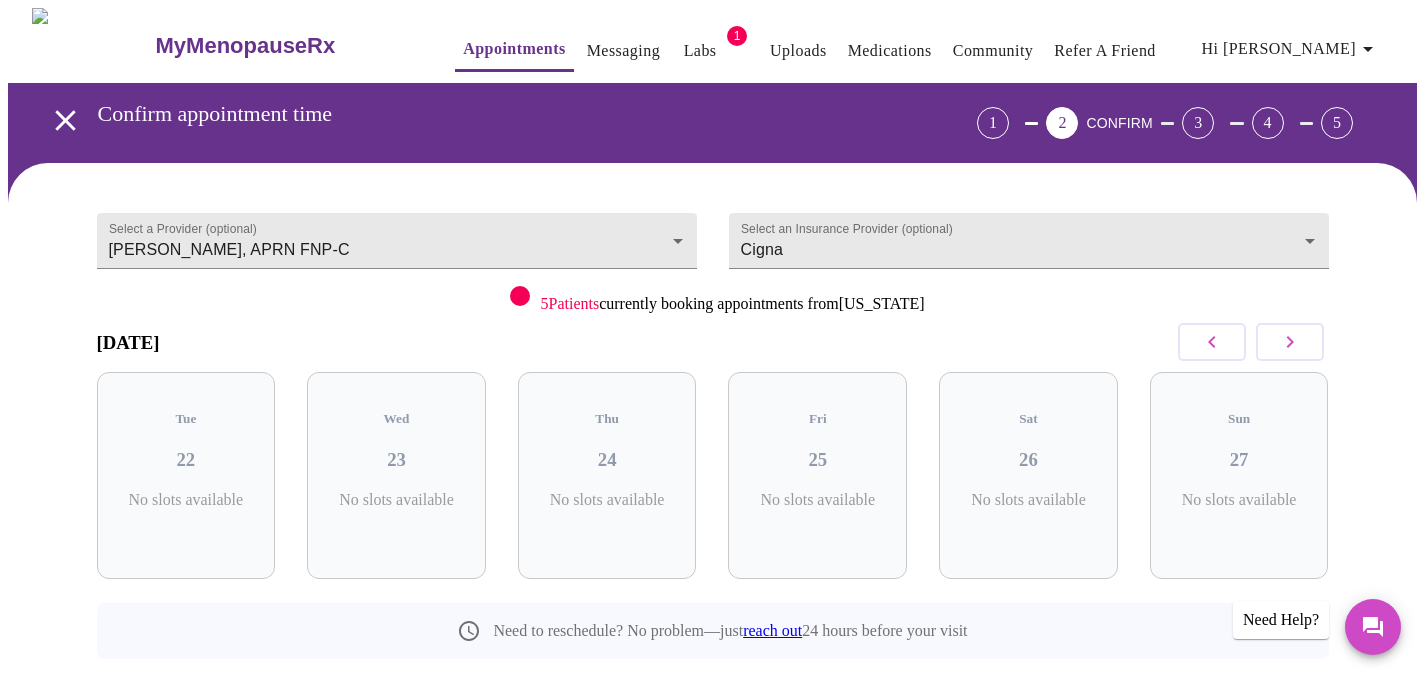click 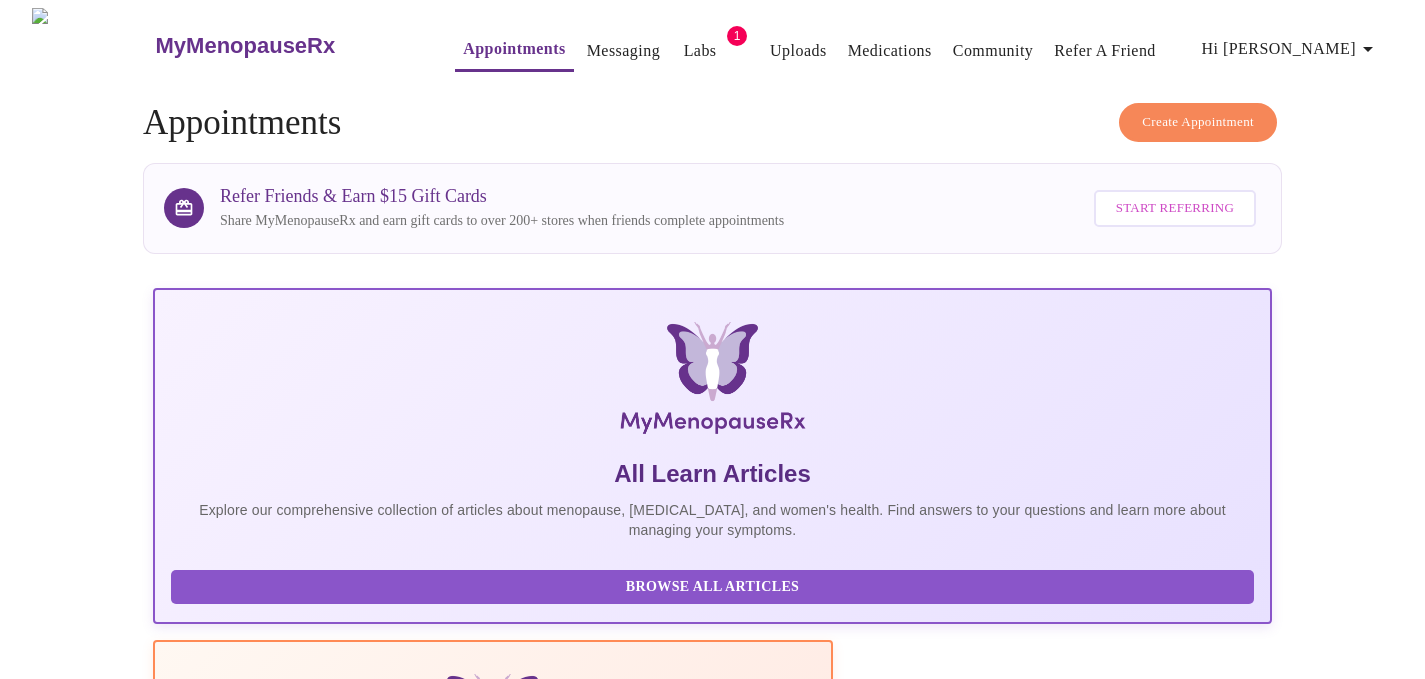 click on "Create Appointment" at bounding box center [1198, 122] 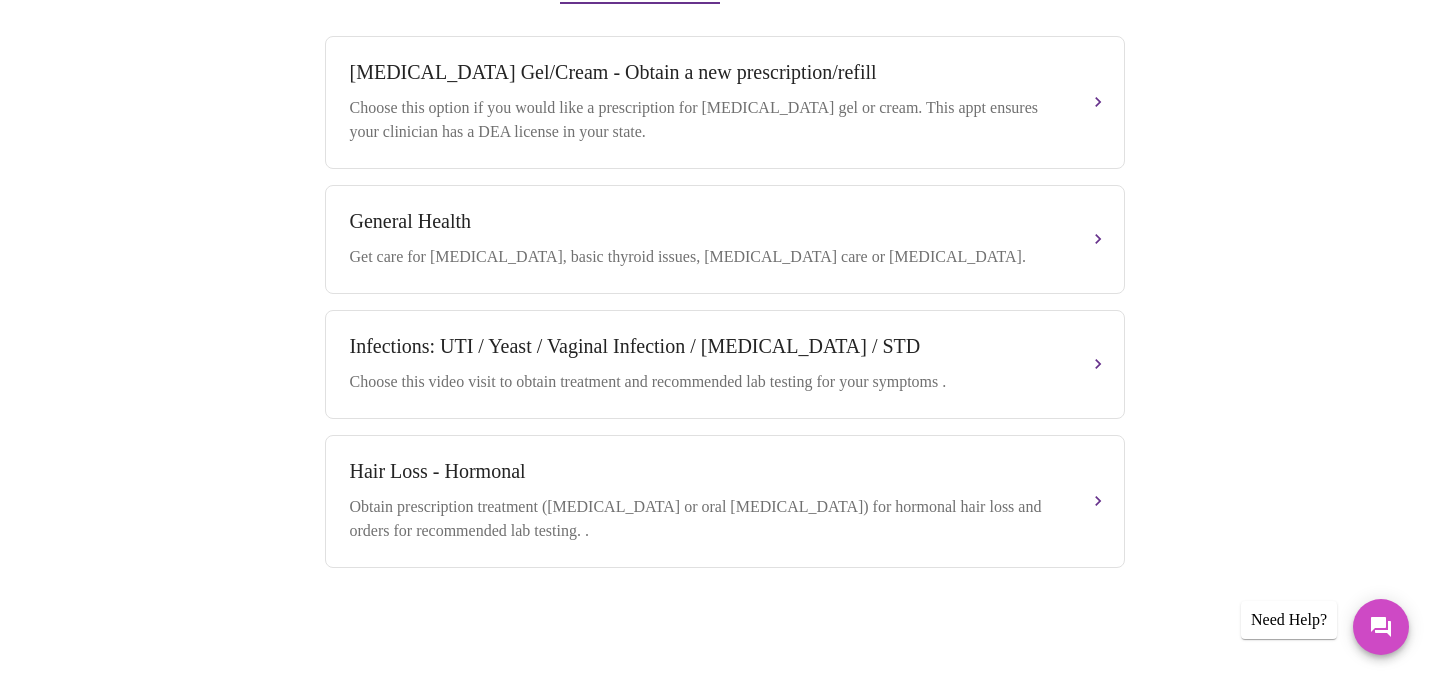 scroll, scrollTop: 883, scrollLeft: 0, axis: vertical 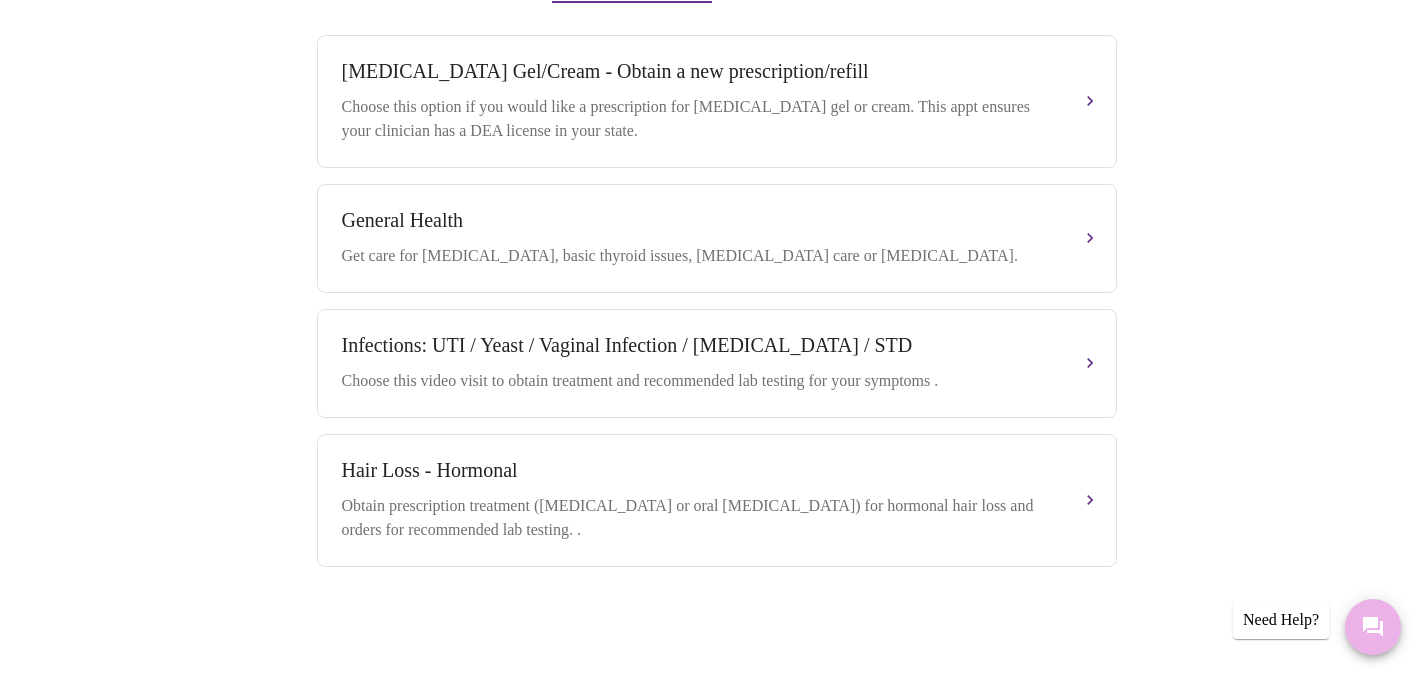 click 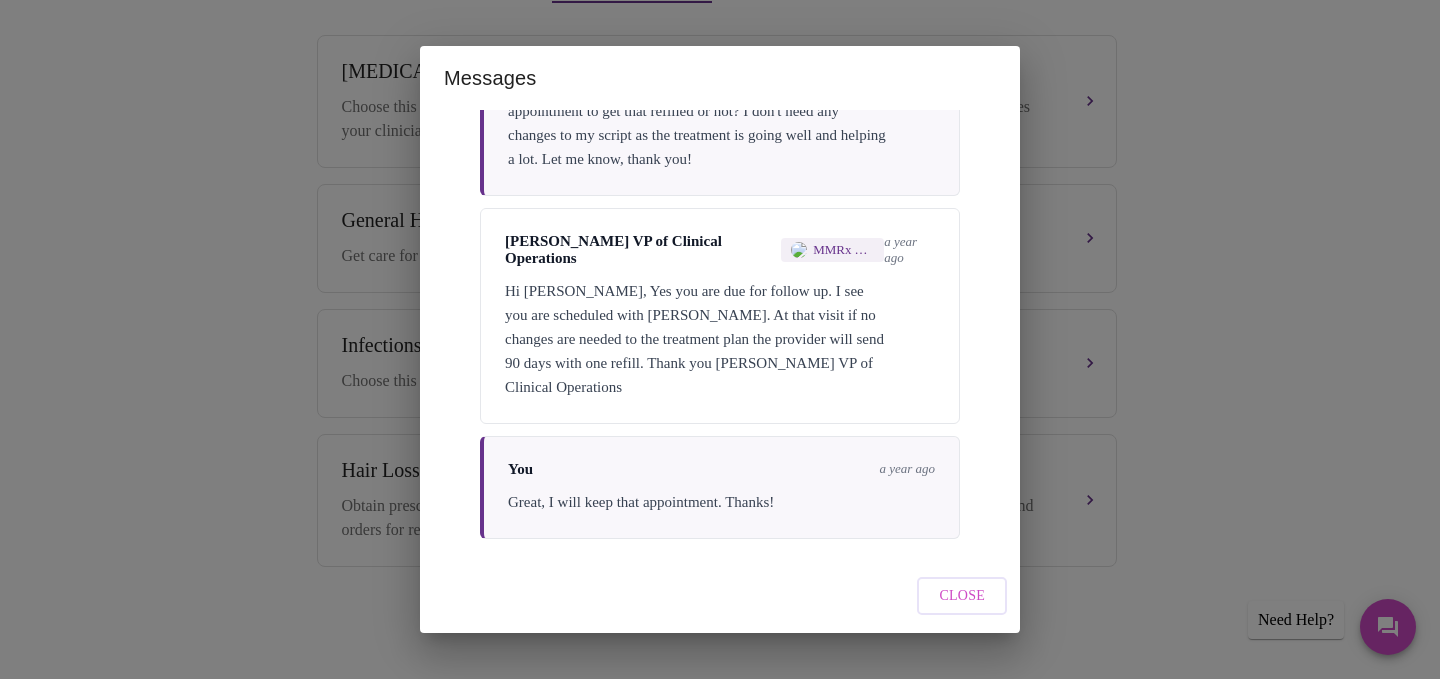 scroll, scrollTop: 2067, scrollLeft: 0, axis: vertical 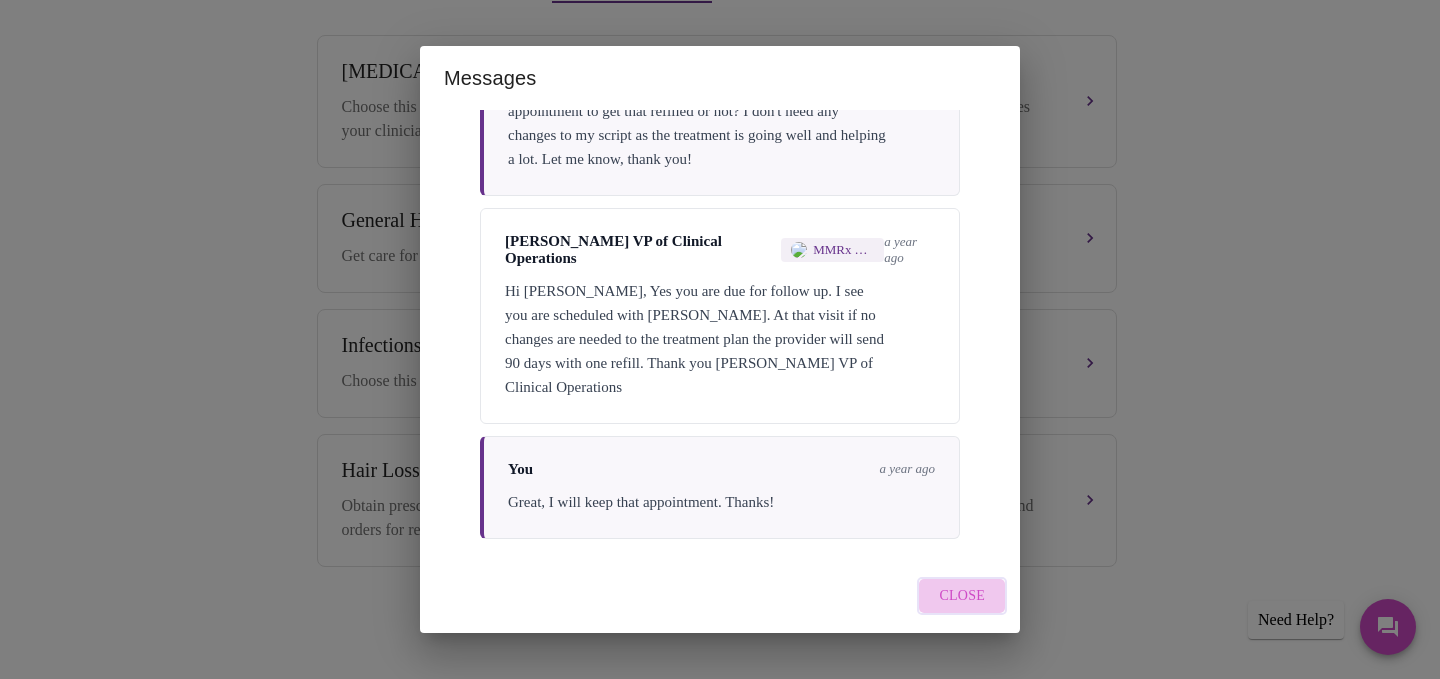 click on "Close" at bounding box center (962, 596) 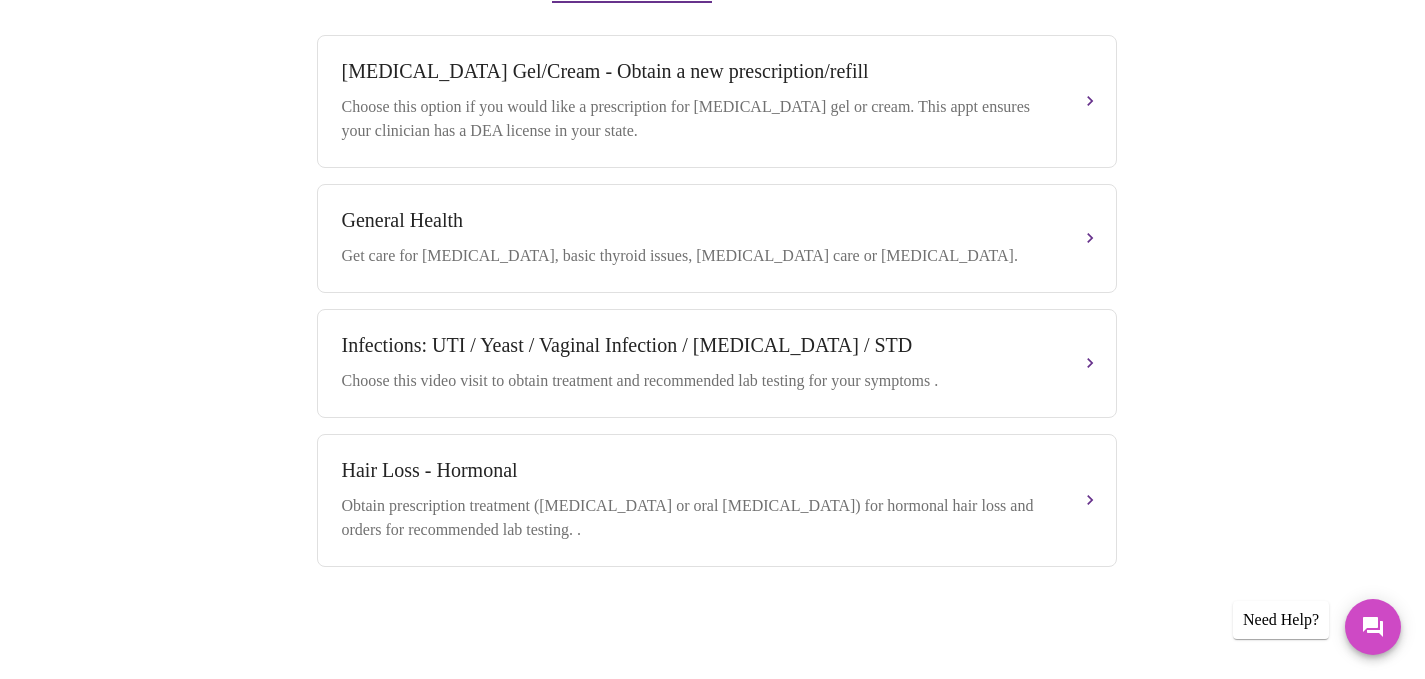 click on "Need Help?" at bounding box center [1281, 620] 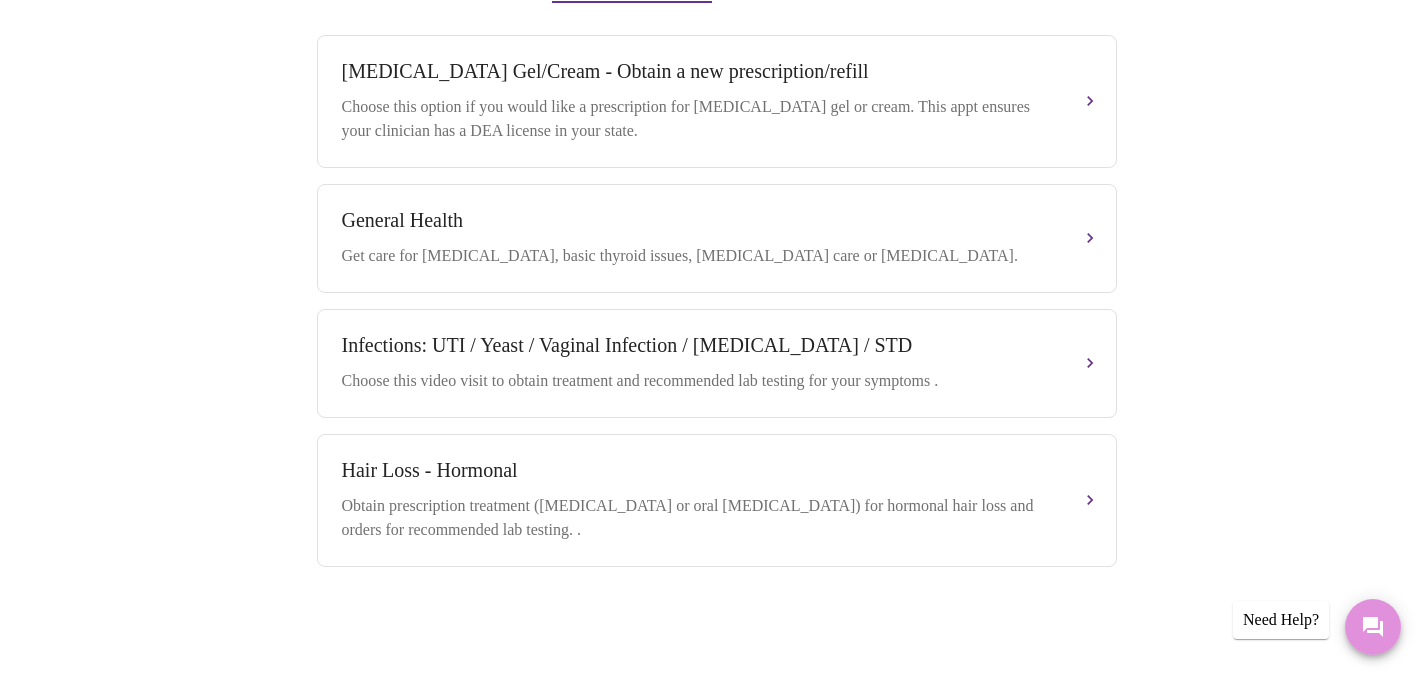 click 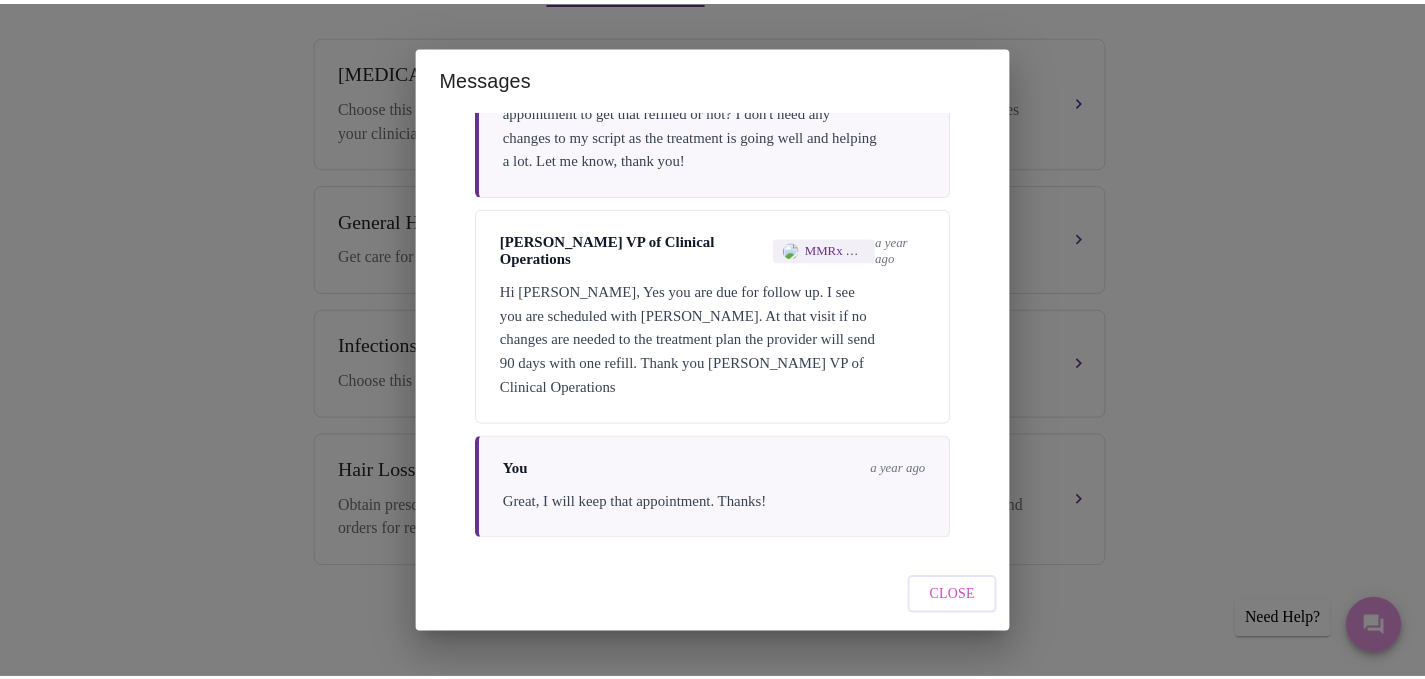 scroll, scrollTop: 2067, scrollLeft: 0, axis: vertical 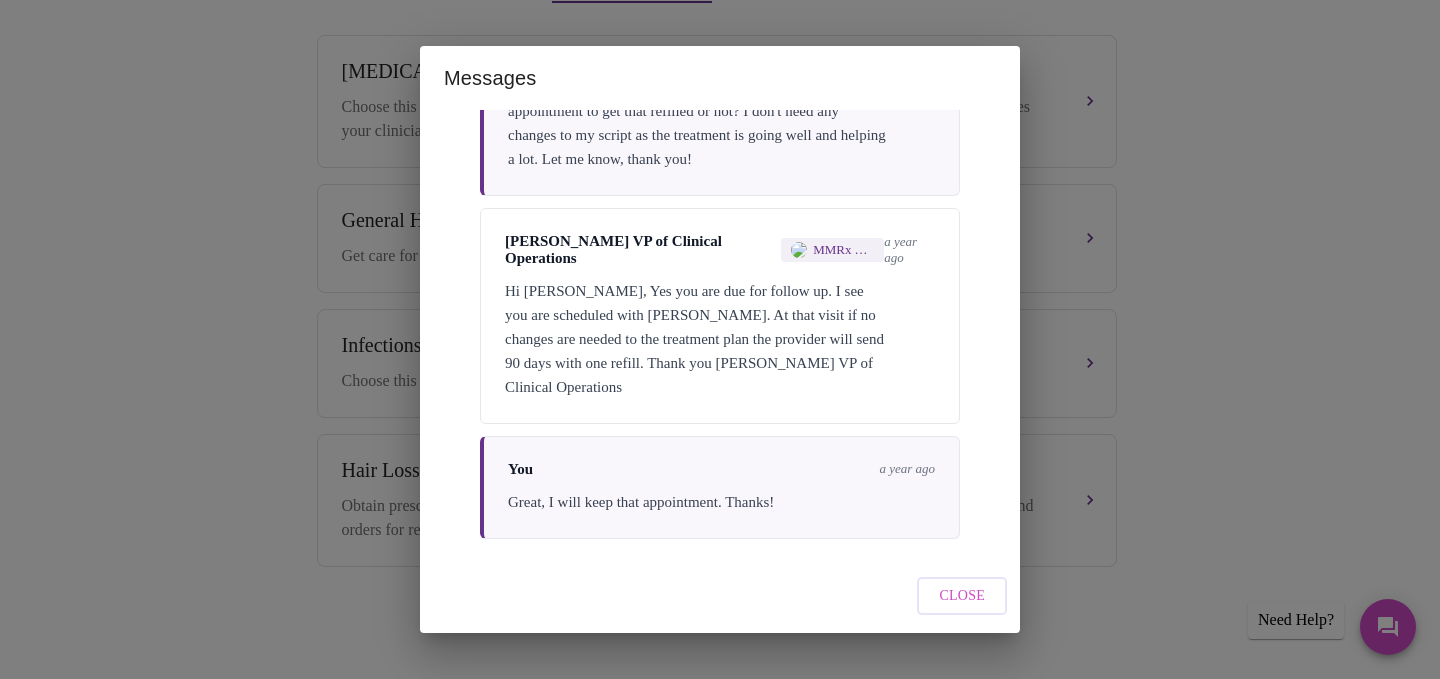click on "Close" at bounding box center (962, 596) 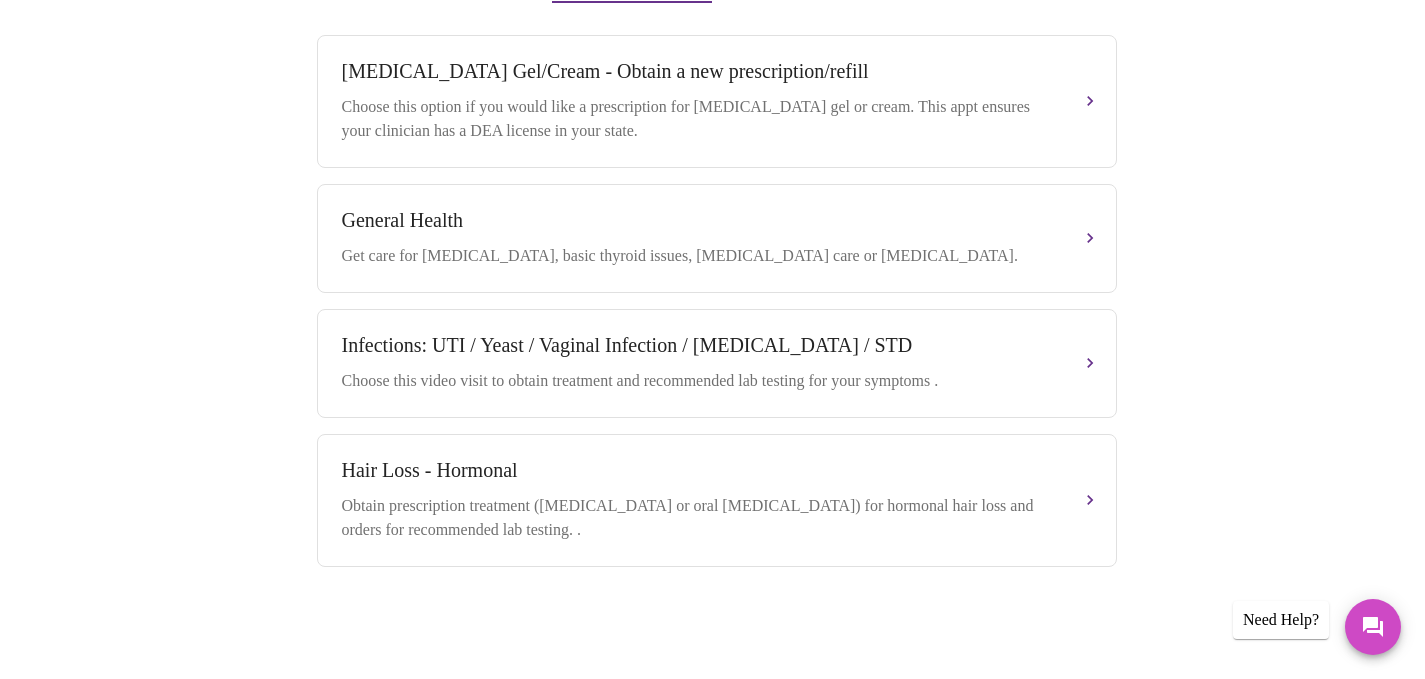 click on "Need Help?" at bounding box center (1281, 620) 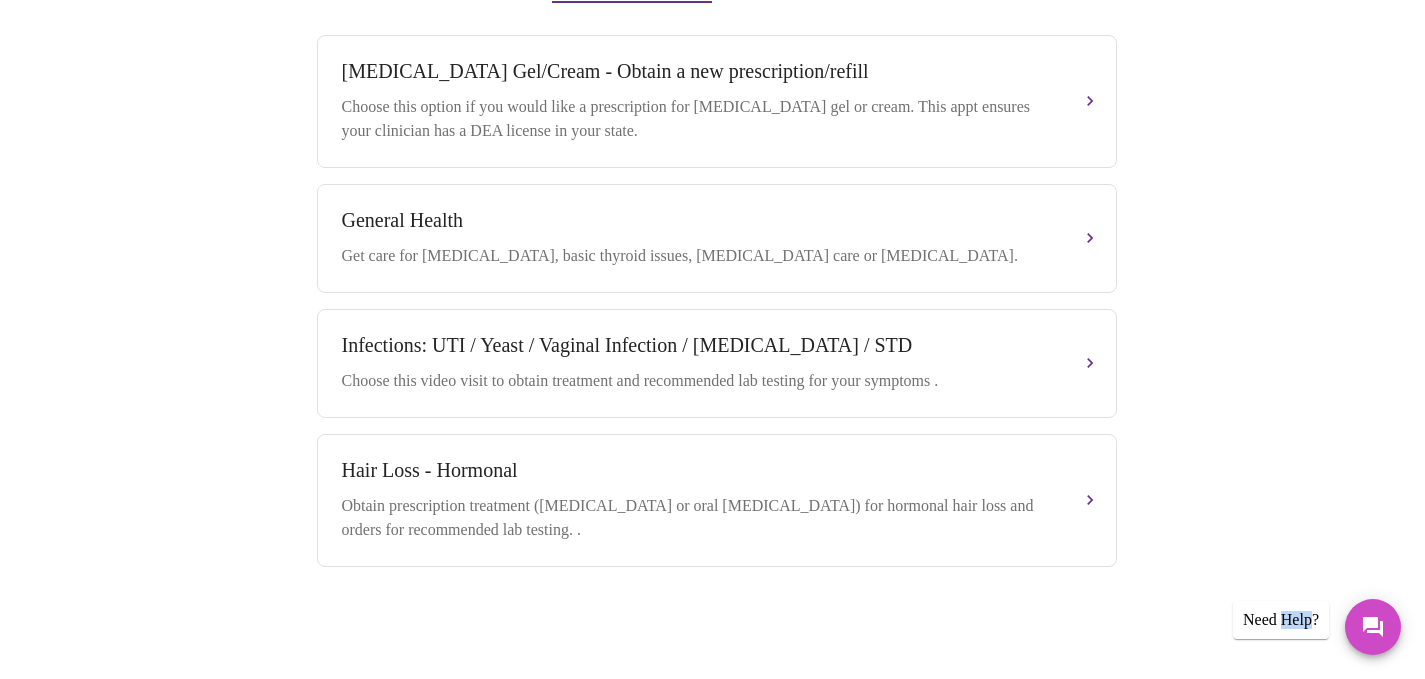 click on "Need Help?" at bounding box center (1281, 620) 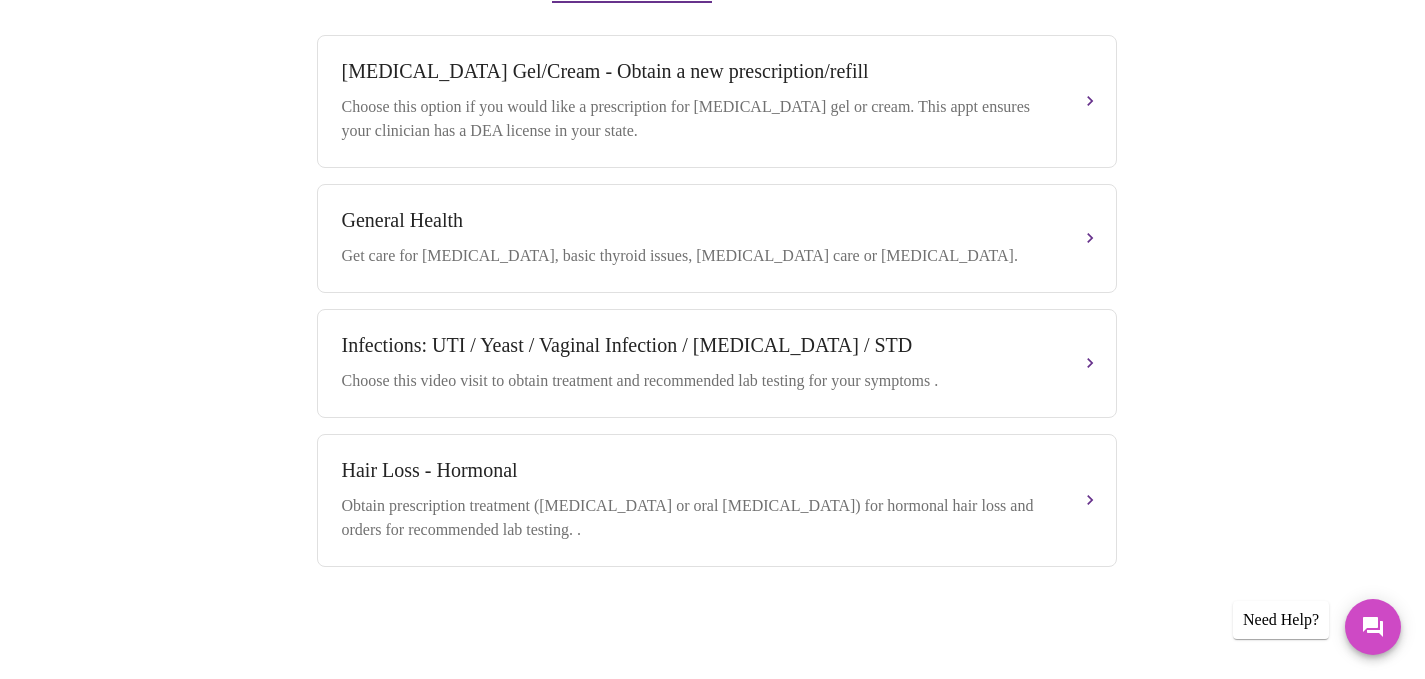 click on "Need Help?" at bounding box center [1281, 620] 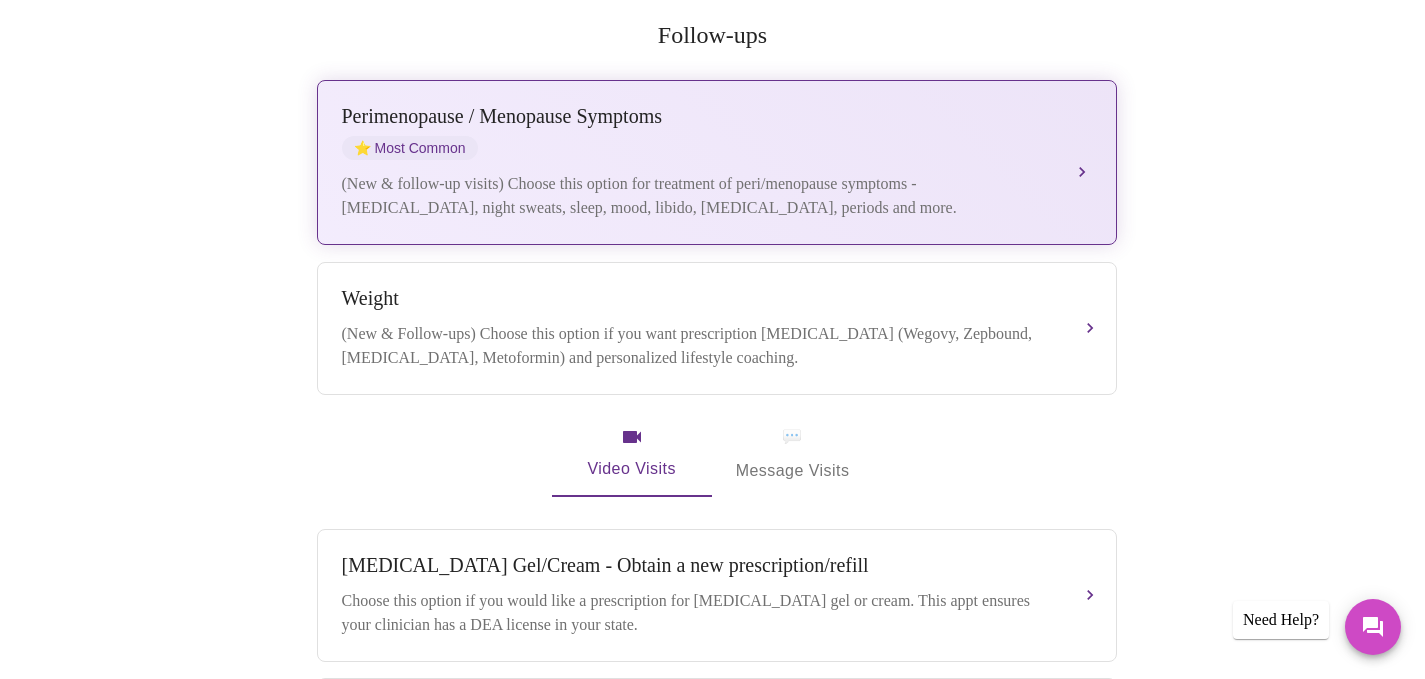 scroll, scrollTop: 0, scrollLeft: 0, axis: both 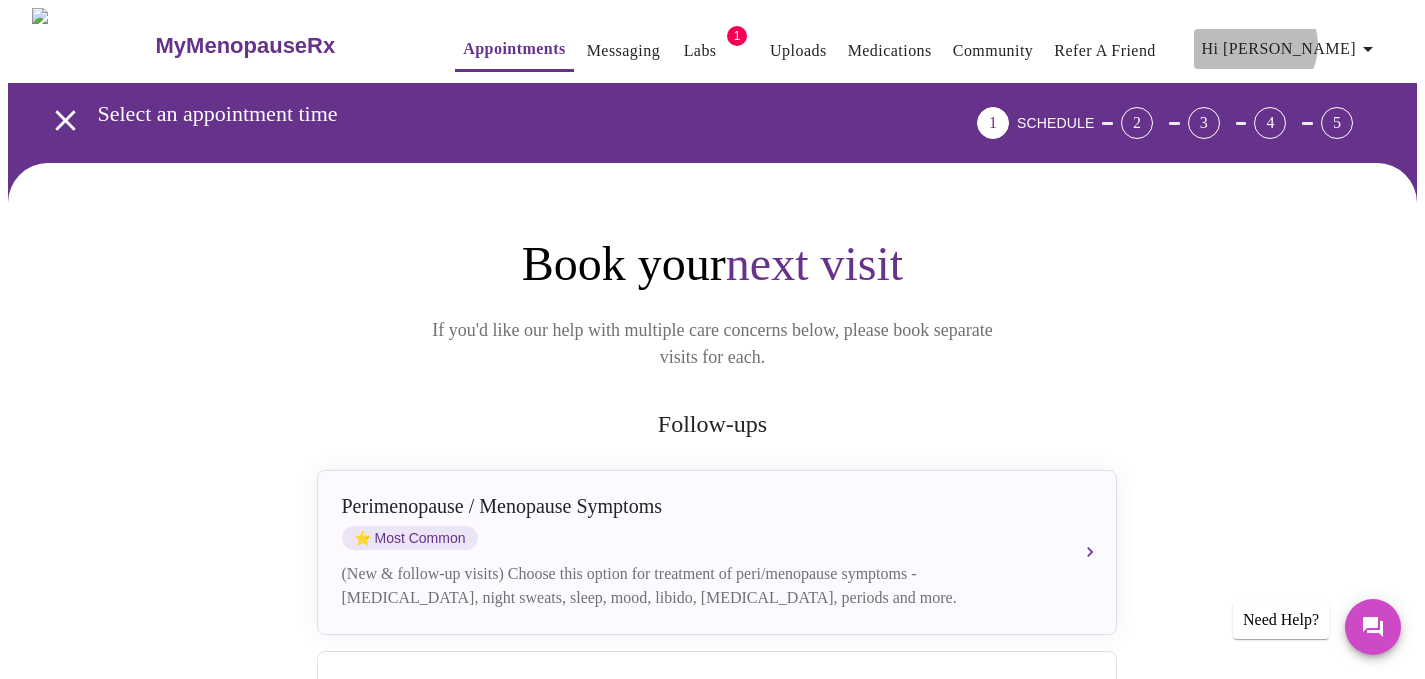 click on "Hi [PERSON_NAME]" at bounding box center [1291, 49] 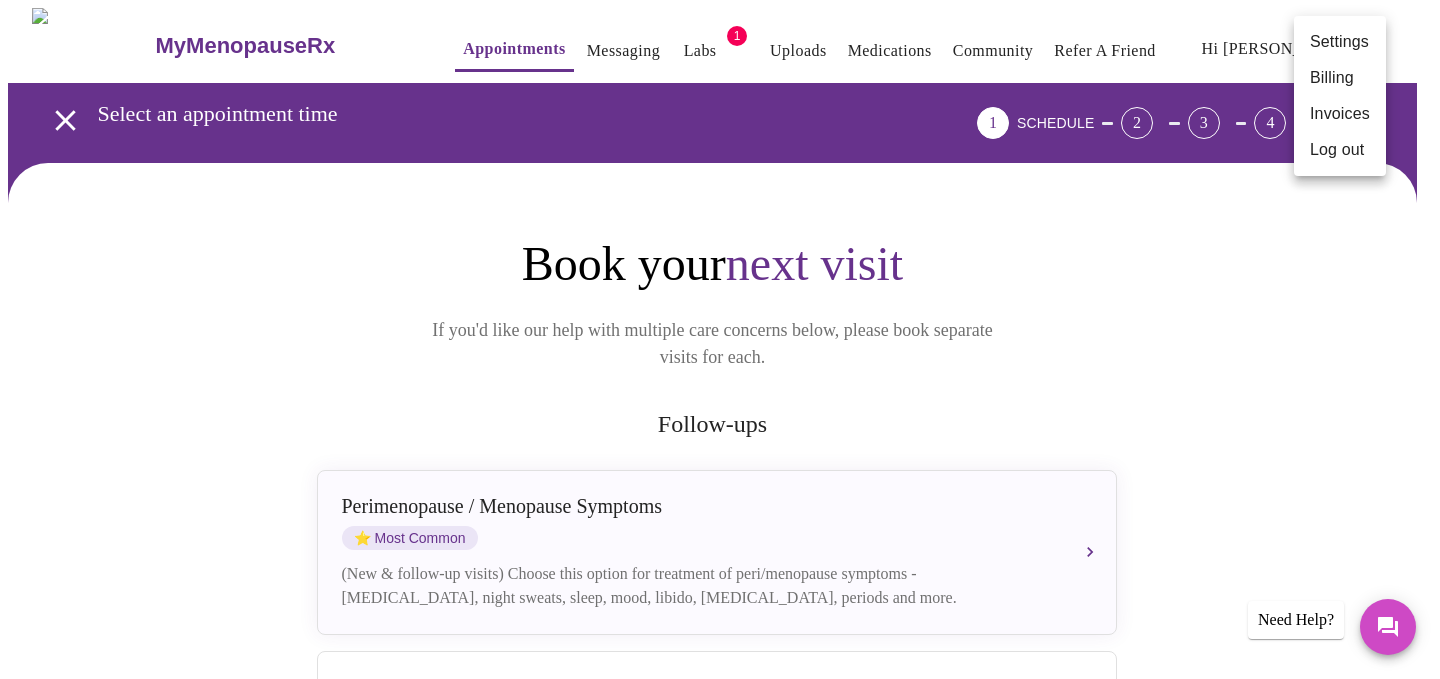 click at bounding box center (720, 339) 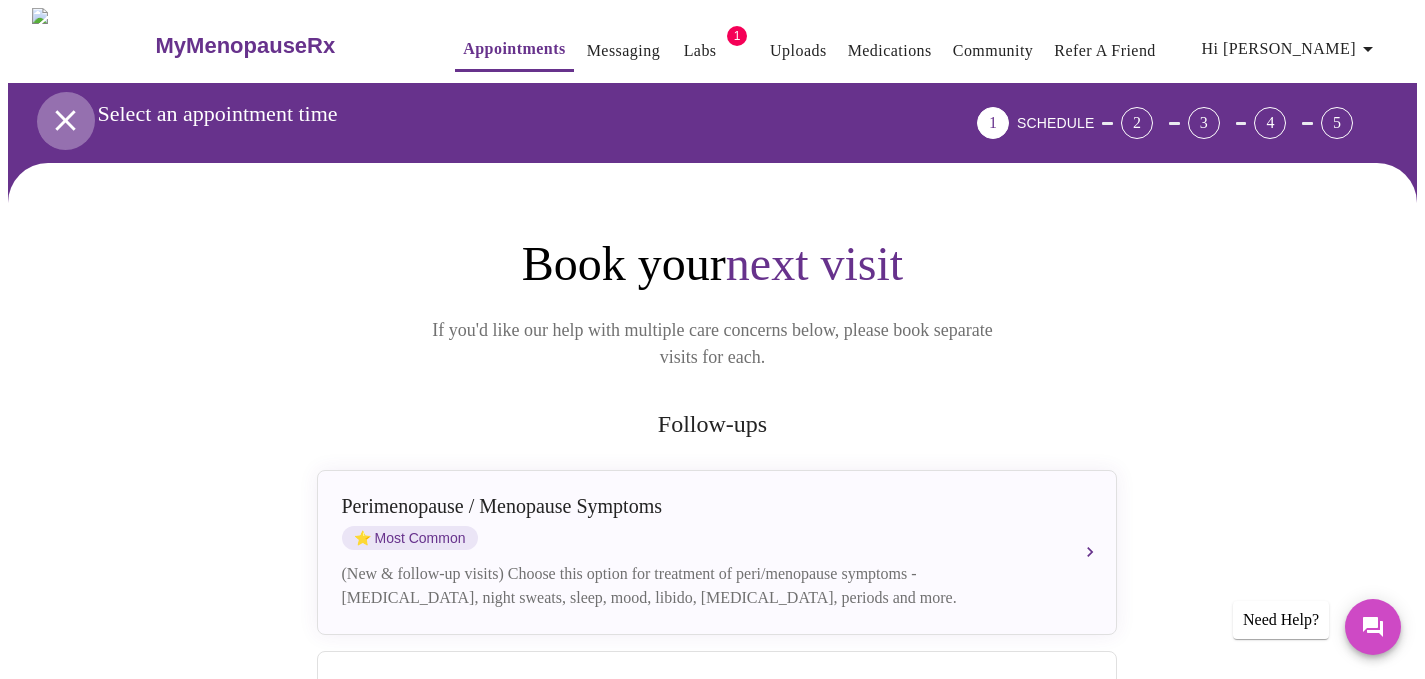 click 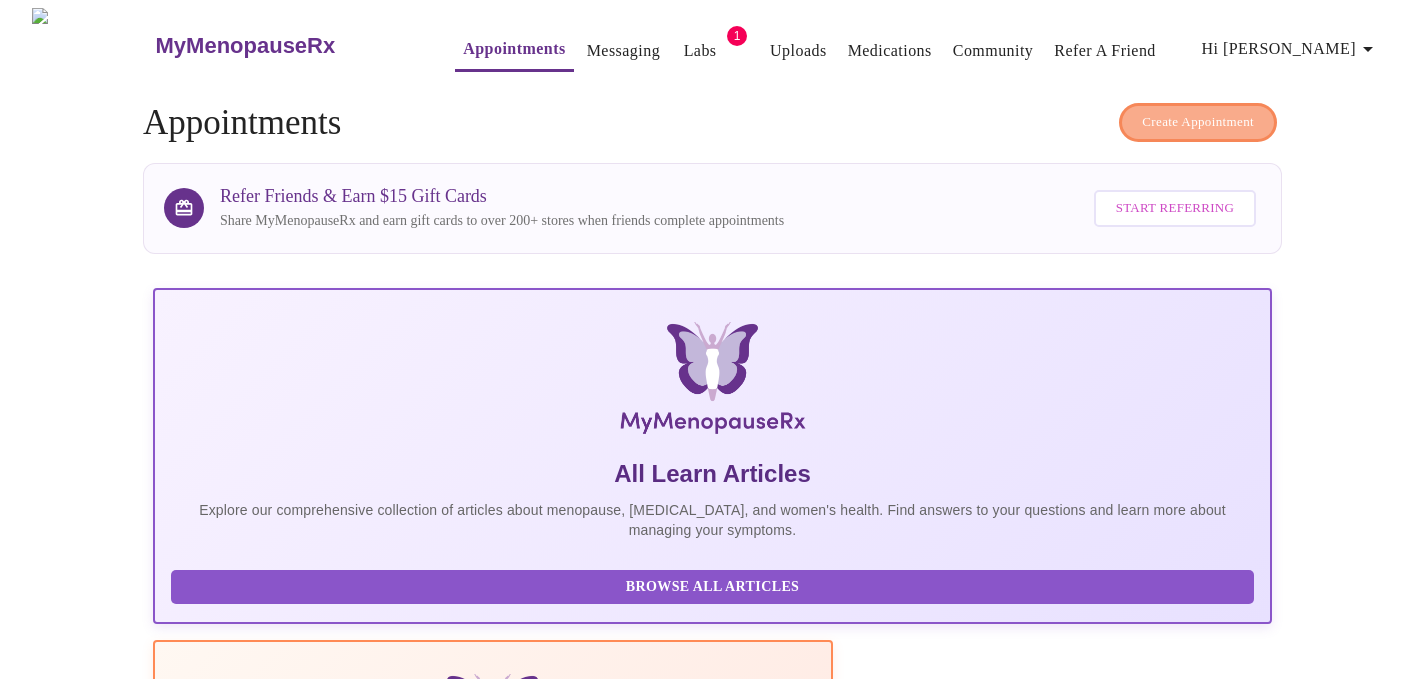 click on "Create Appointment" at bounding box center (1198, 122) 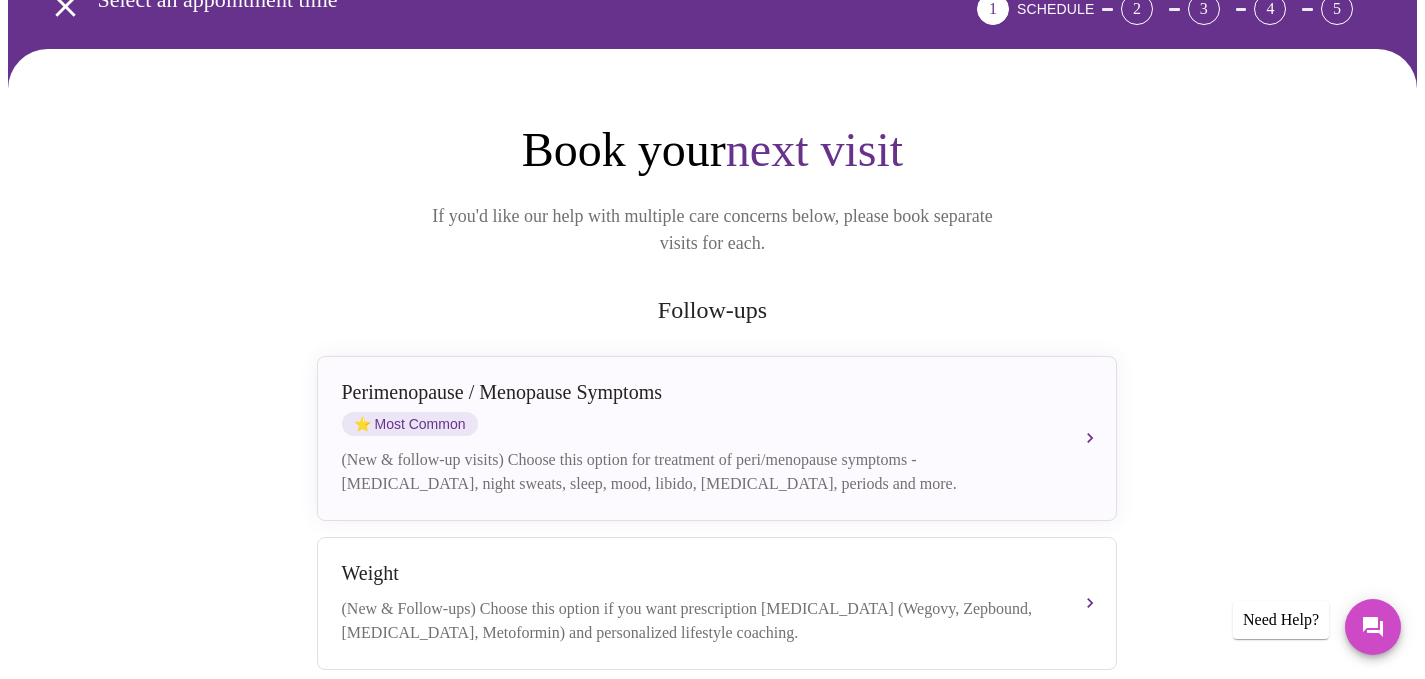scroll, scrollTop: 366, scrollLeft: 0, axis: vertical 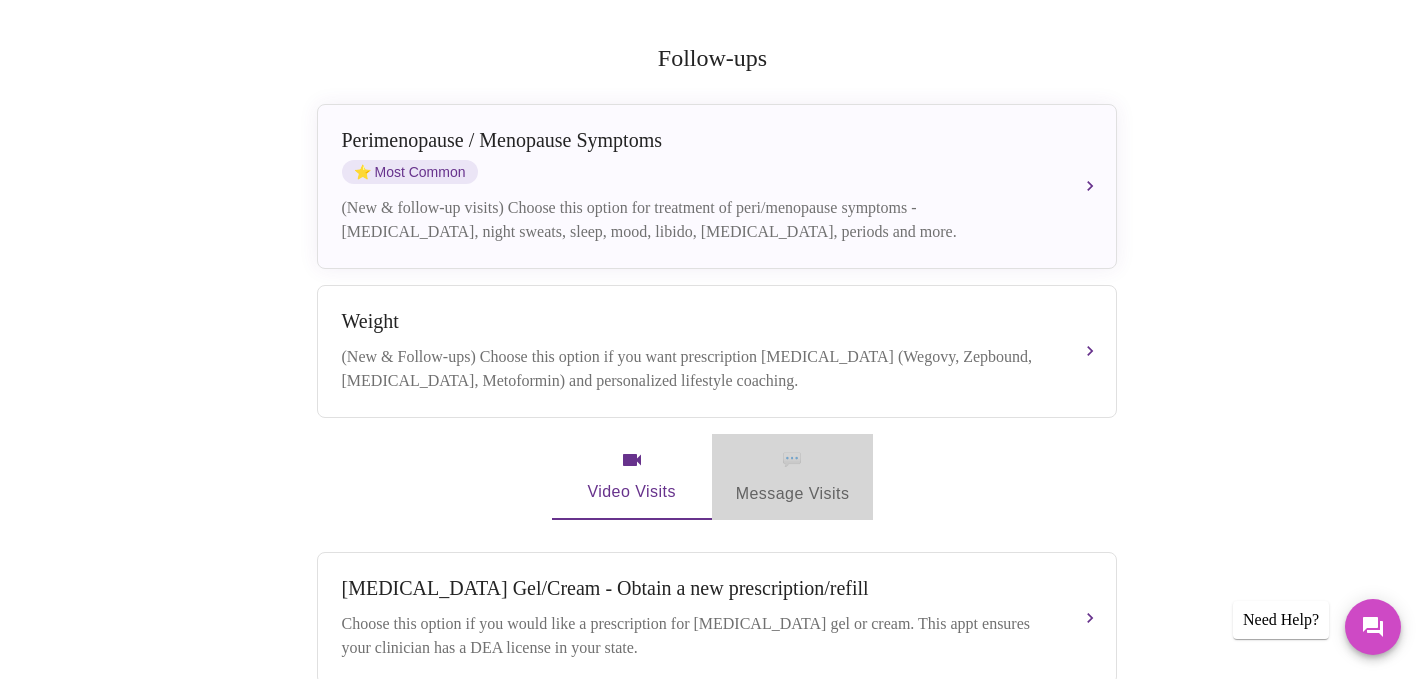 click on "💬 Message Visits" at bounding box center (793, 477) 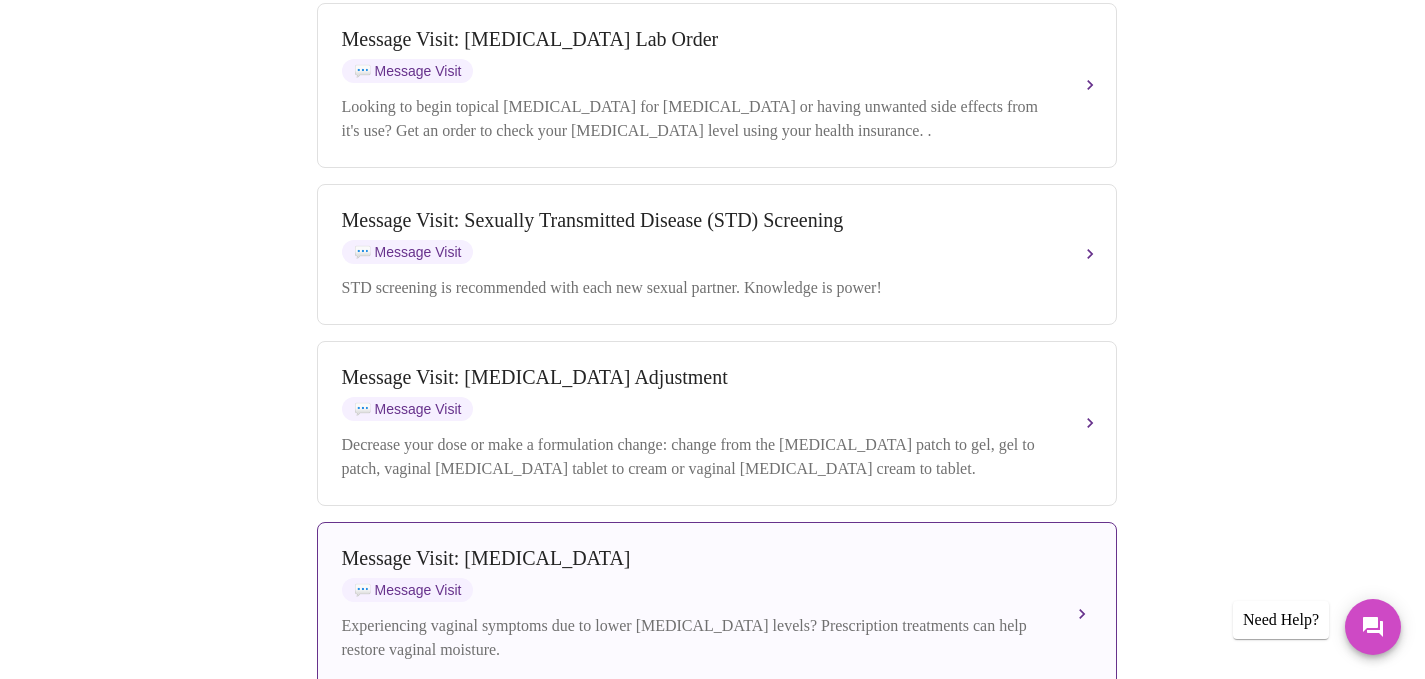scroll, scrollTop: 1339, scrollLeft: 0, axis: vertical 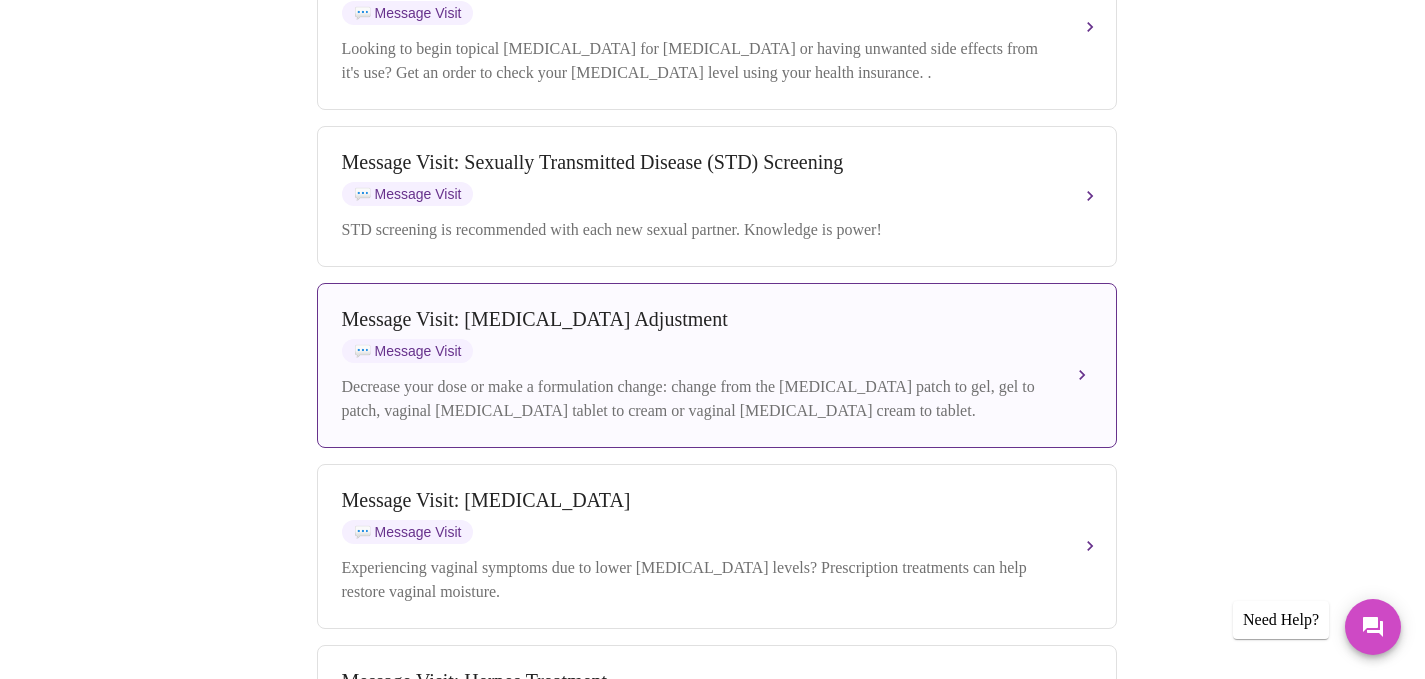 click on "Message Visit: [MEDICAL_DATA] Adjustment 💬  Message Visit Decrease your dose or make a formulation change: change from the [MEDICAL_DATA] patch to gel, gel to patch,  vaginal [MEDICAL_DATA] tablet to cream or vaginal [MEDICAL_DATA] cream to tablet." at bounding box center (717, 365) 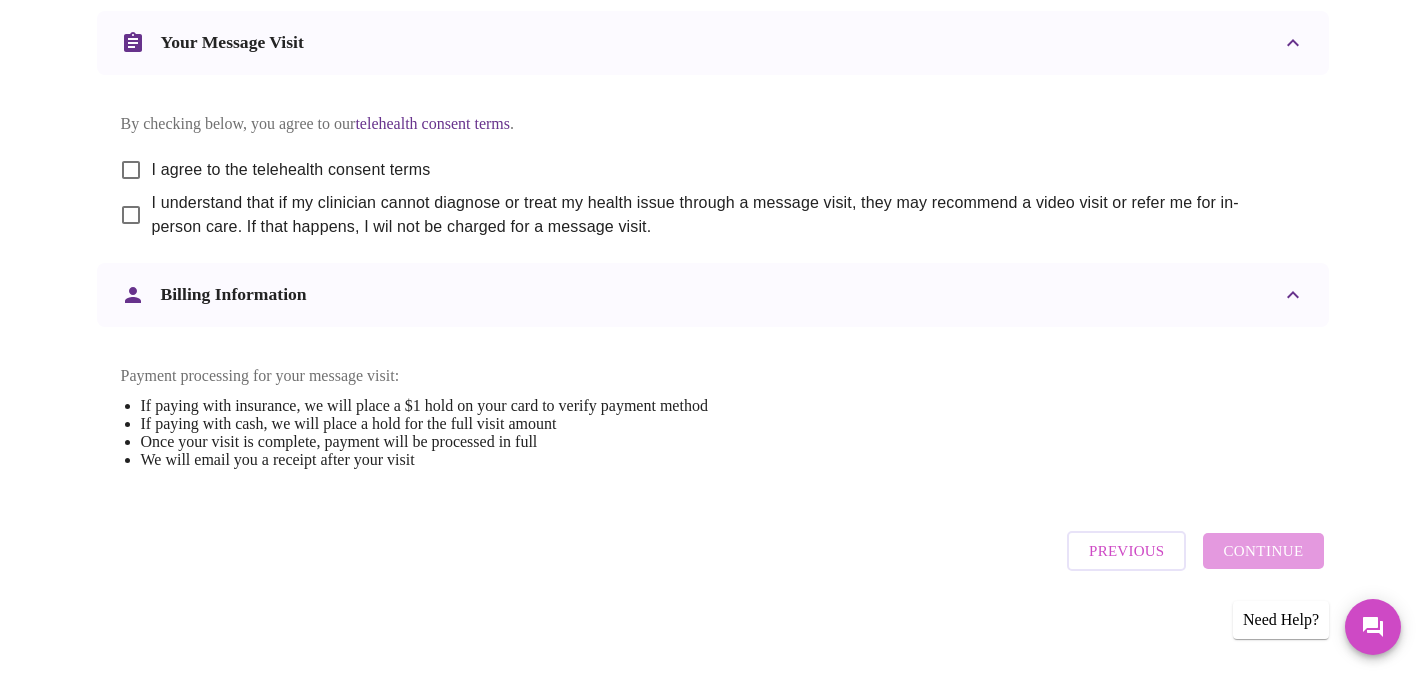 scroll, scrollTop: 1088, scrollLeft: 0, axis: vertical 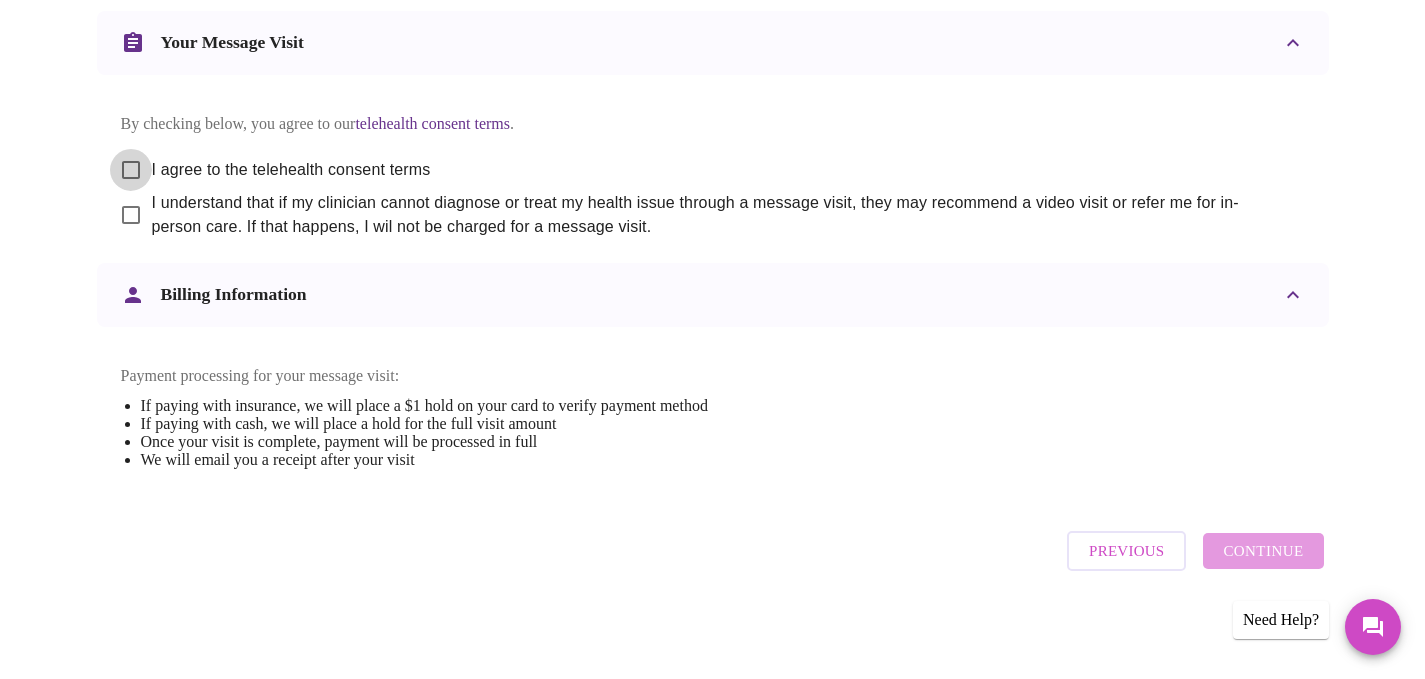 click on "I agree to the telehealth consent terms" at bounding box center [131, 170] 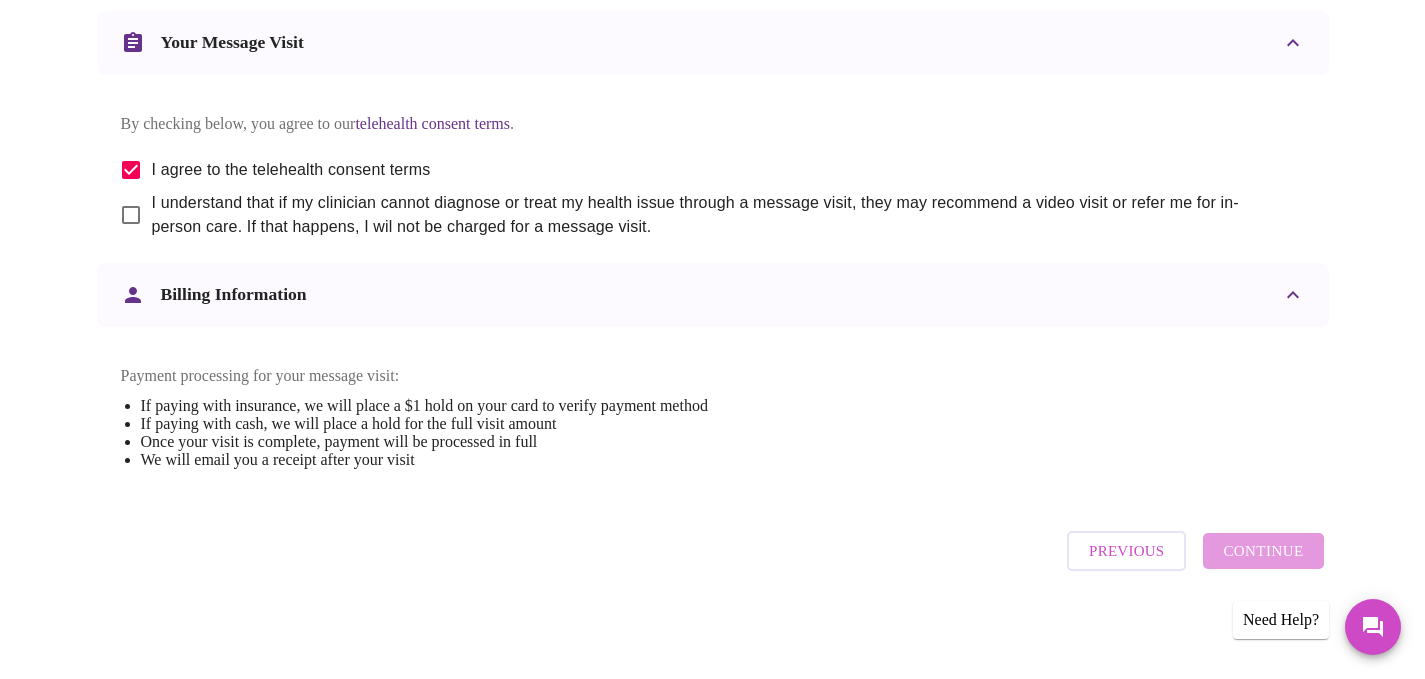 click on "I understand that if my clinician cannot diagnose or treat my health issue through a message visit, they may recommend a video visit or refer me for in-person care. If that happens, I wil not be charged for a message visit." at bounding box center (131, 215) 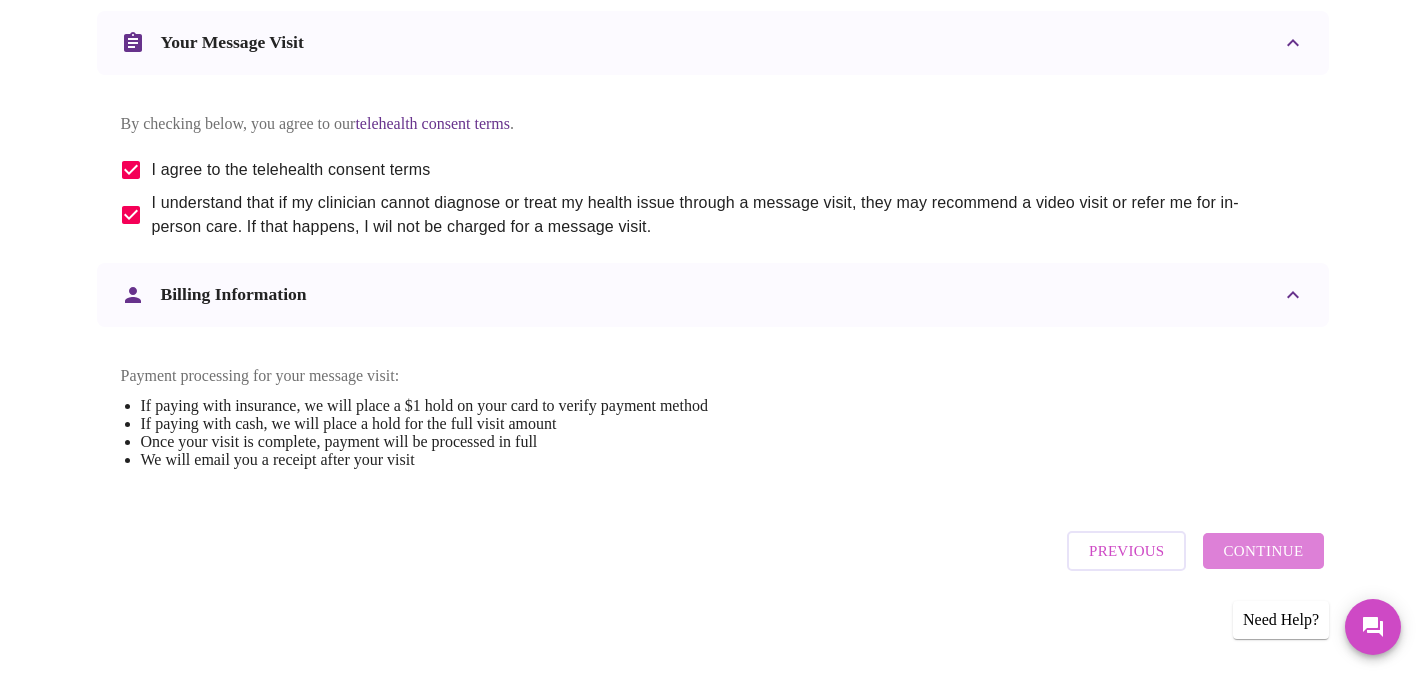 click on "Continue" at bounding box center (1263, 551) 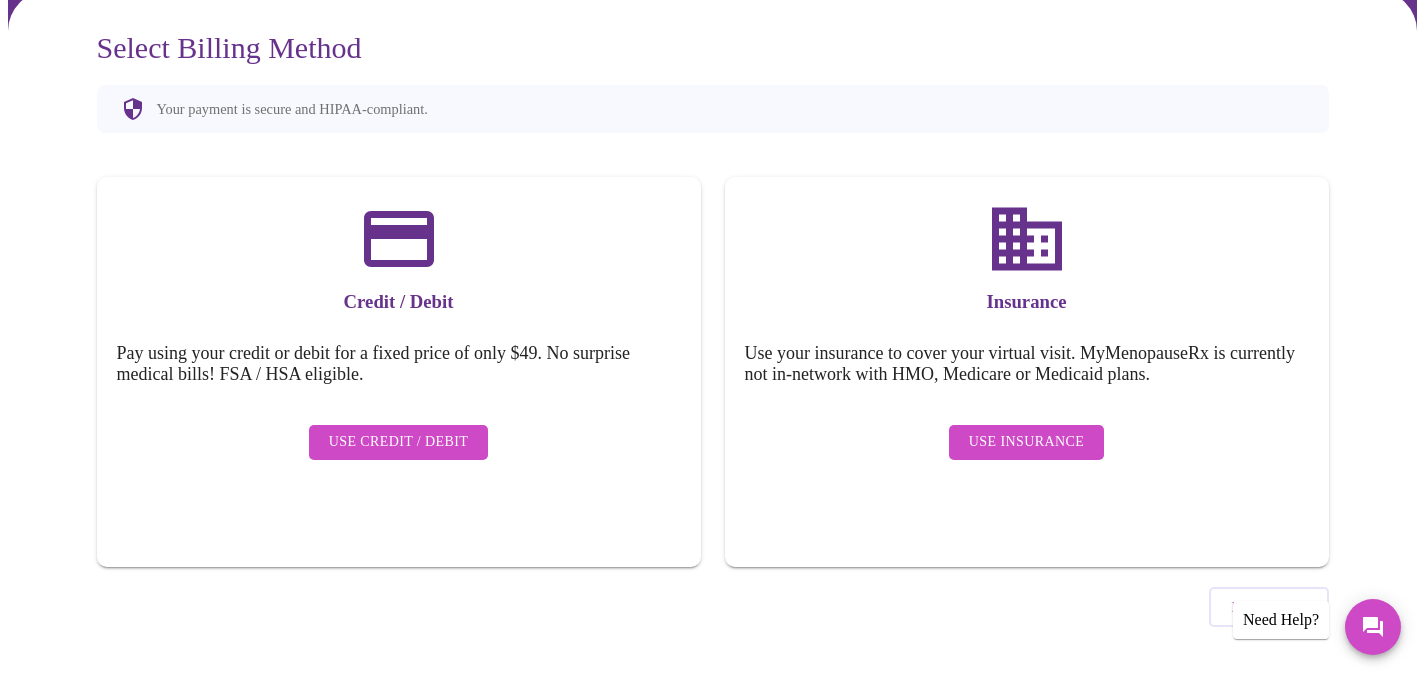 click on "Use Insurance" at bounding box center (1026, 442) 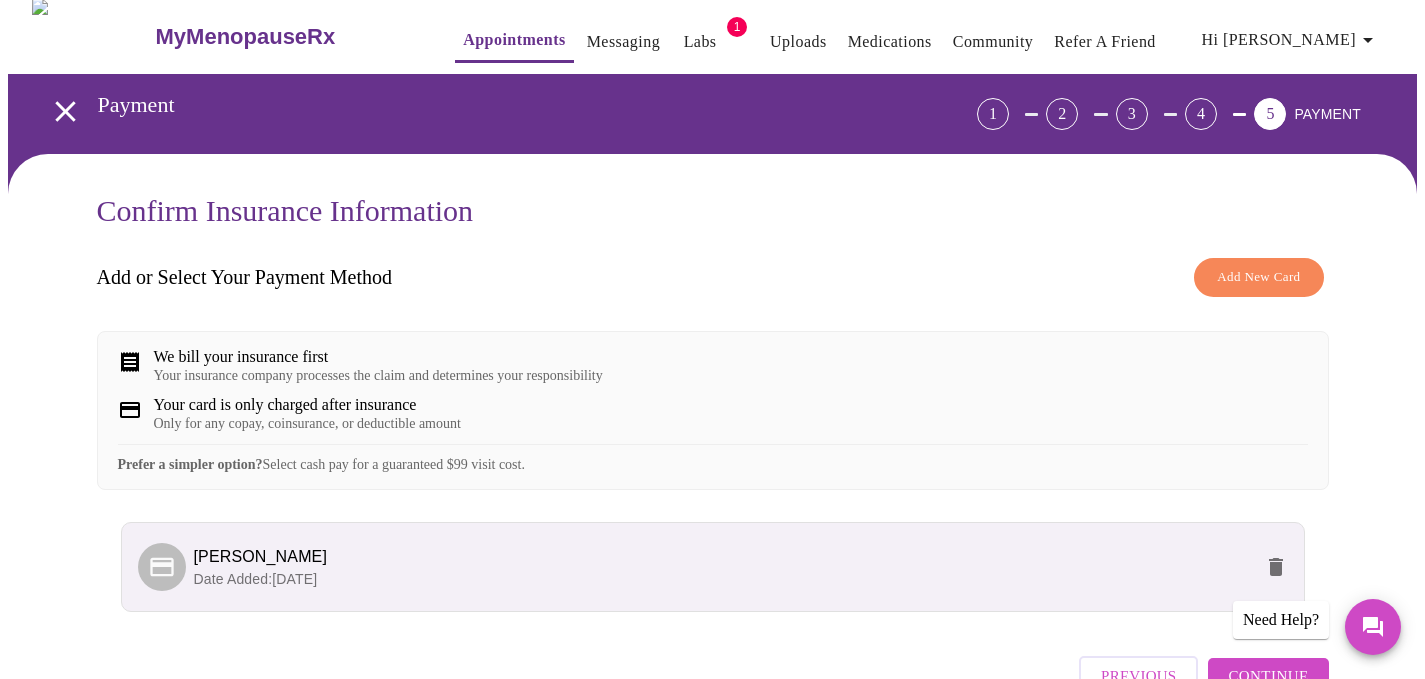 scroll, scrollTop: 142, scrollLeft: 0, axis: vertical 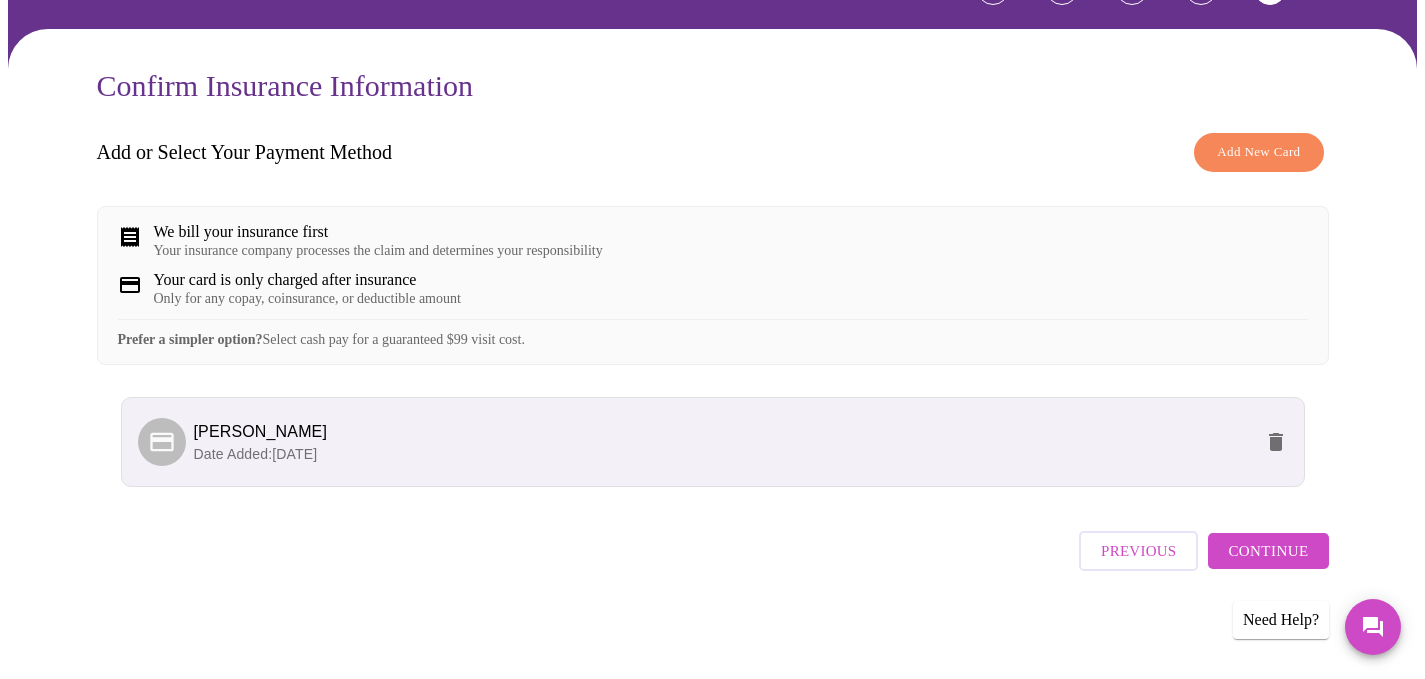 click on "Continue" at bounding box center (1268, 551) 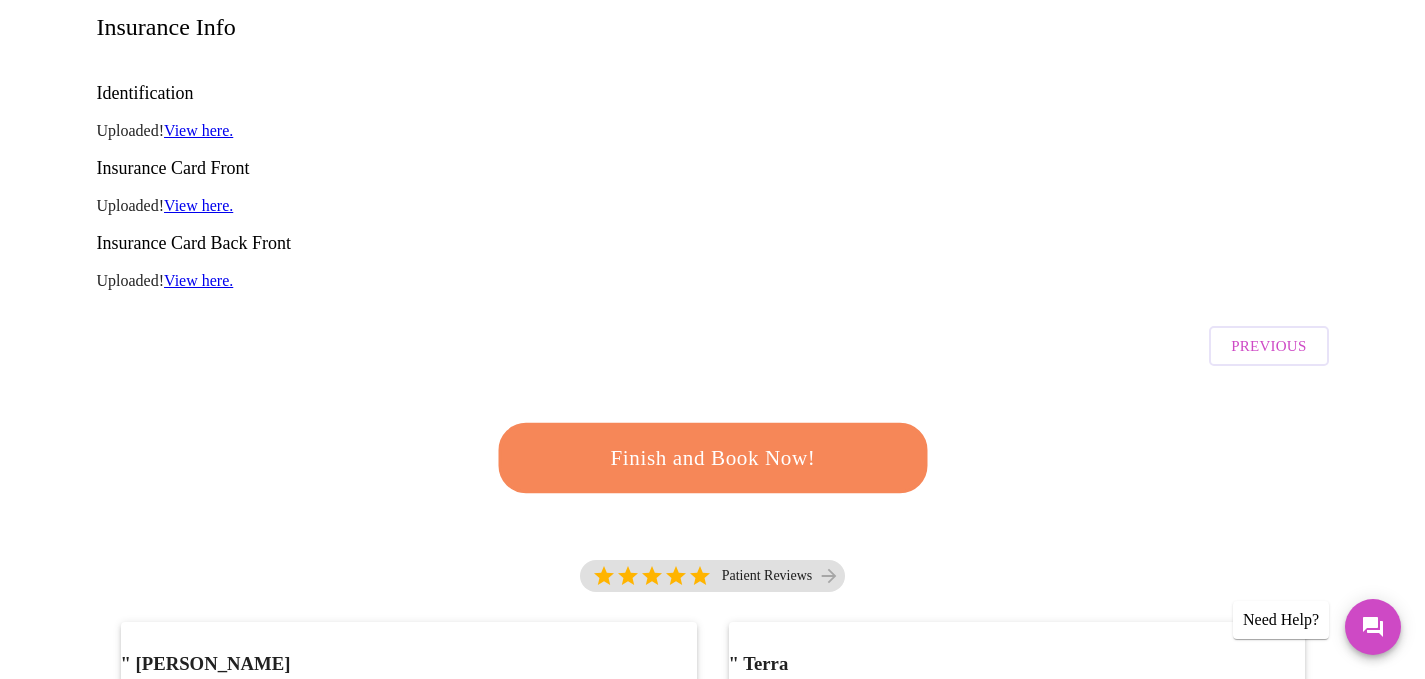 scroll, scrollTop: 0, scrollLeft: 0, axis: both 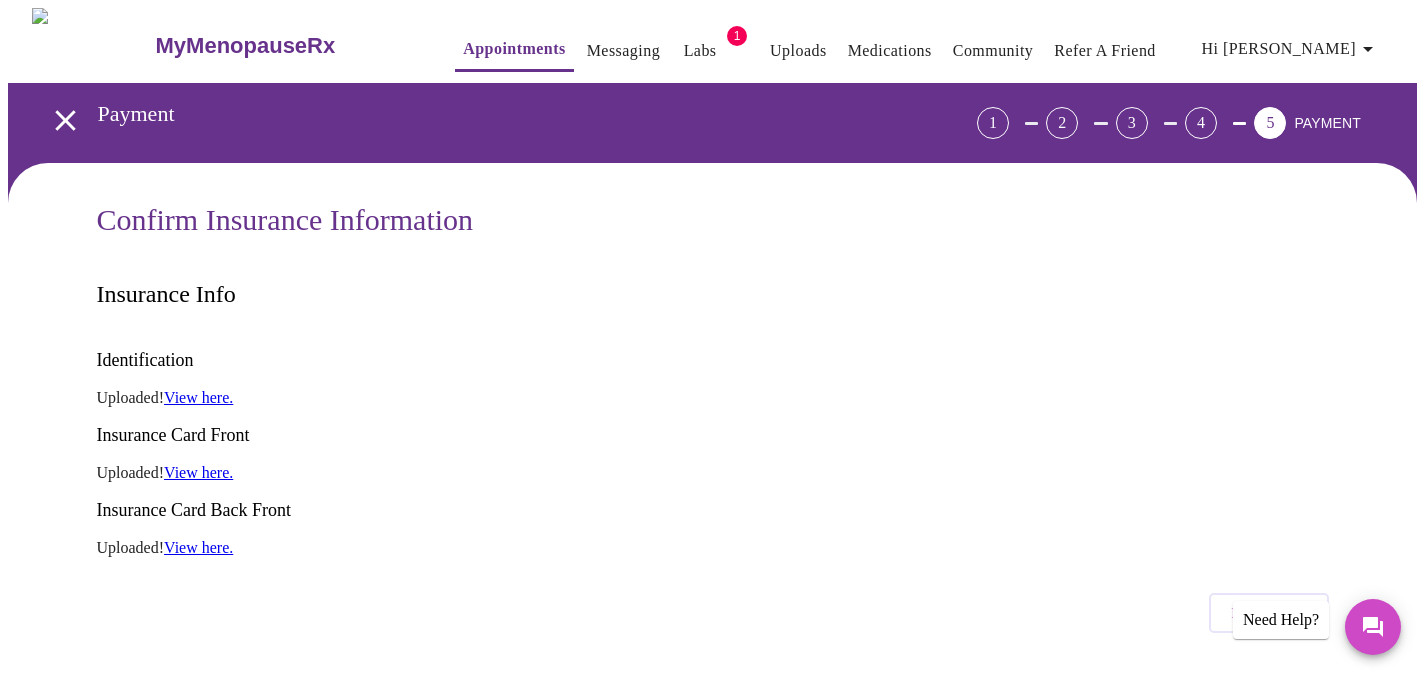 click on "View here." at bounding box center (198, 397) 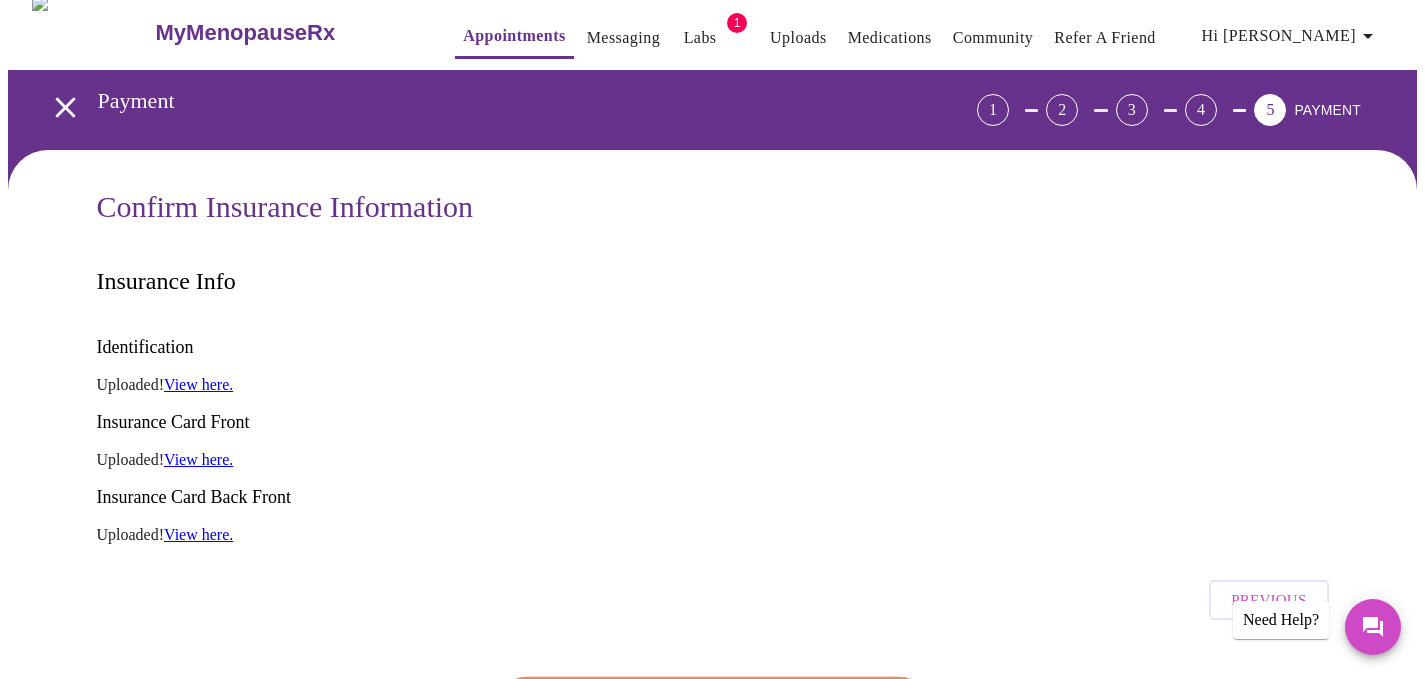 scroll, scrollTop: 0, scrollLeft: 0, axis: both 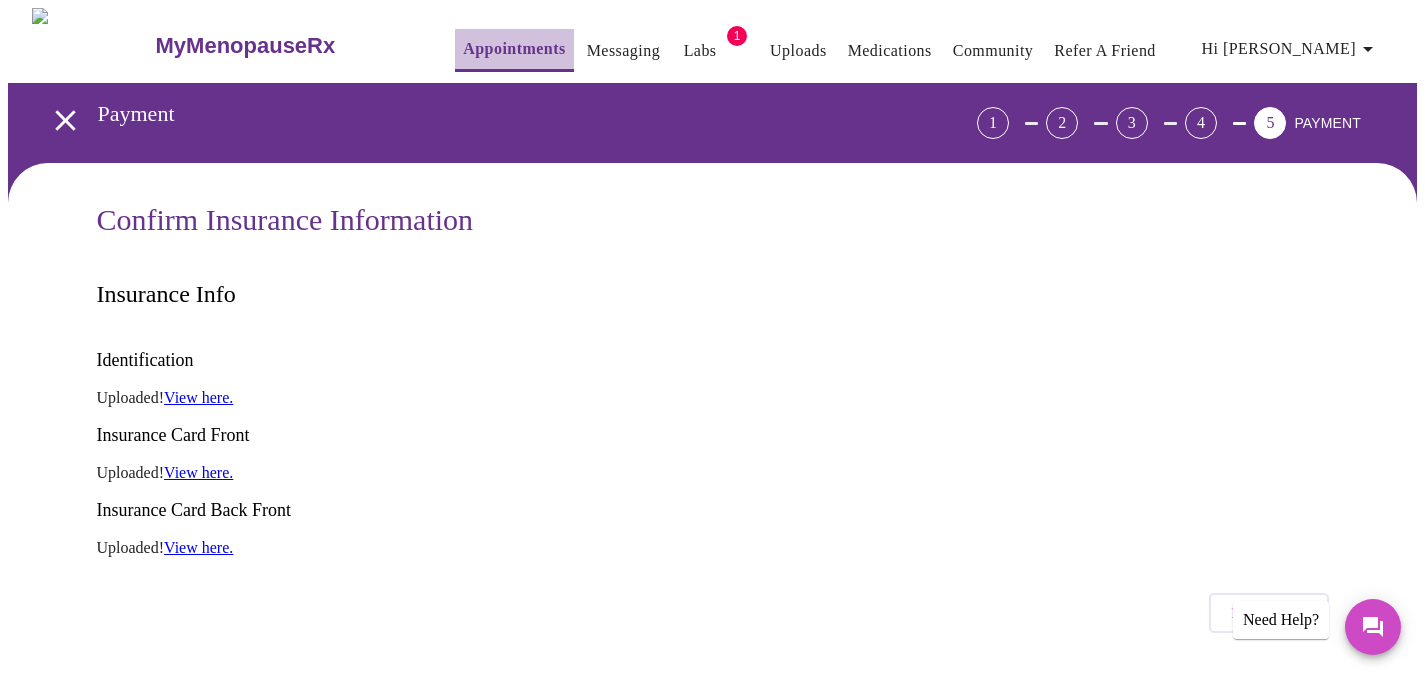 click on "Appointments" at bounding box center (514, 49) 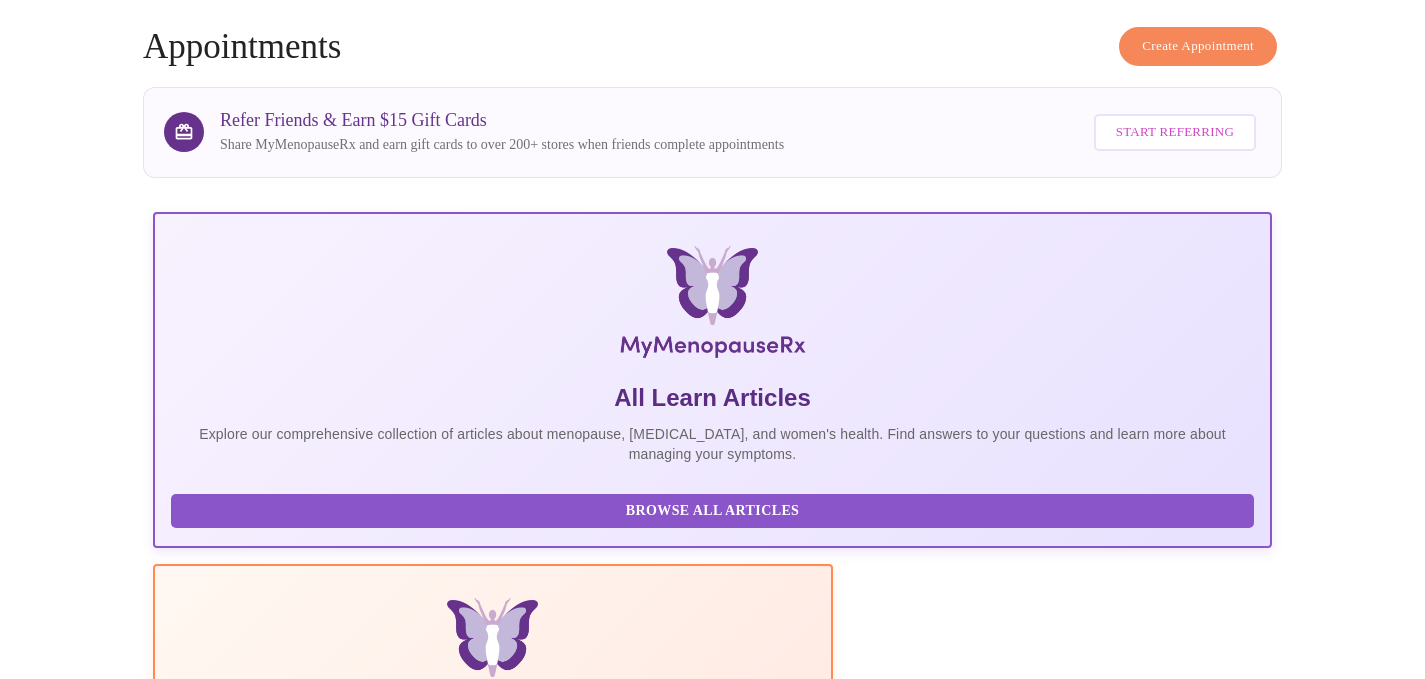 scroll, scrollTop: 0, scrollLeft: 0, axis: both 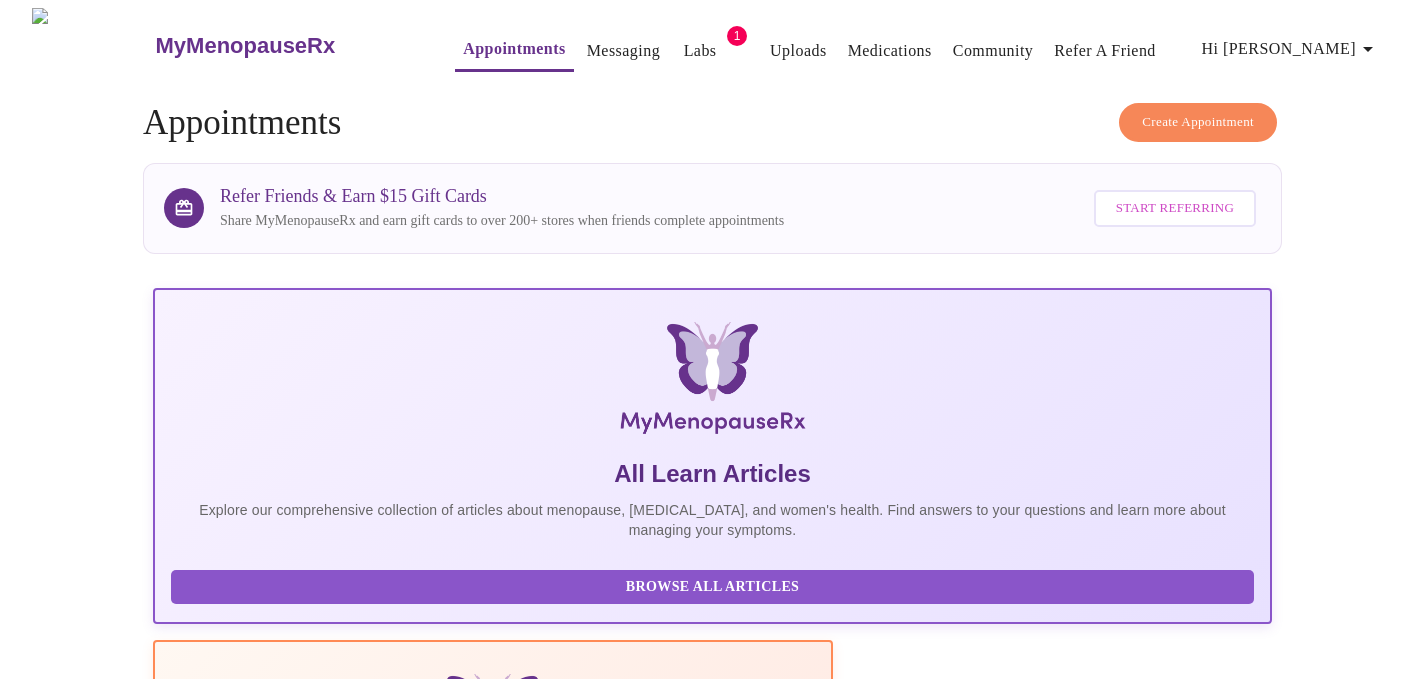 click on "MyMenopauseRx Appointments Messaging Labs 1 Uploads Medications Community Refer a Friend Hi [PERSON_NAME]   Create Appointment Appointments  Refer Friends & Earn $15 Gift Cards Share MyMenopauseRx and earn gift cards to over 200+ stores when friends complete appointments Start Referring All Learn Articles Explore our comprehensive collection of articles about menopause, [MEDICAL_DATA], and women's health. Find answers to your questions and learn more about managing your symptoms. Browse All Articles The Menopause Manual The Menopause Manual is a comprehensive guide to menopause, written by the MMRx Clinical team. Read Manual The Top 34 Symptoms of Menopause Read More 8 Most Common [MEDICAL_DATA] Myths Read More What to Expect When Starting [MEDICAL_DATA] Read More What to Expect When Starting an SSRI Read More The Power of Psyllium Husk Fiber Read More Upcoming [DATE] 4:20pm - 4:40pm MST With  [PERSON_NAME], APRN FNP-C This virtual visit has been completed. Scheduled Payment Pre-Assessment" at bounding box center [712, 2009] 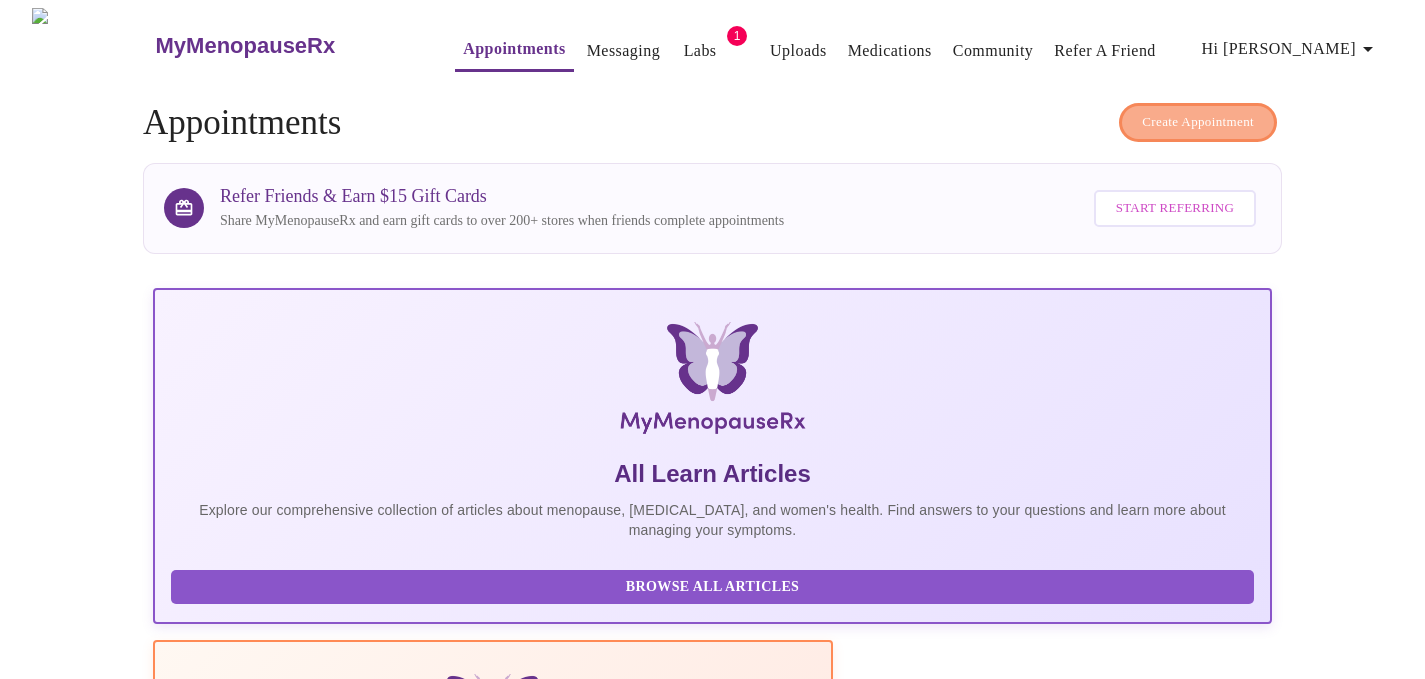 click on "Create Appointment" at bounding box center [1198, 122] 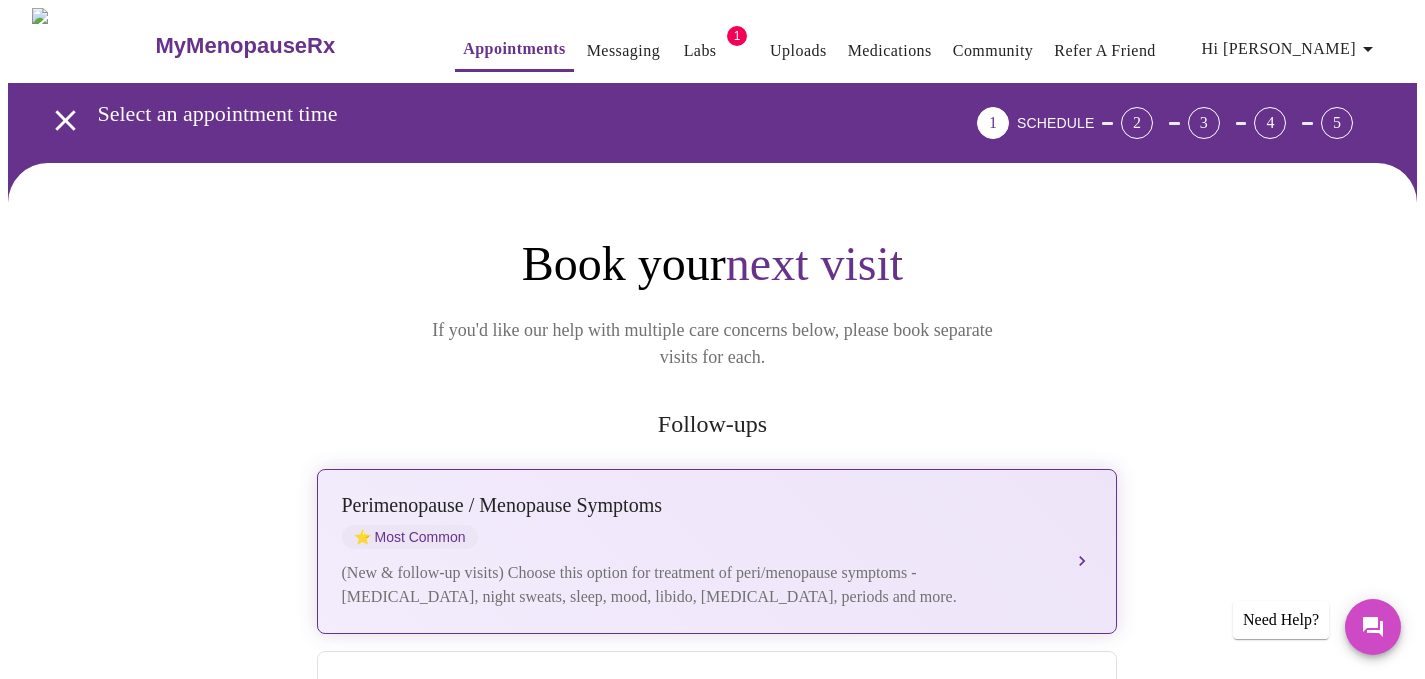 click on "[MEDICAL_DATA] / Menopause Symptoms  ⭐  Most Common (New & follow-up visits) Choose this option for treatment of peri/menopause symptoms - [MEDICAL_DATA], night sweats, sleep, mood, libido, [MEDICAL_DATA], periods and more." at bounding box center (717, 551) 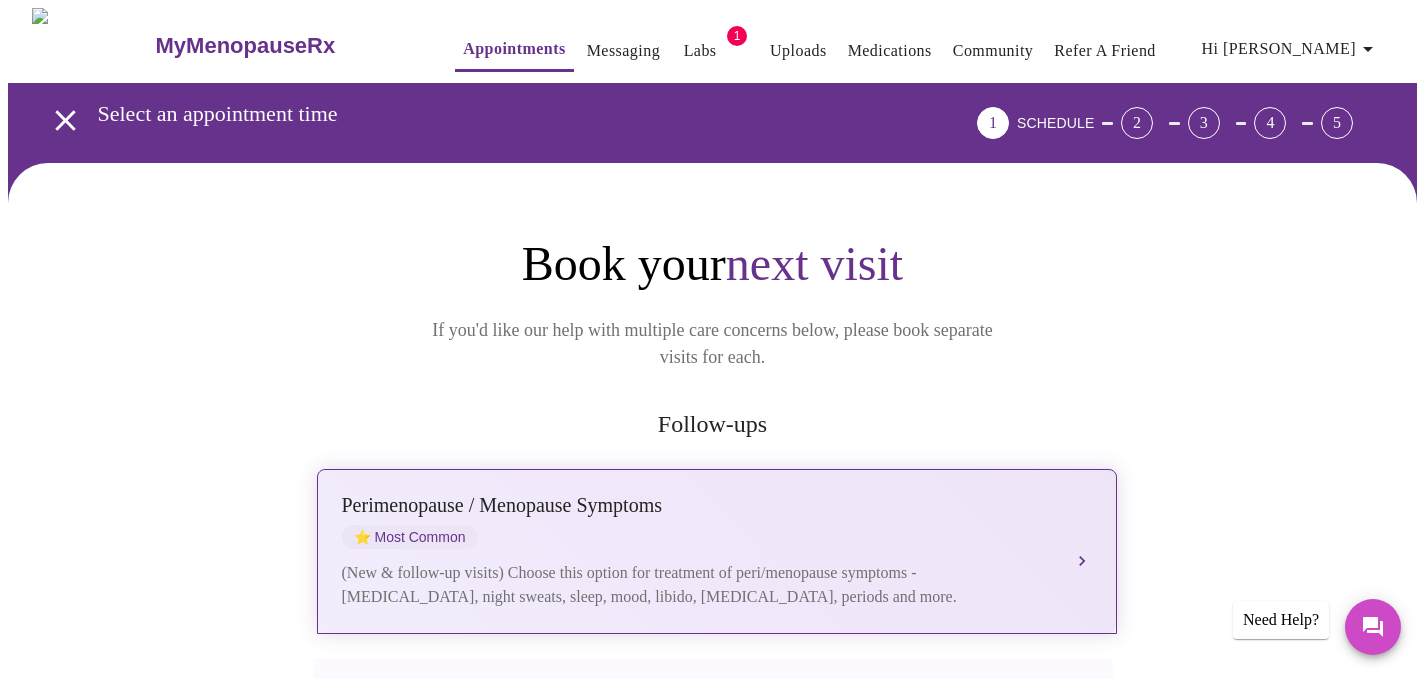 click on "[MEDICAL_DATA] / Menopause Symptoms  ⭐  Most Common" at bounding box center (697, 521) 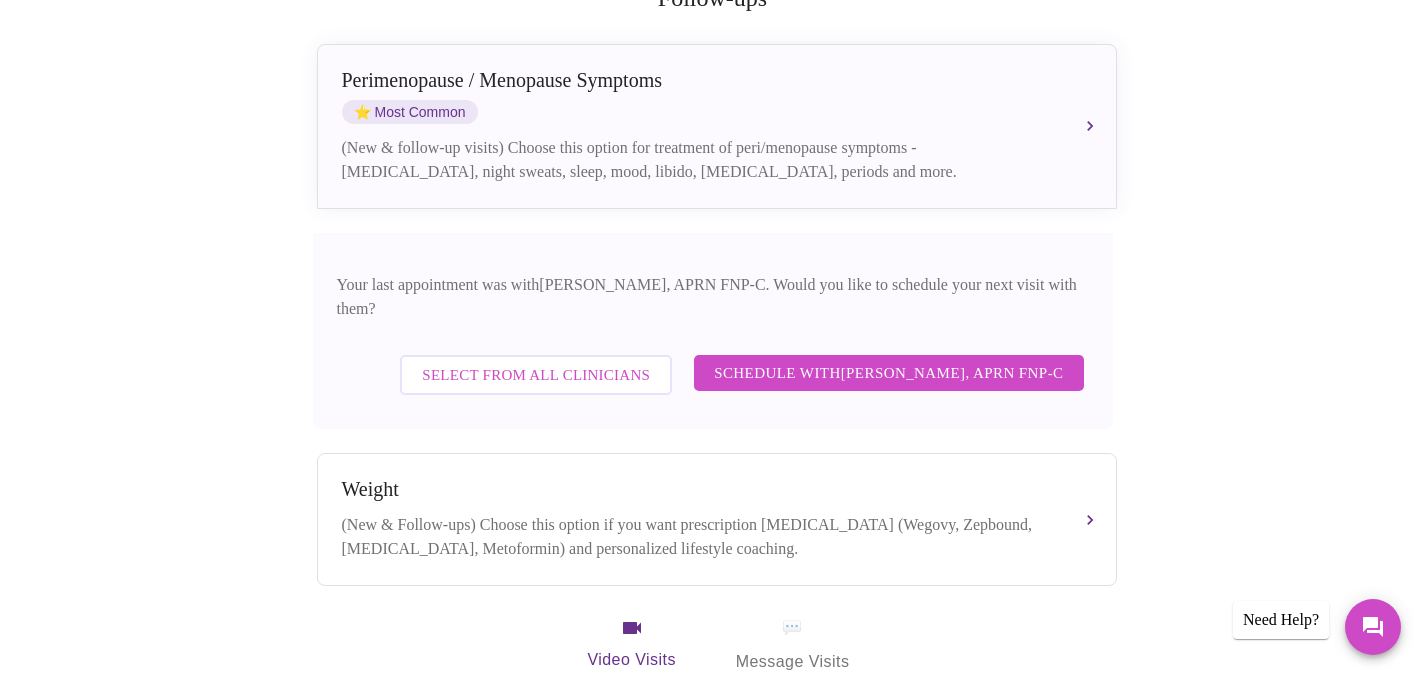 scroll, scrollTop: 658, scrollLeft: 0, axis: vertical 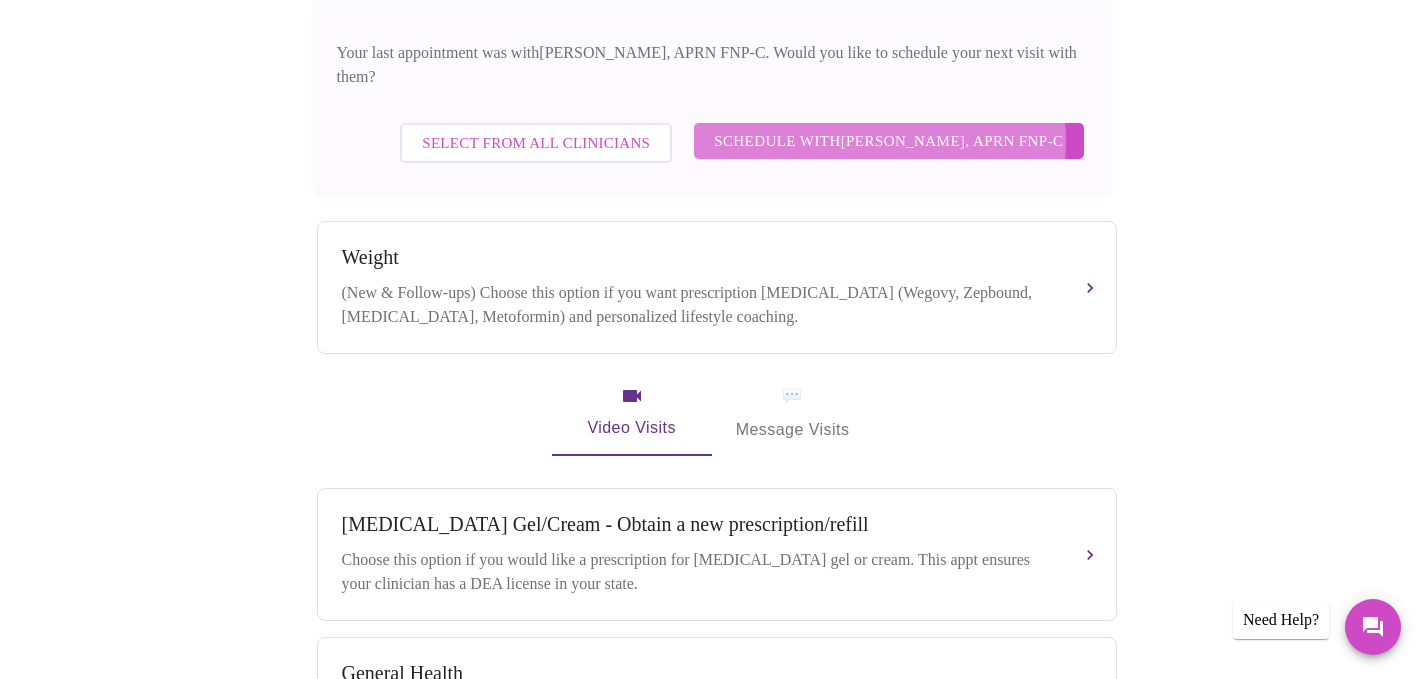 click on "Schedule with  [PERSON_NAME], APRN FNP-C" at bounding box center [888, 141] 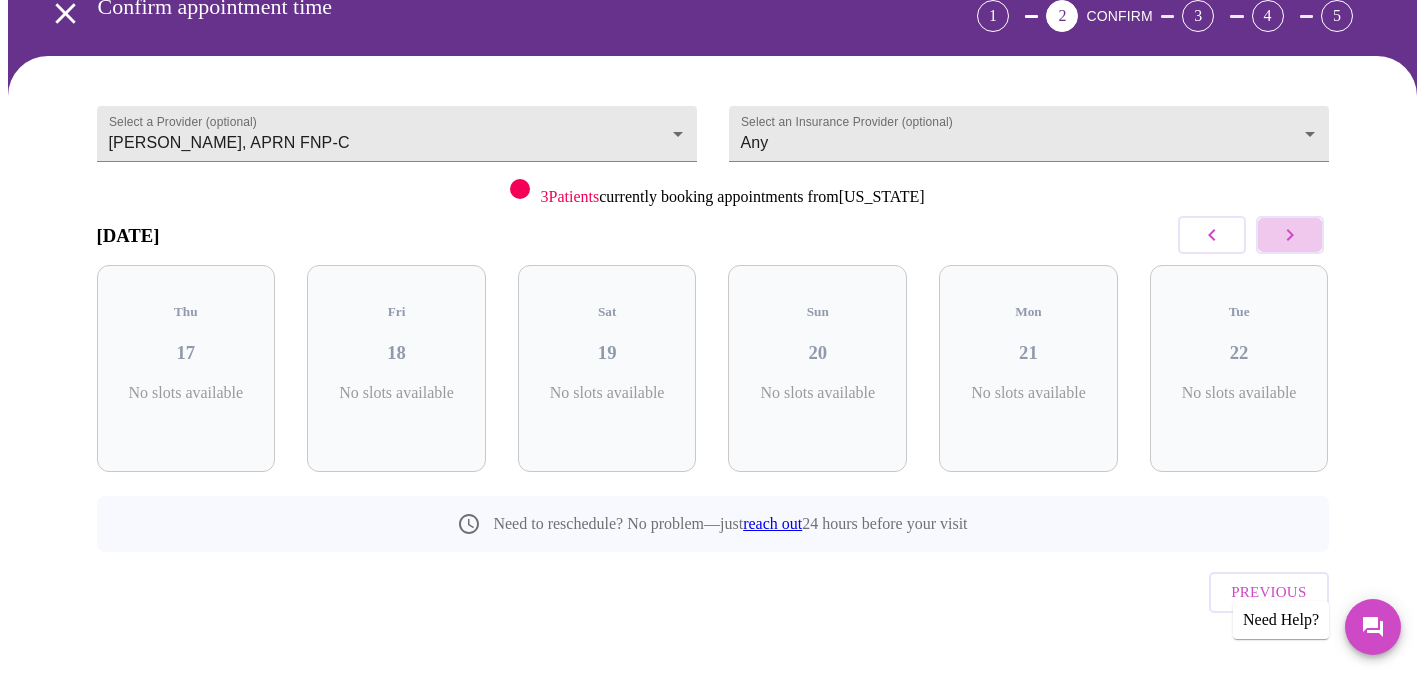 click 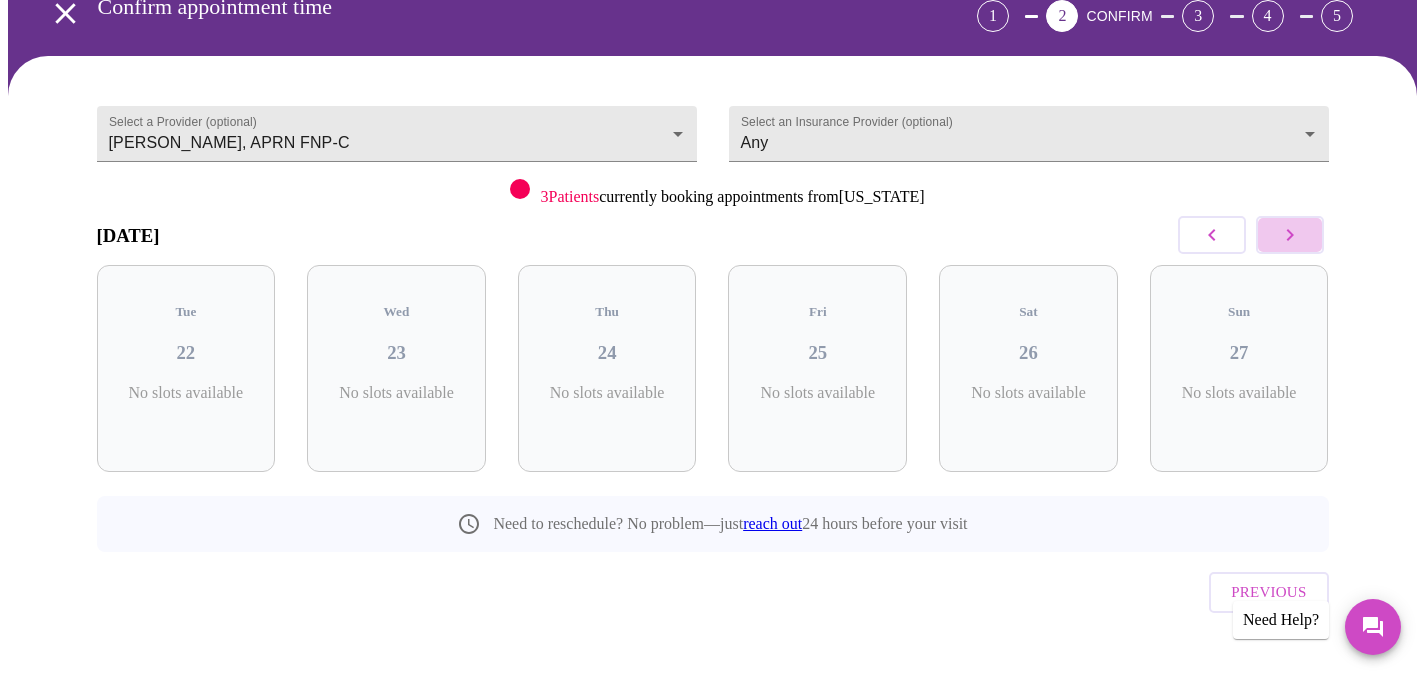 click 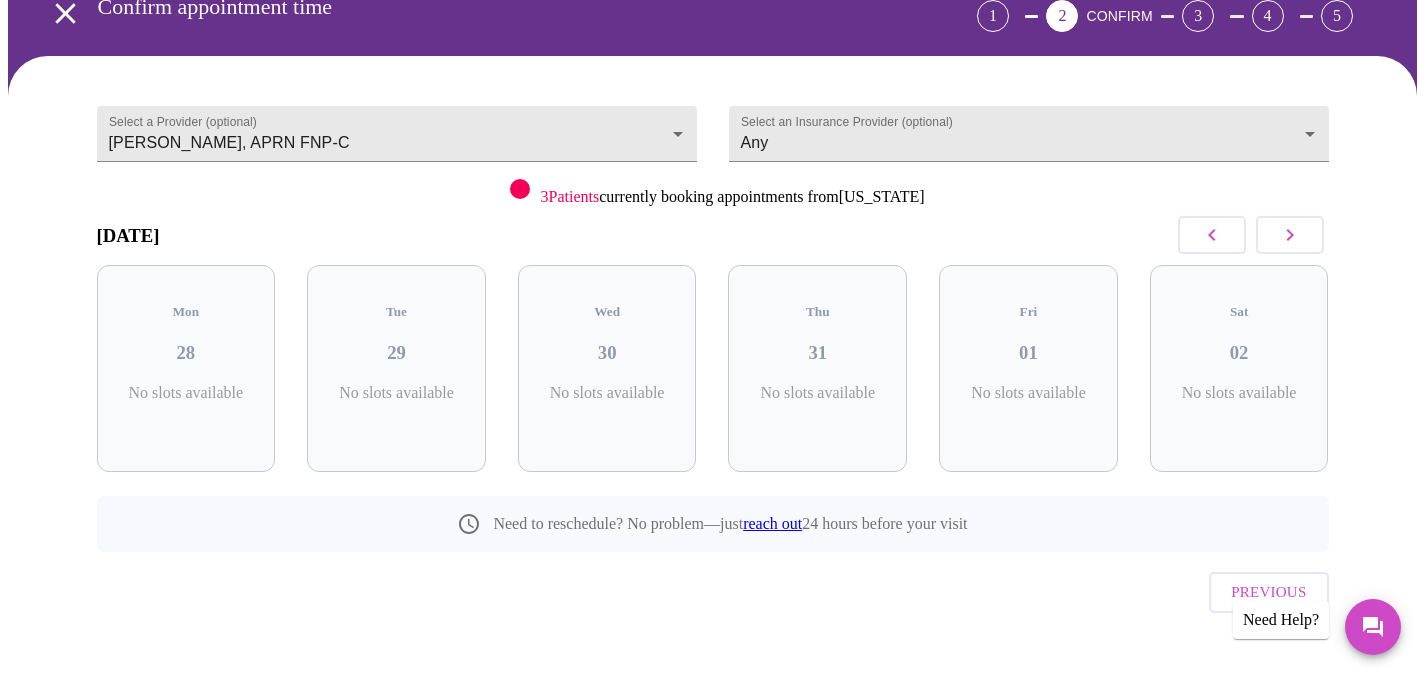 click at bounding box center [1212, 235] 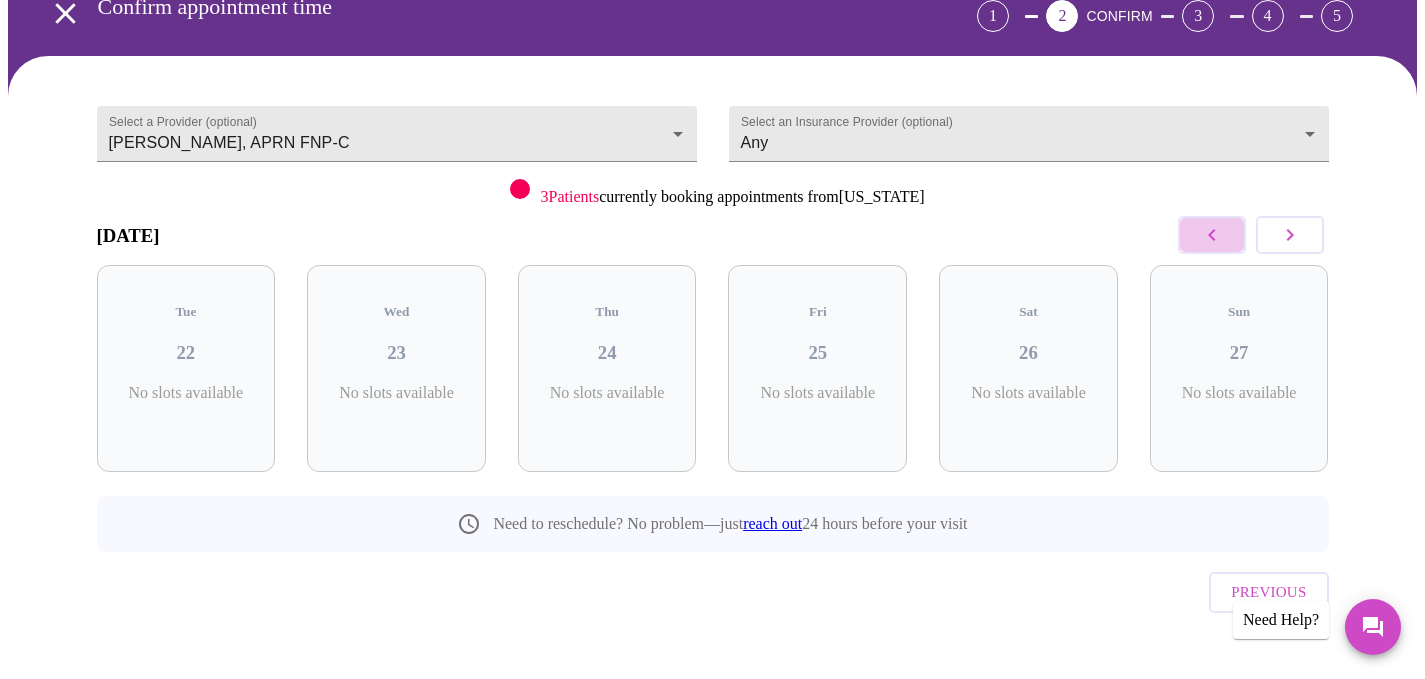 click at bounding box center [1212, 235] 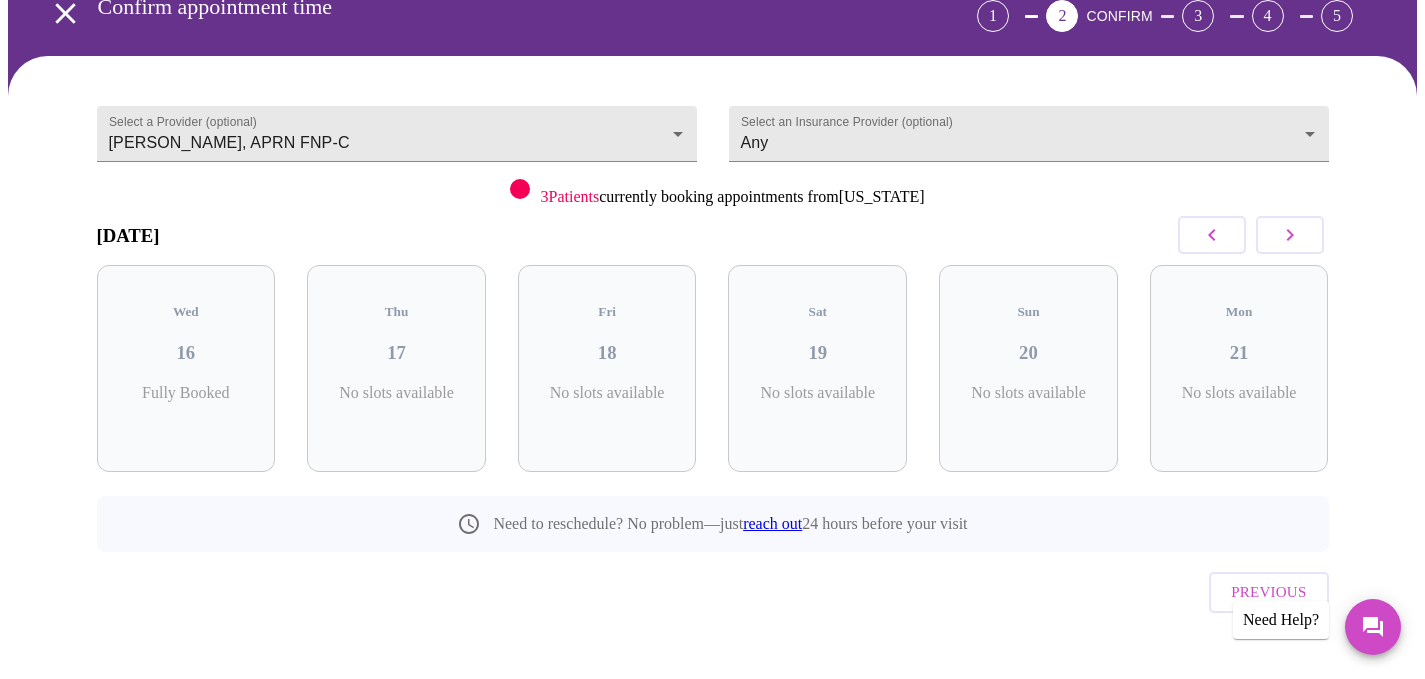 click at bounding box center (1212, 235) 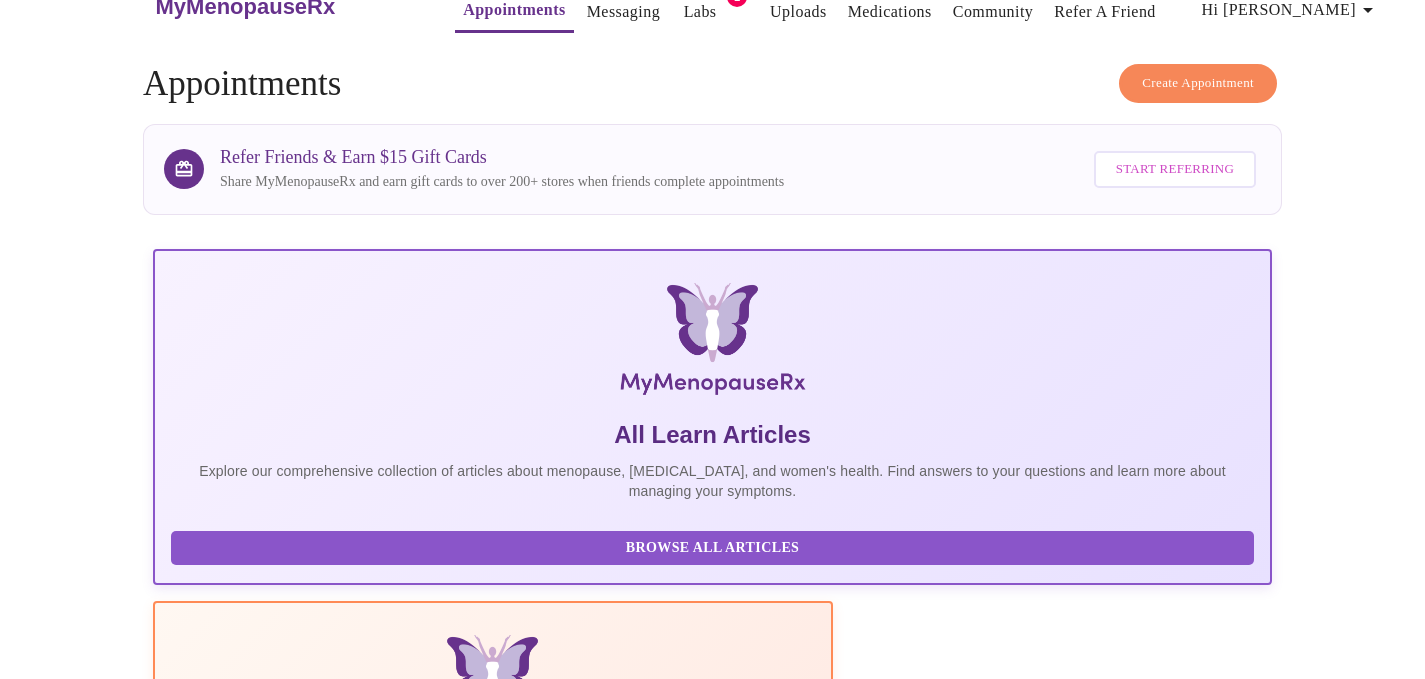 scroll, scrollTop: 0, scrollLeft: 0, axis: both 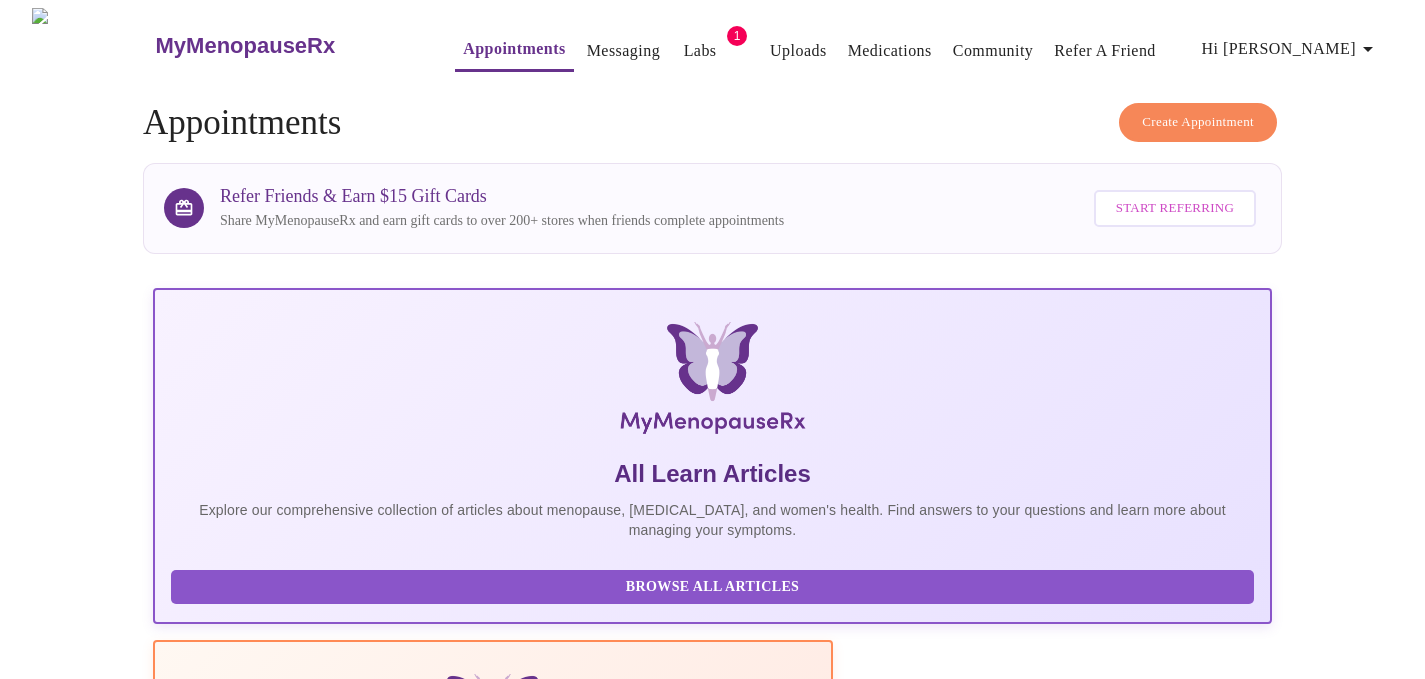 click on "Create Appointment" at bounding box center (1198, 122) 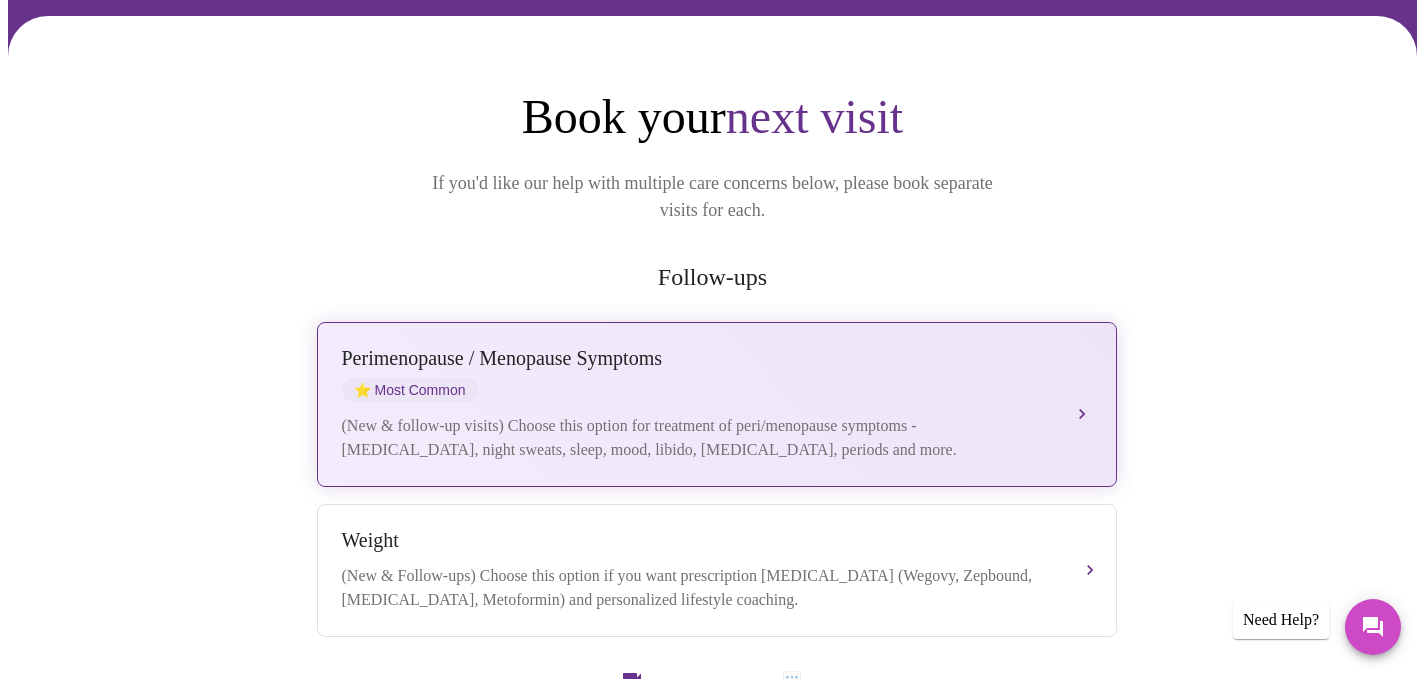 scroll, scrollTop: 374, scrollLeft: 0, axis: vertical 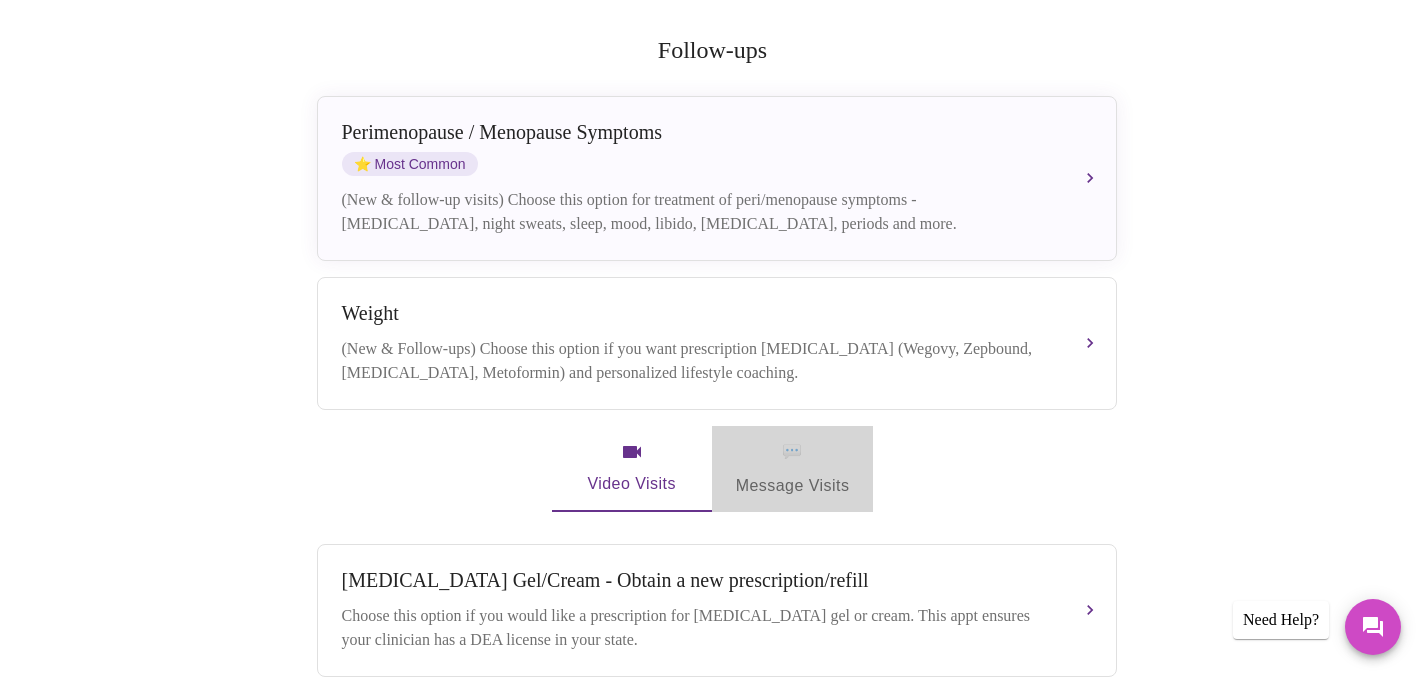 click on "💬 Message Visits" at bounding box center (793, 469) 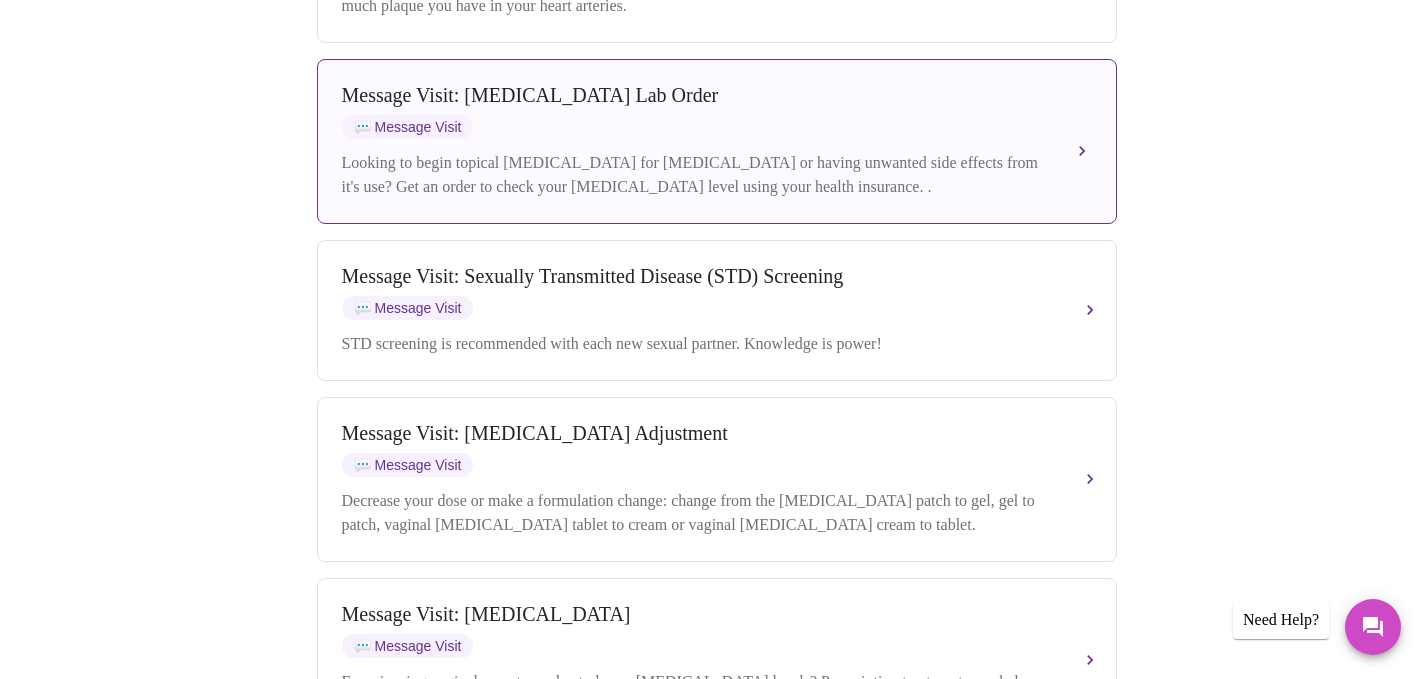 scroll, scrollTop: 1322, scrollLeft: 0, axis: vertical 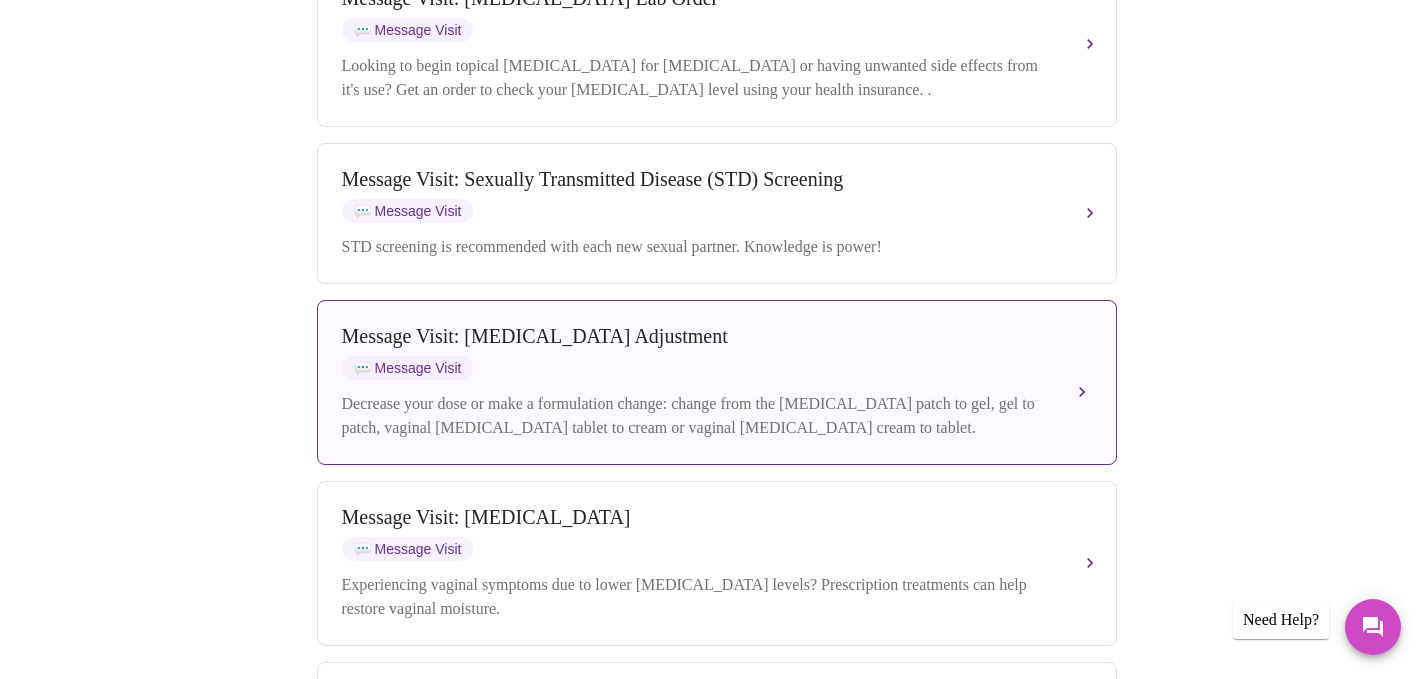click on "Decrease your dose or make a formulation change: change from the [MEDICAL_DATA] patch to gel, gel to patch,  vaginal [MEDICAL_DATA] tablet to cream or vaginal [MEDICAL_DATA] cream to tablet." at bounding box center (697, 416) 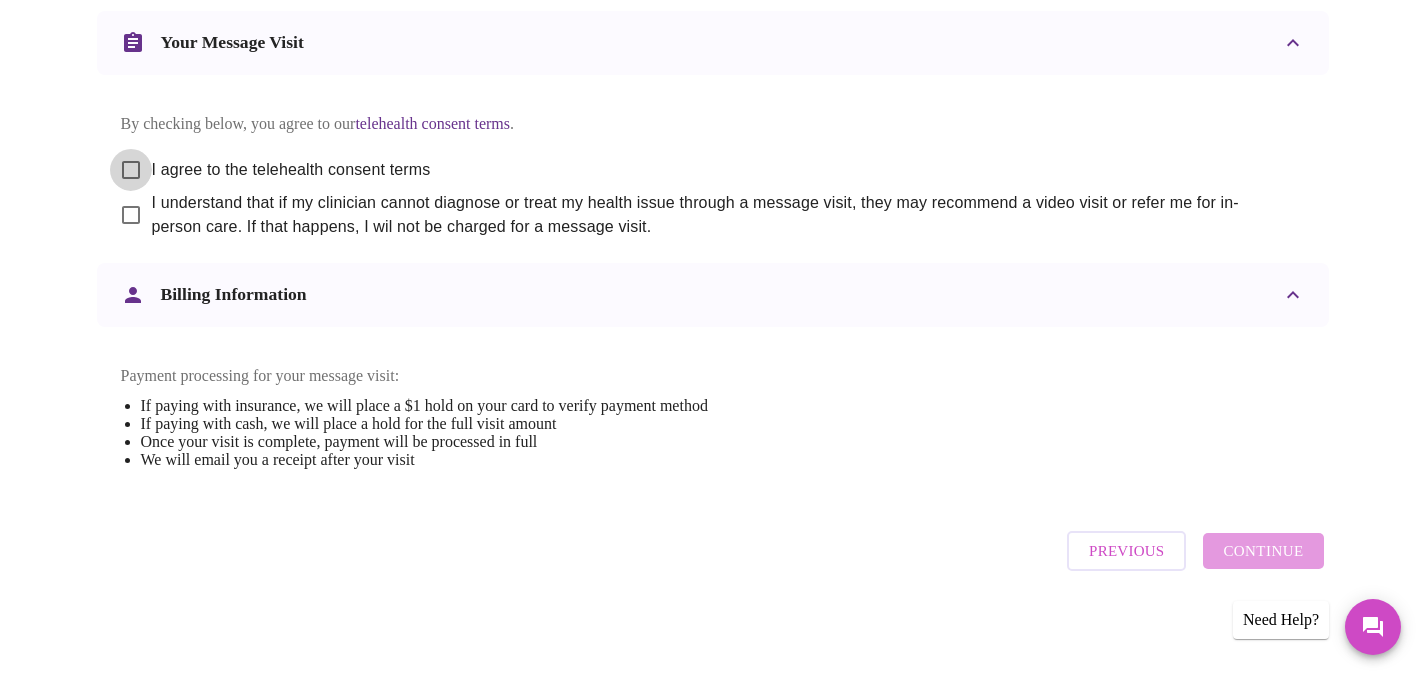 click on "I agree to the telehealth consent terms" at bounding box center [131, 170] 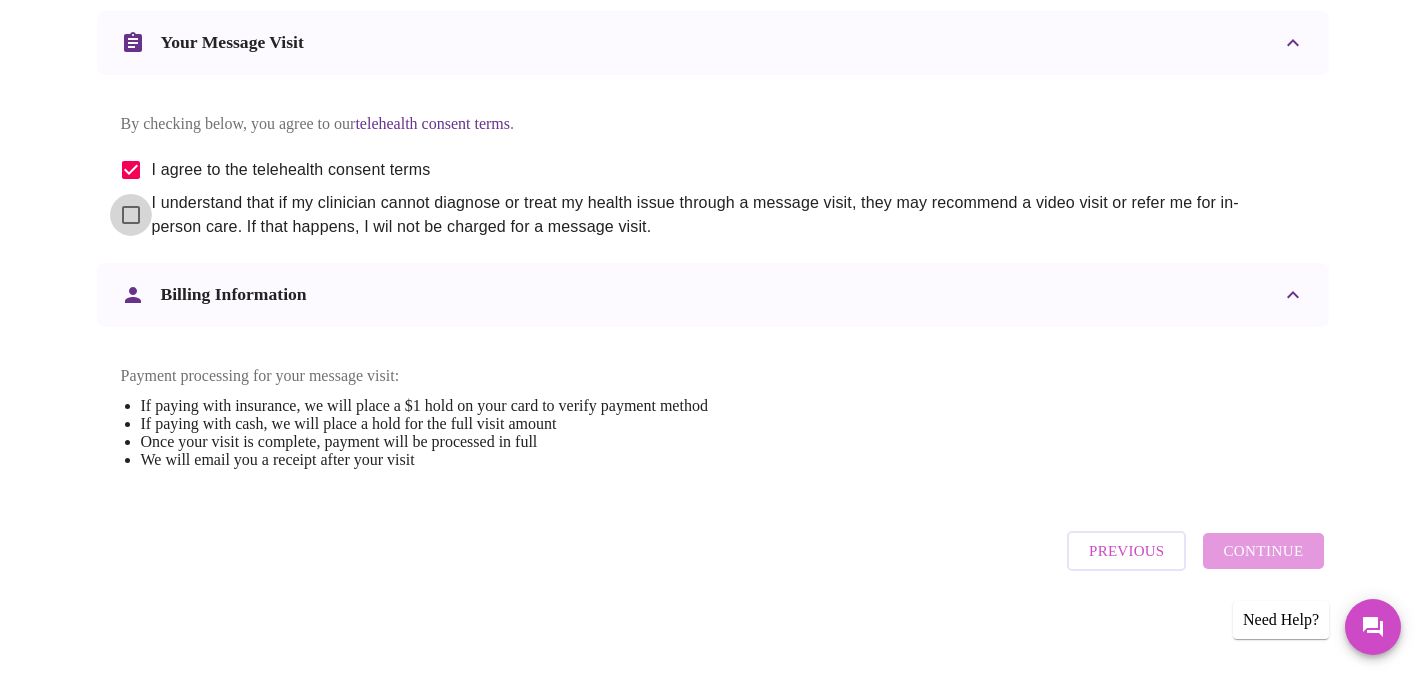 click on "I understand that if my clinician cannot diagnose or treat my health issue through a message visit, they may recommend a video visit or refer me for in-person care. If that happens, I wil not be charged for a message visit." at bounding box center (131, 215) 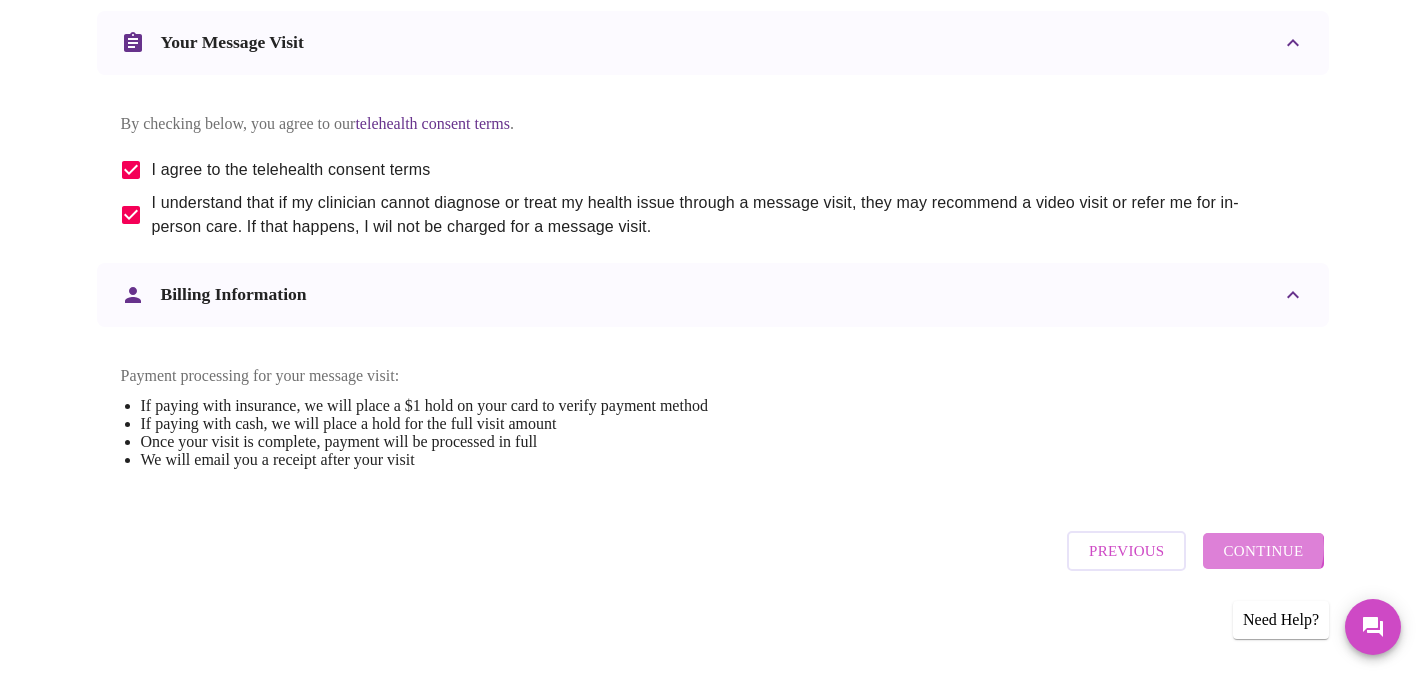 click on "Continue" at bounding box center (1263, 551) 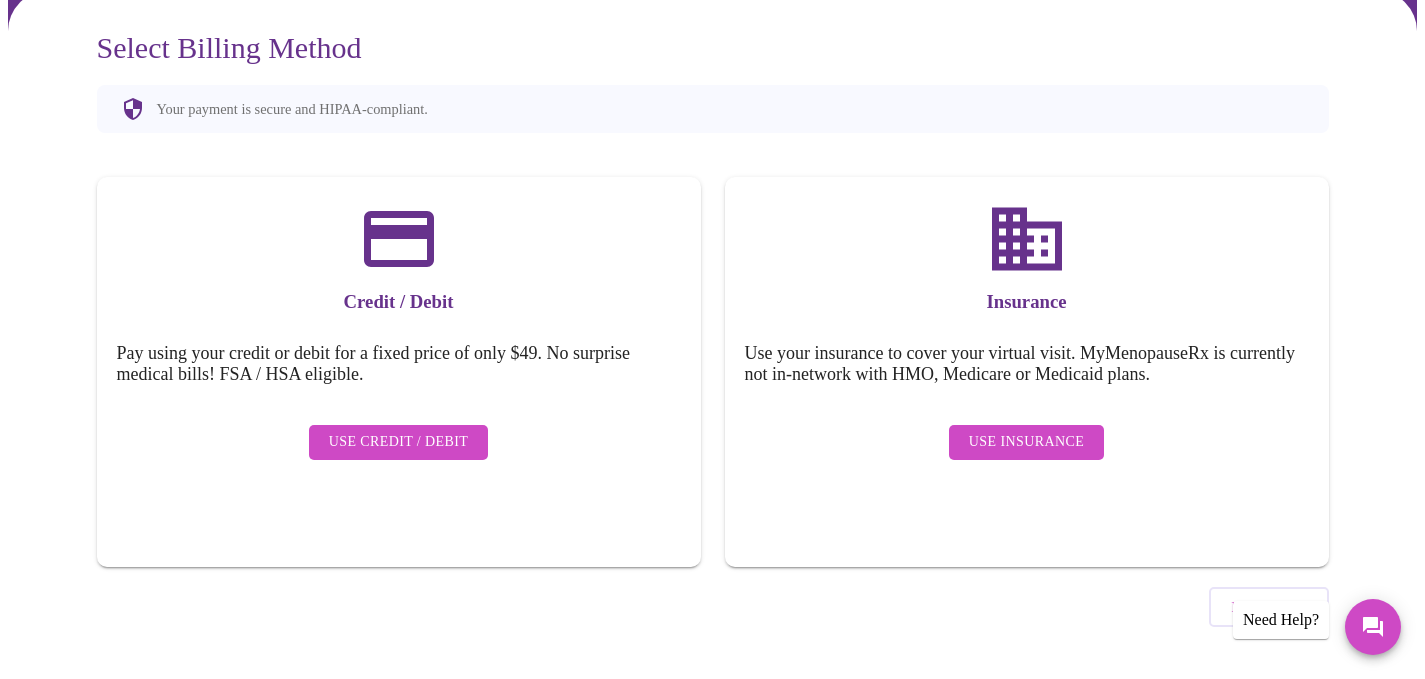 click on "Use Insurance" at bounding box center (1026, 442) 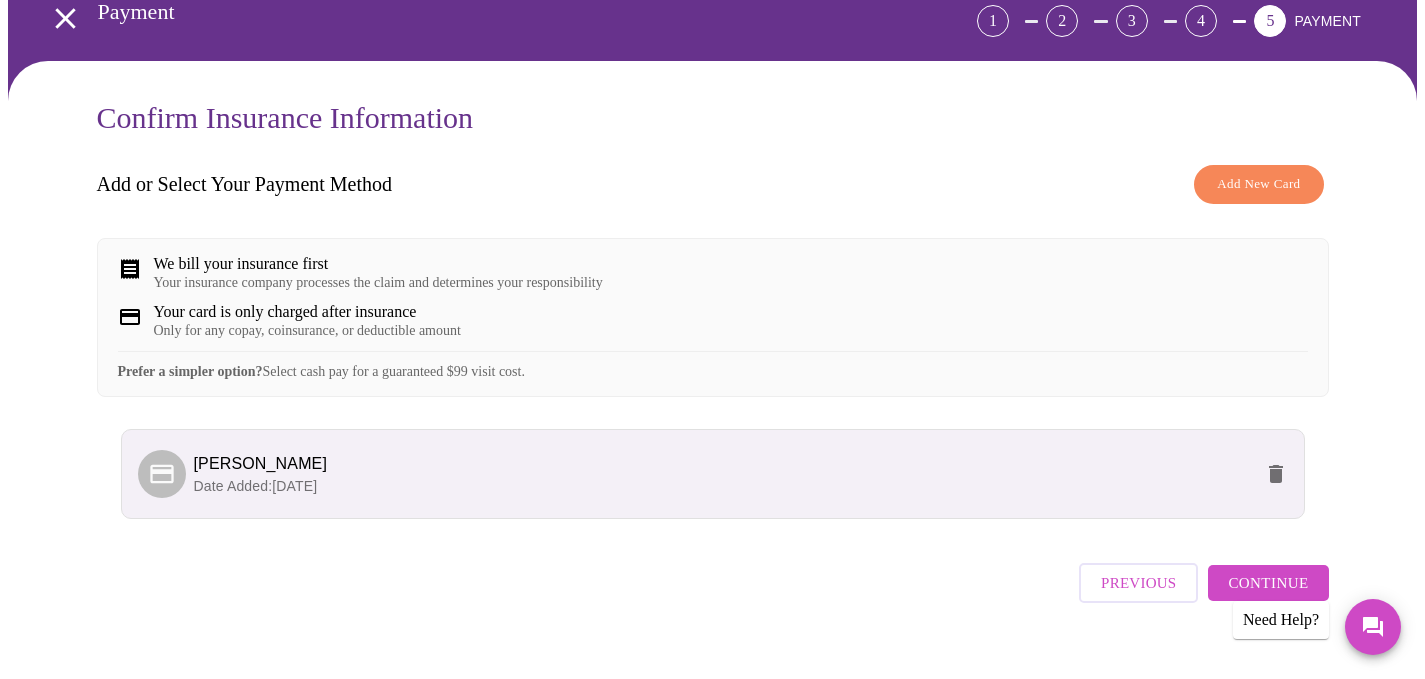 scroll, scrollTop: 142, scrollLeft: 0, axis: vertical 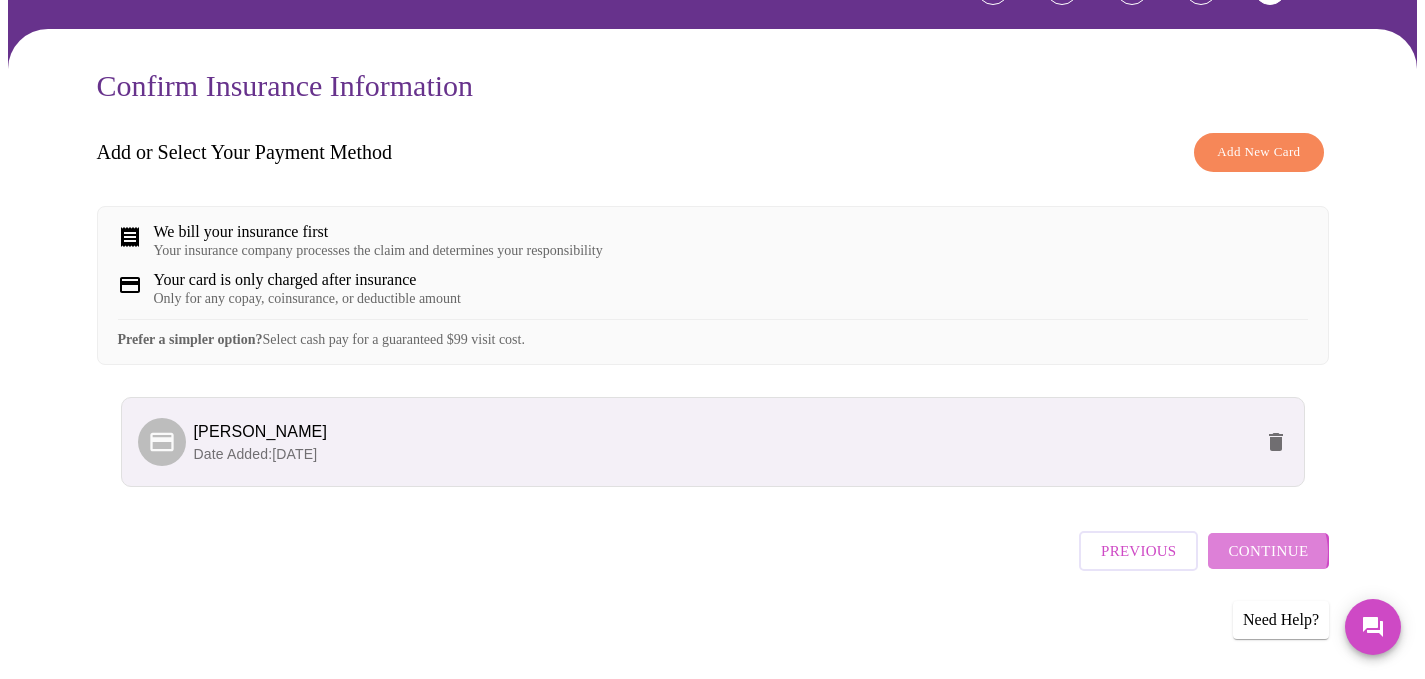 click on "Continue" at bounding box center (1268, 551) 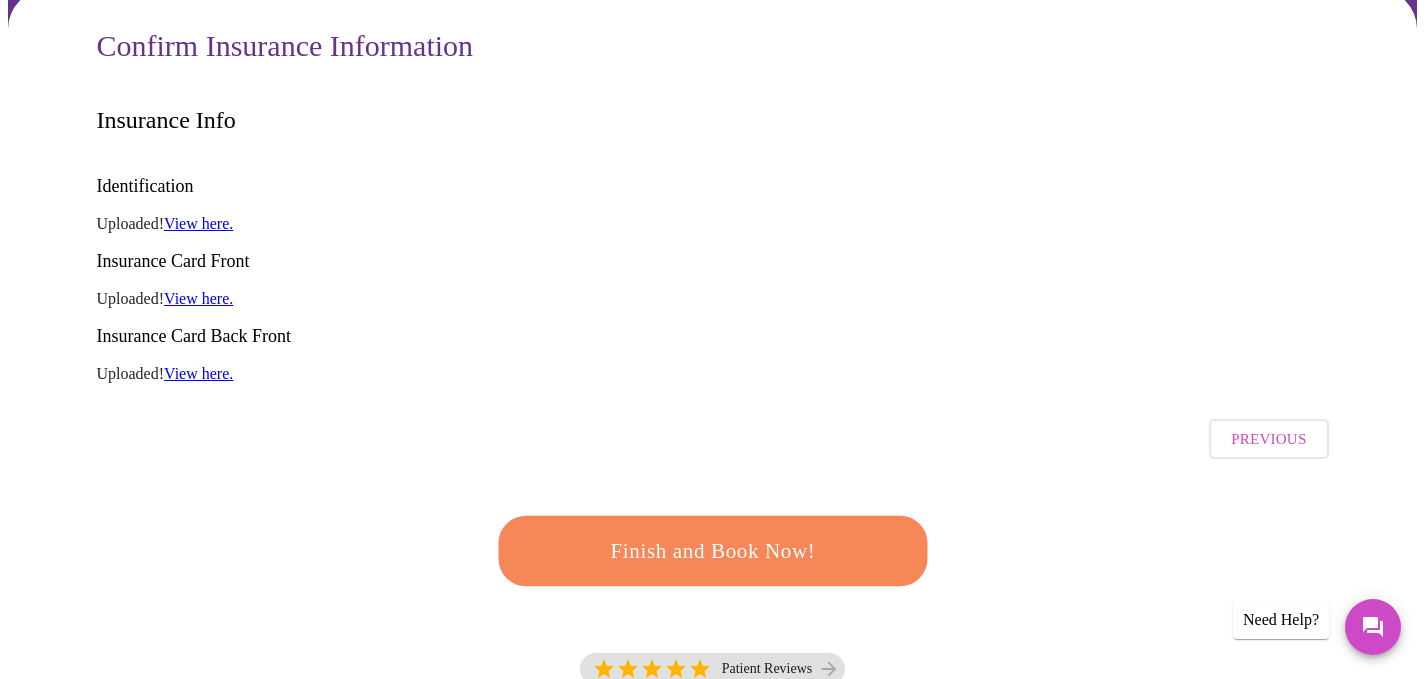 scroll, scrollTop: 363, scrollLeft: 0, axis: vertical 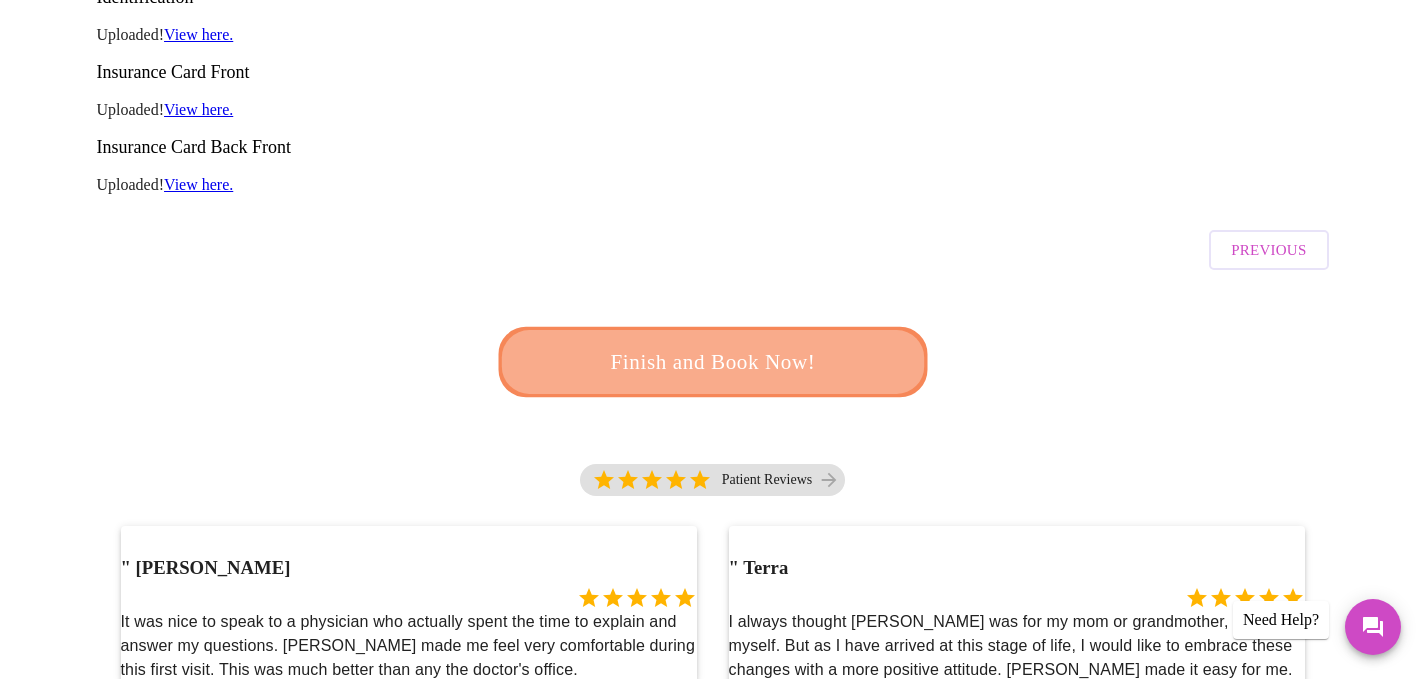 click on "Finish and Book Now!" at bounding box center [712, 362] 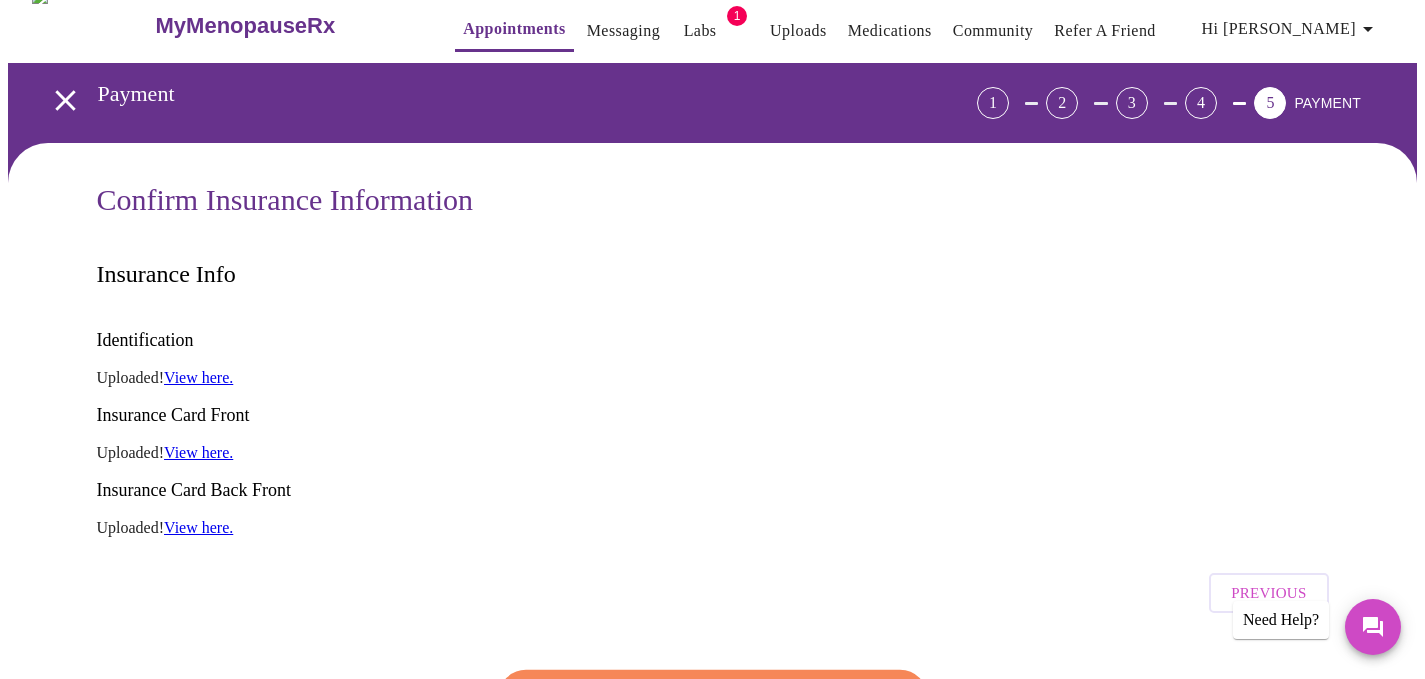 scroll, scrollTop: 0, scrollLeft: 0, axis: both 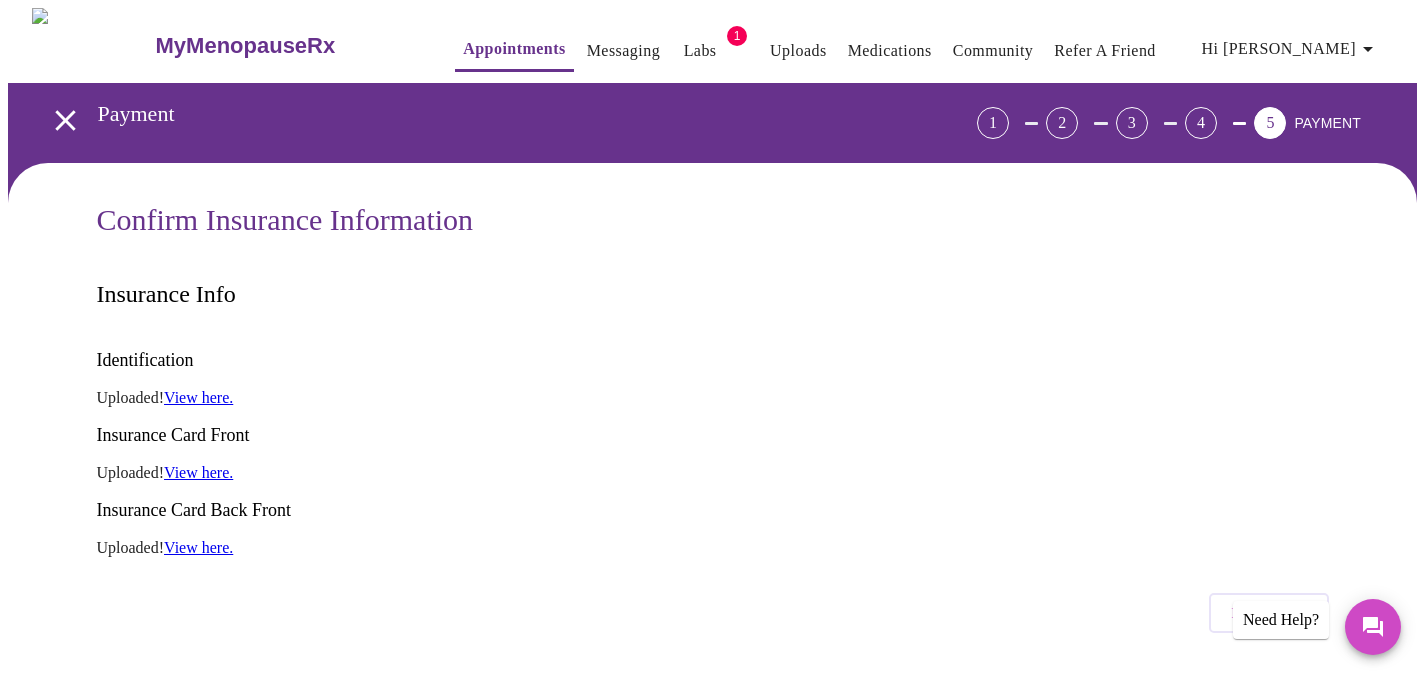 click 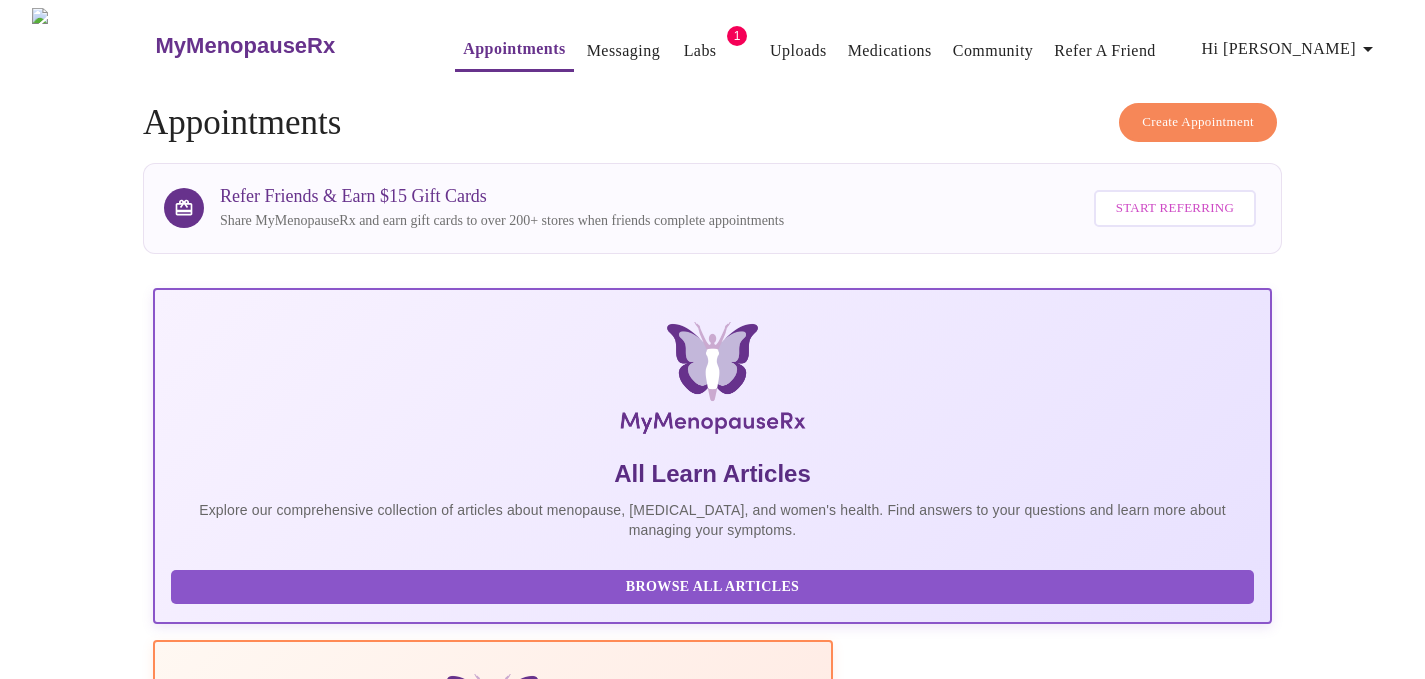 click on "Create Appointment" at bounding box center (1198, 122) 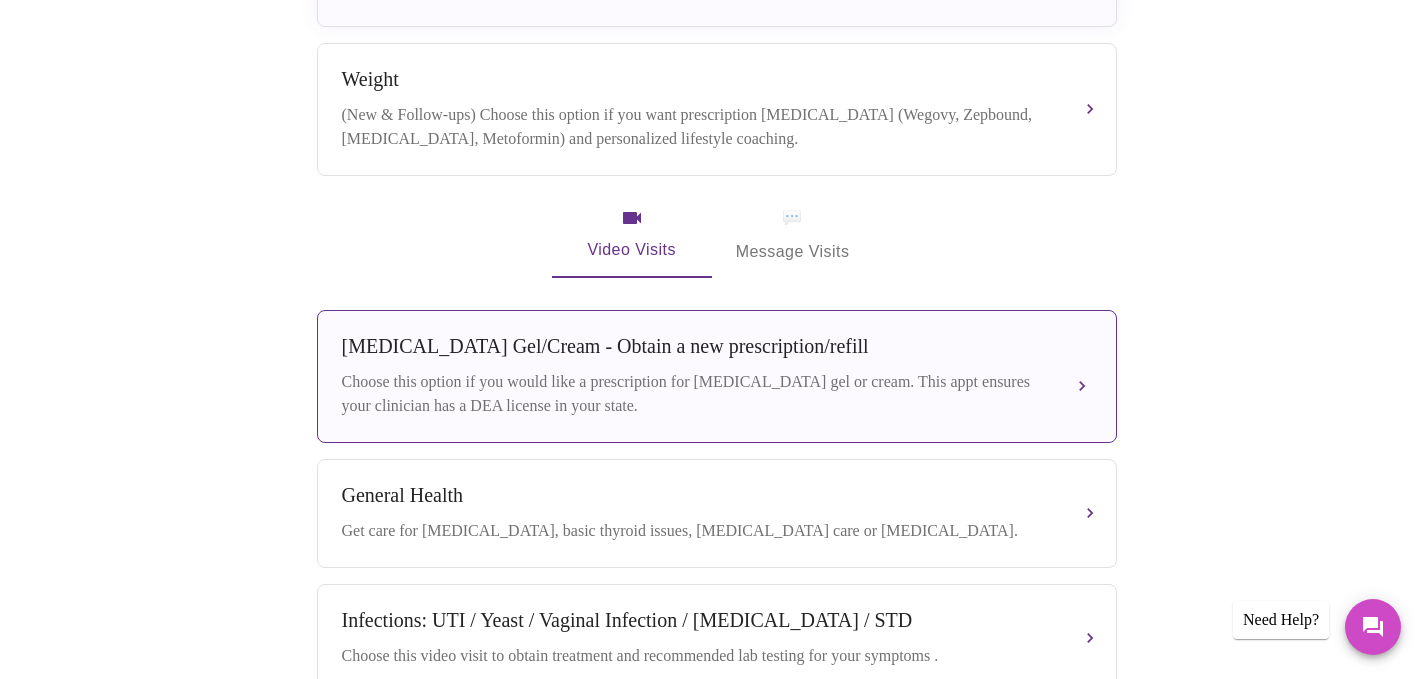 scroll, scrollTop: 609, scrollLeft: 0, axis: vertical 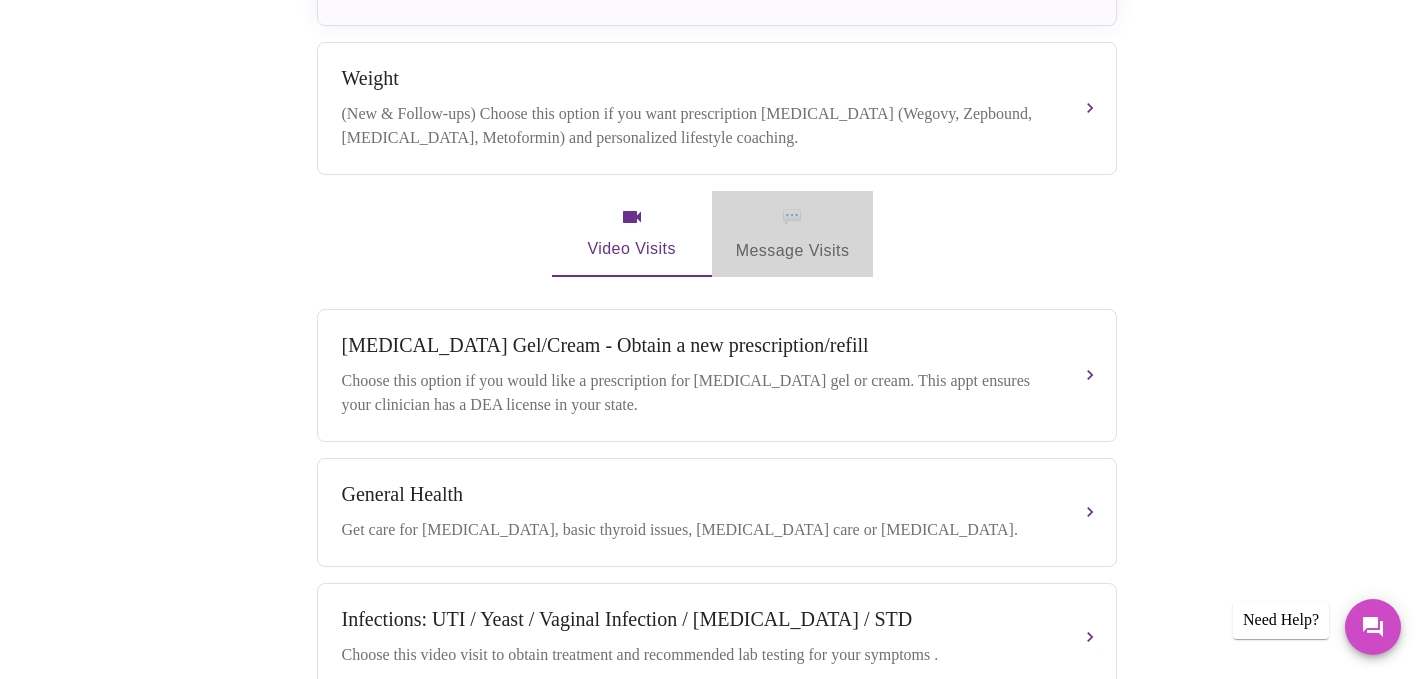 click on "💬 Message Visits" at bounding box center [793, 234] 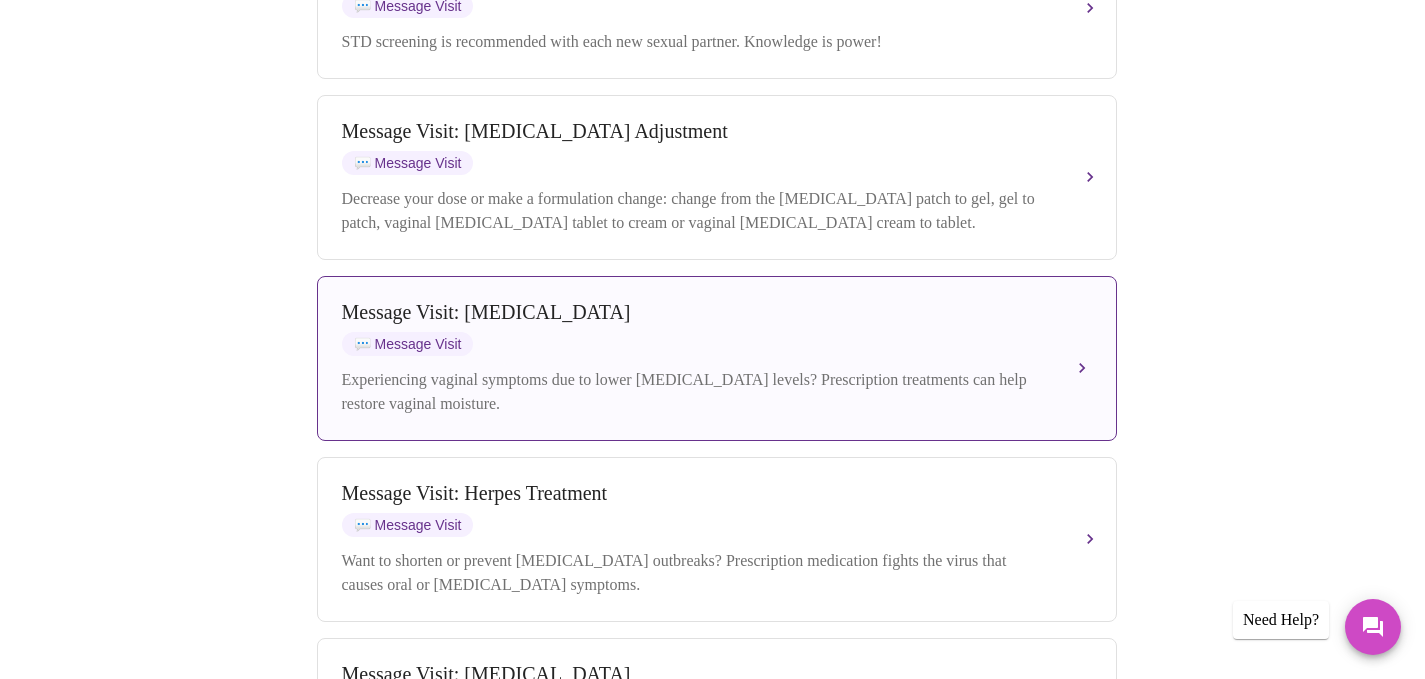 scroll, scrollTop: 1478, scrollLeft: 0, axis: vertical 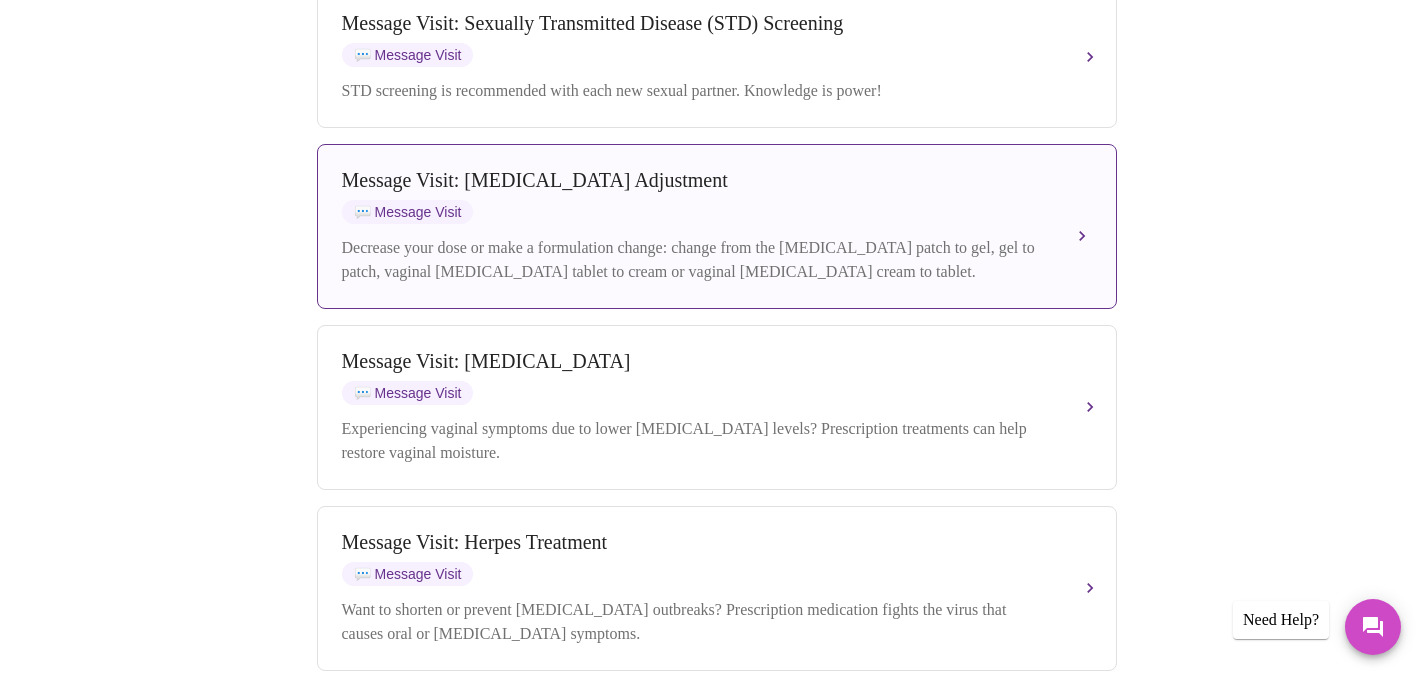 click on "Decrease your dose or make a formulation change: change from the [MEDICAL_DATA] patch to gel, gel to patch,  vaginal [MEDICAL_DATA] tablet to cream or vaginal [MEDICAL_DATA] cream to tablet." at bounding box center (697, 260) 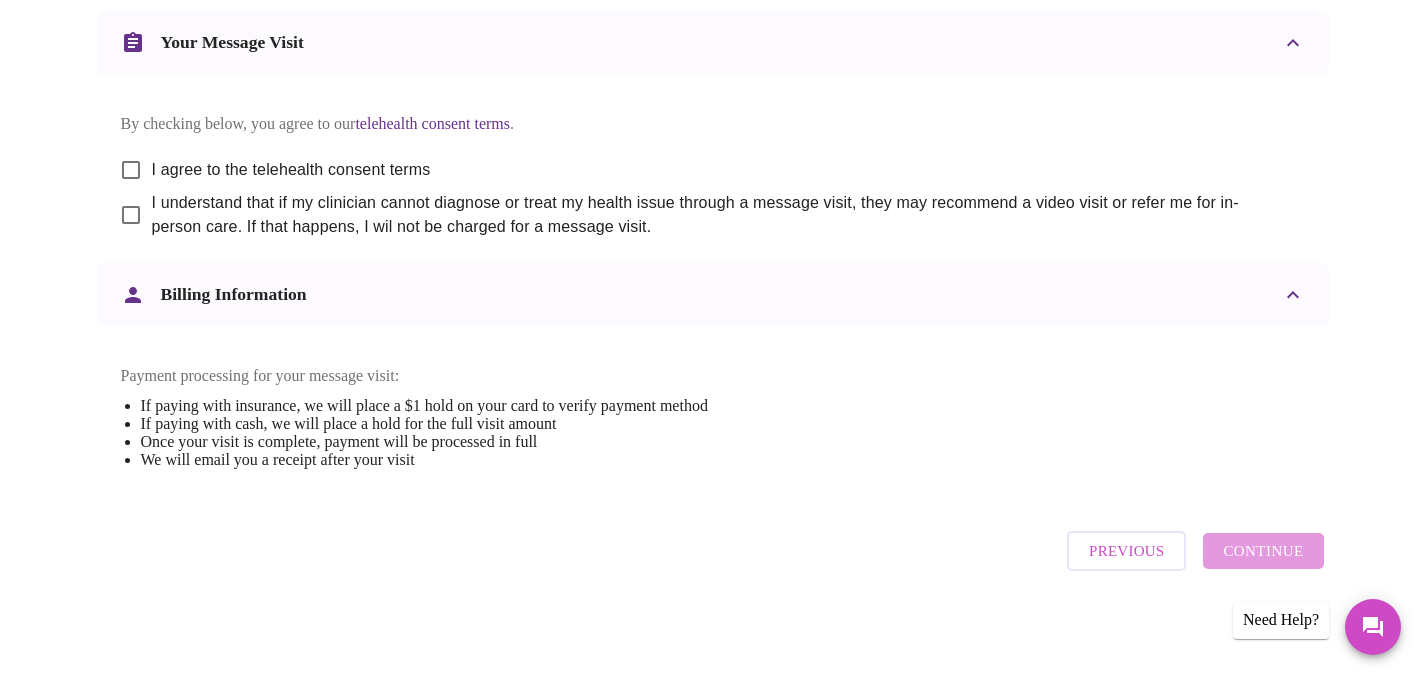 click on "I agree to the telehealth consent terms" at bounding box center [131, 170] 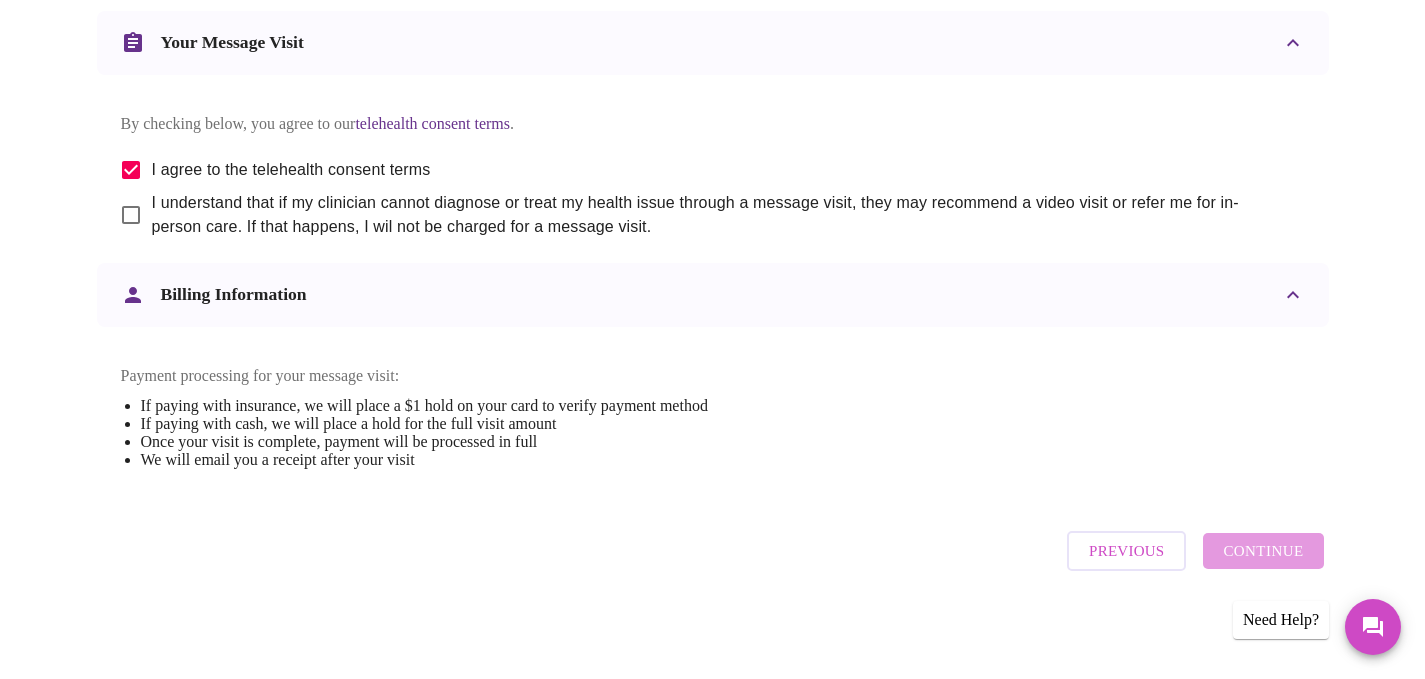 click on "I understand that if my clinician cannot diagnose or treat my health issue through a message visit, they may recommend a video visit or refer me for in-person care. If that happens, I wil not be charged for a message visit." at bounding box center [131, 215] 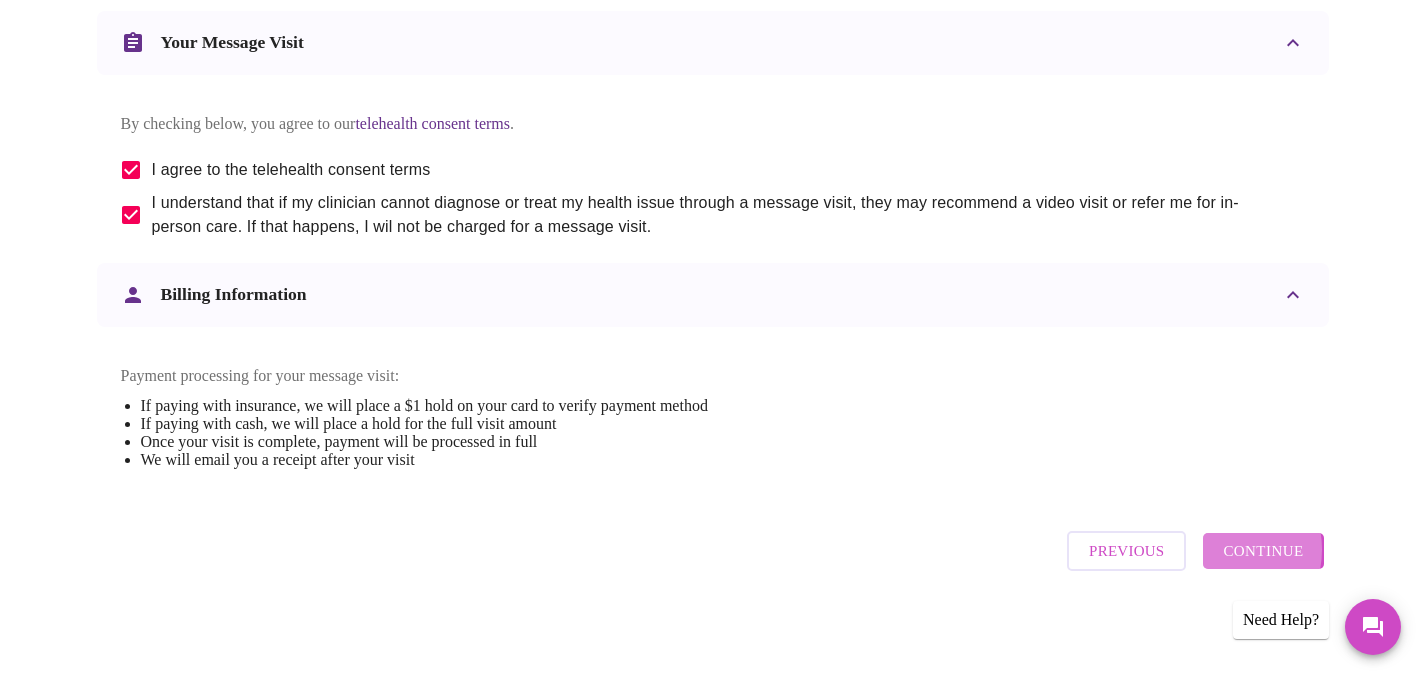 click on "Continue" at bounding box center [1263, 551] 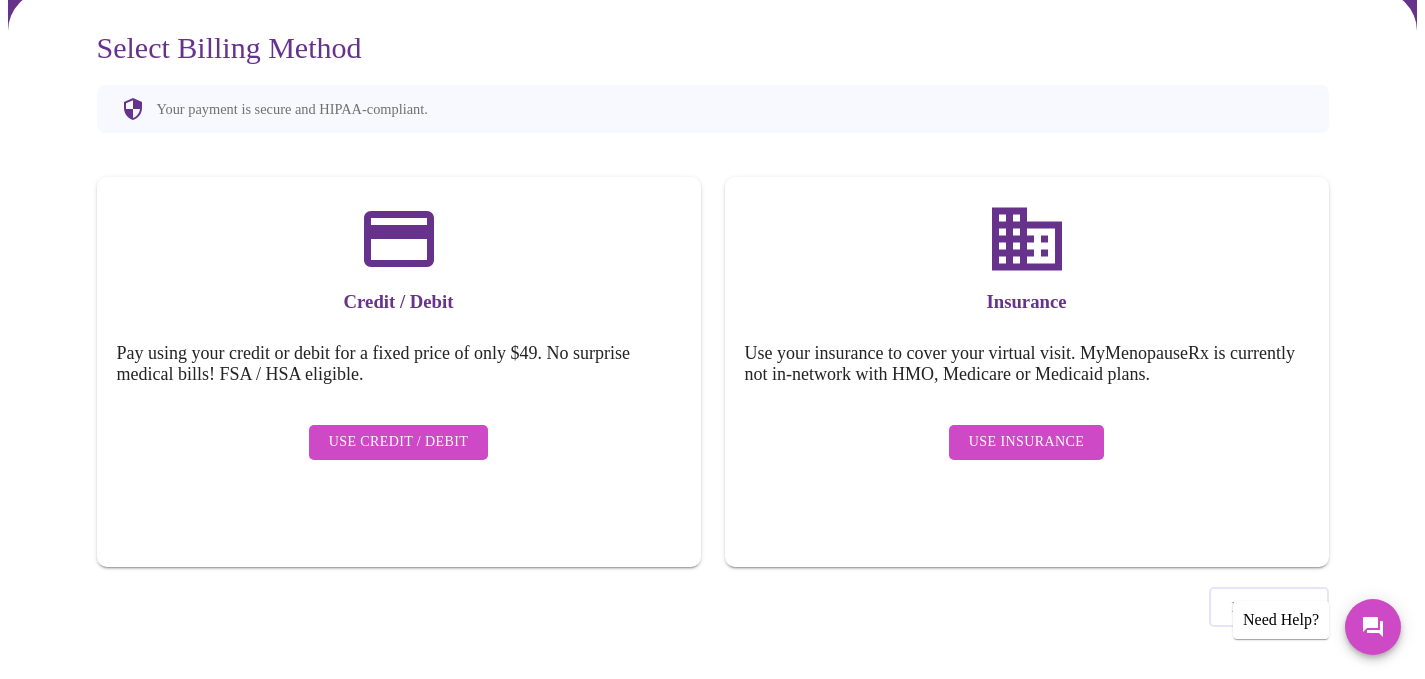 click on "Use Insurance" at bounding box center (1026, 442) 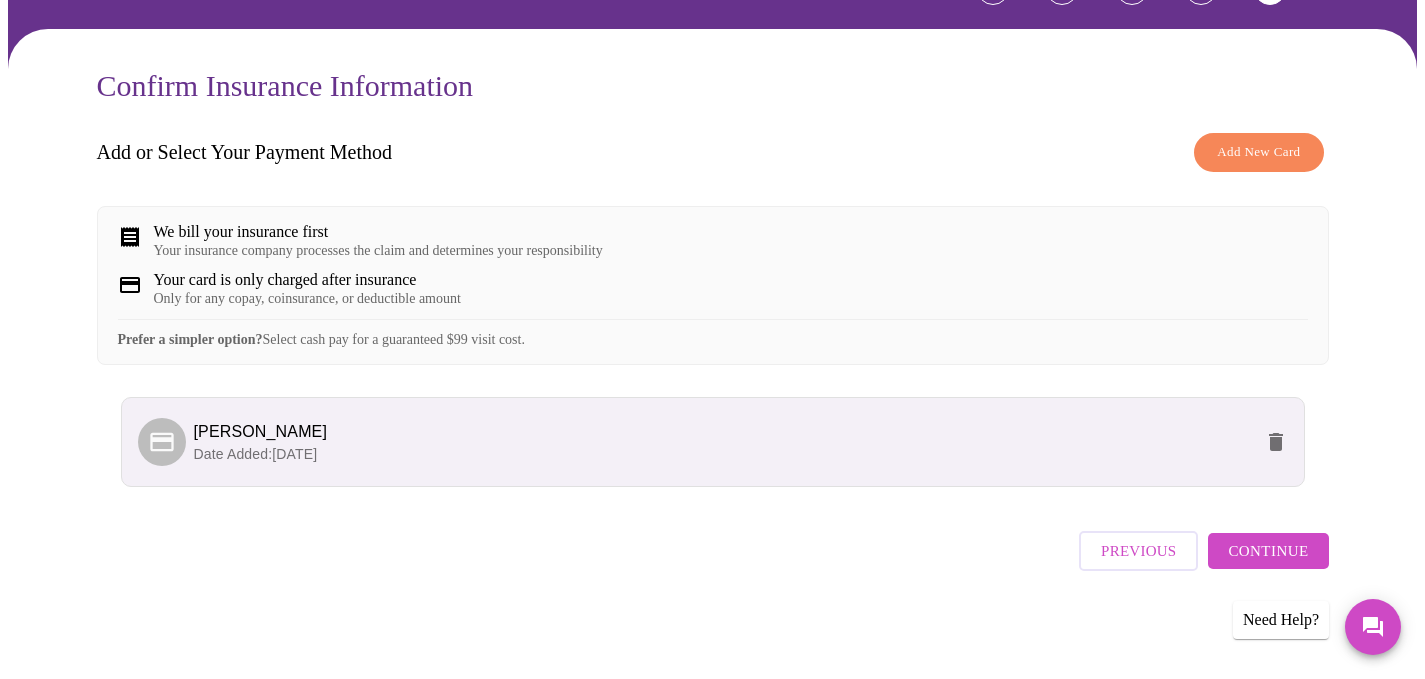 scroll, scrollTop: 142, scrollLeft: 0, axis: vertical 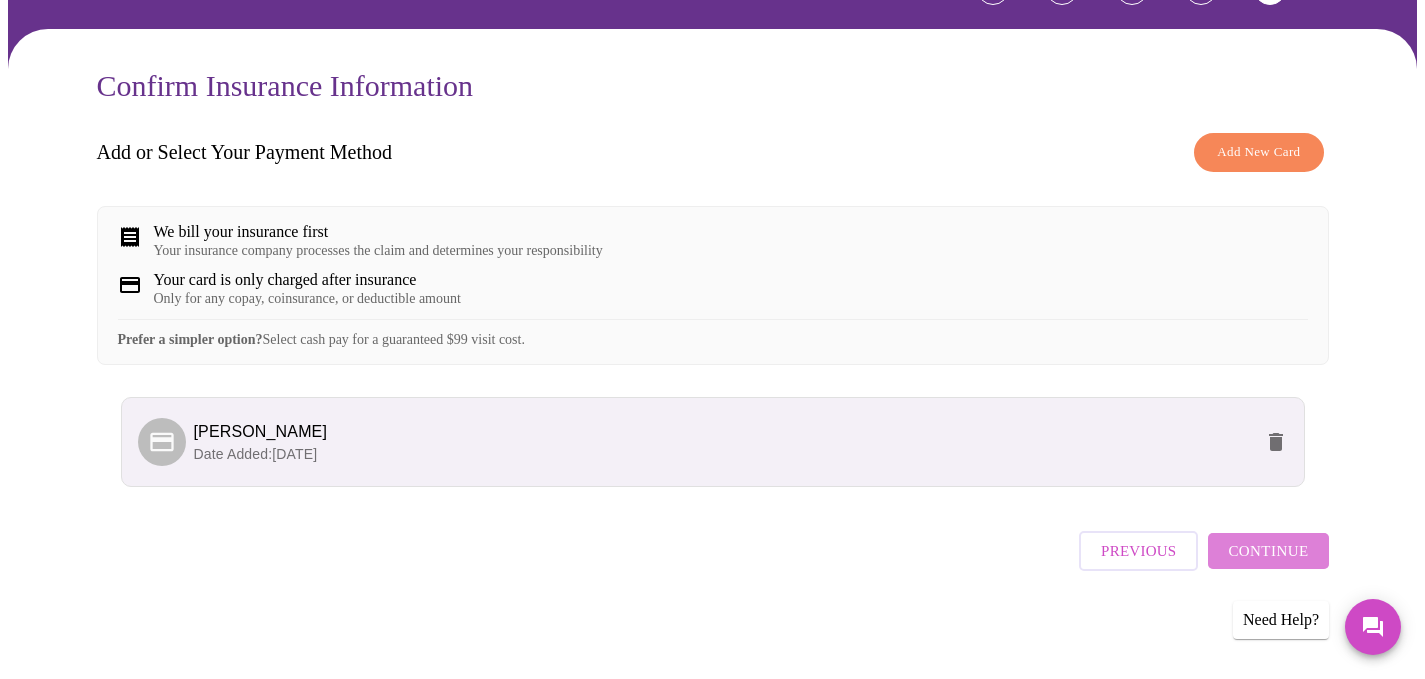 click on "Continue" at bounding box center (1268, 551) 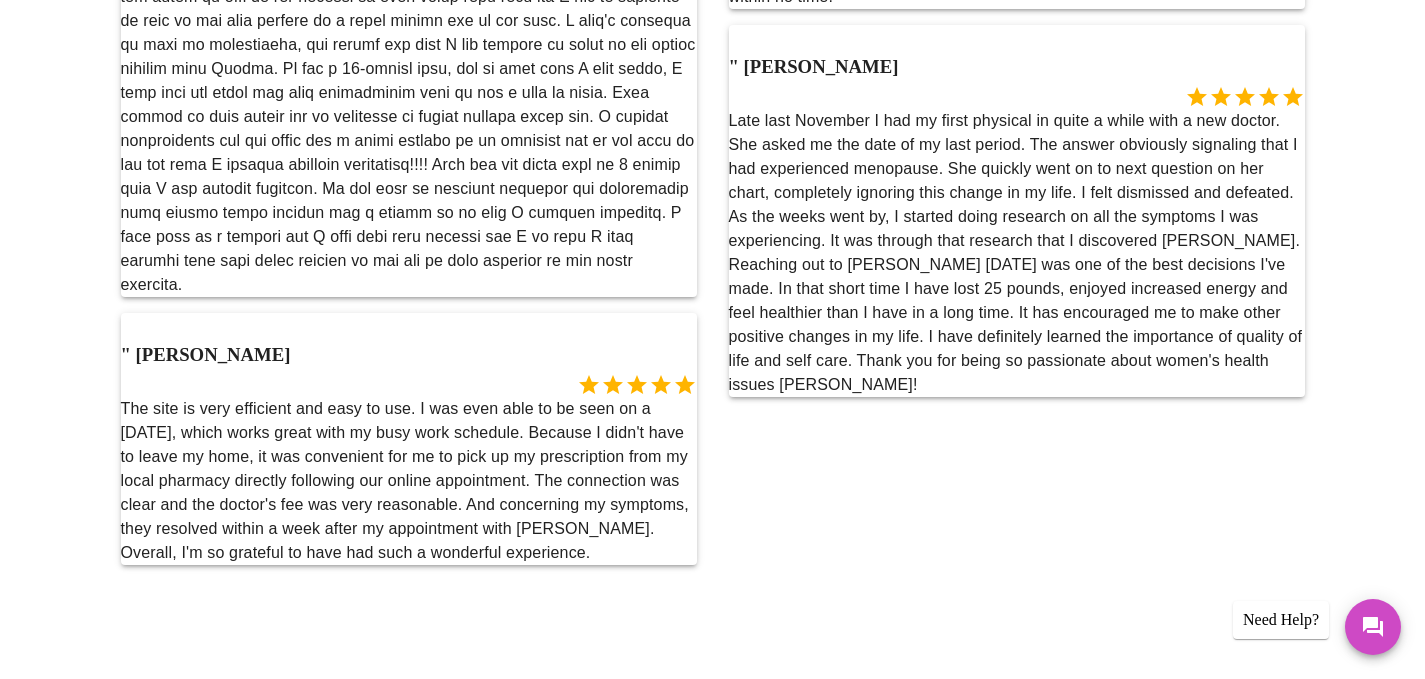 scroll, scrollTop: 0, scrollLeft: 0, axis: both 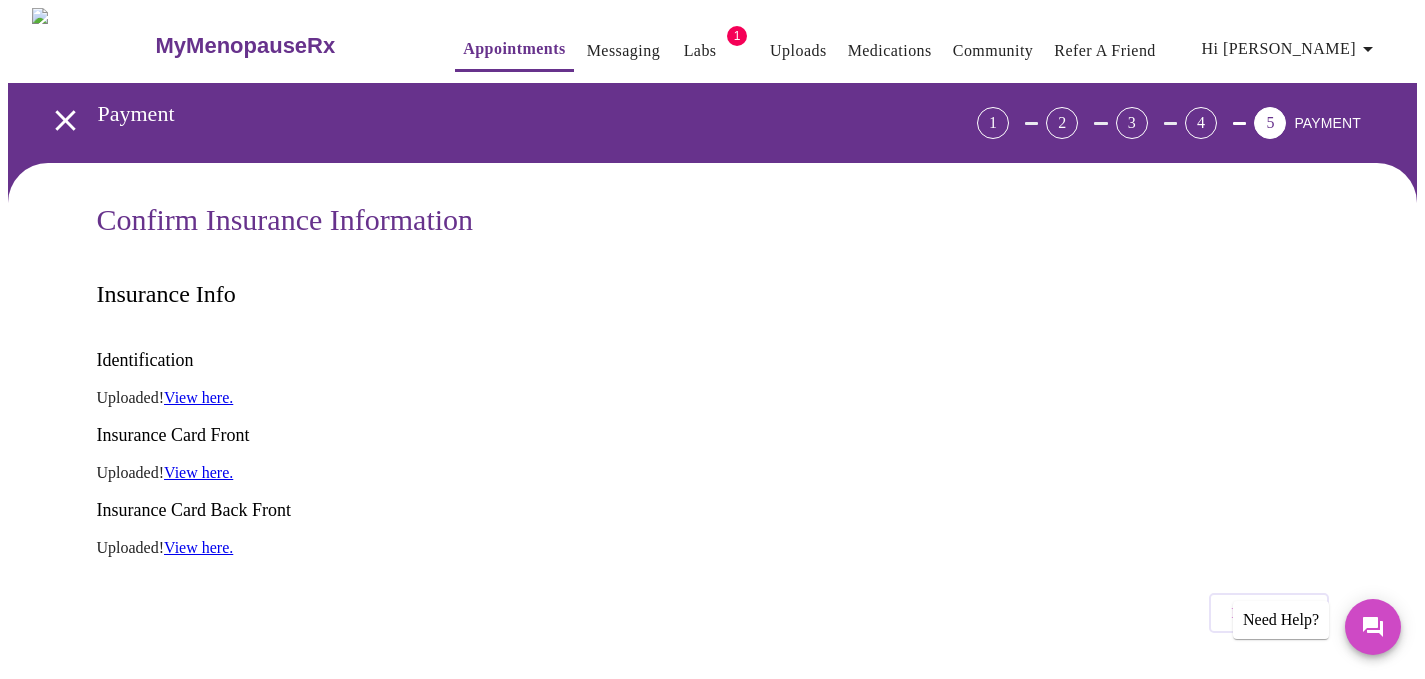 click on "Finish and Book Now!" at bounding box center (713, 725) 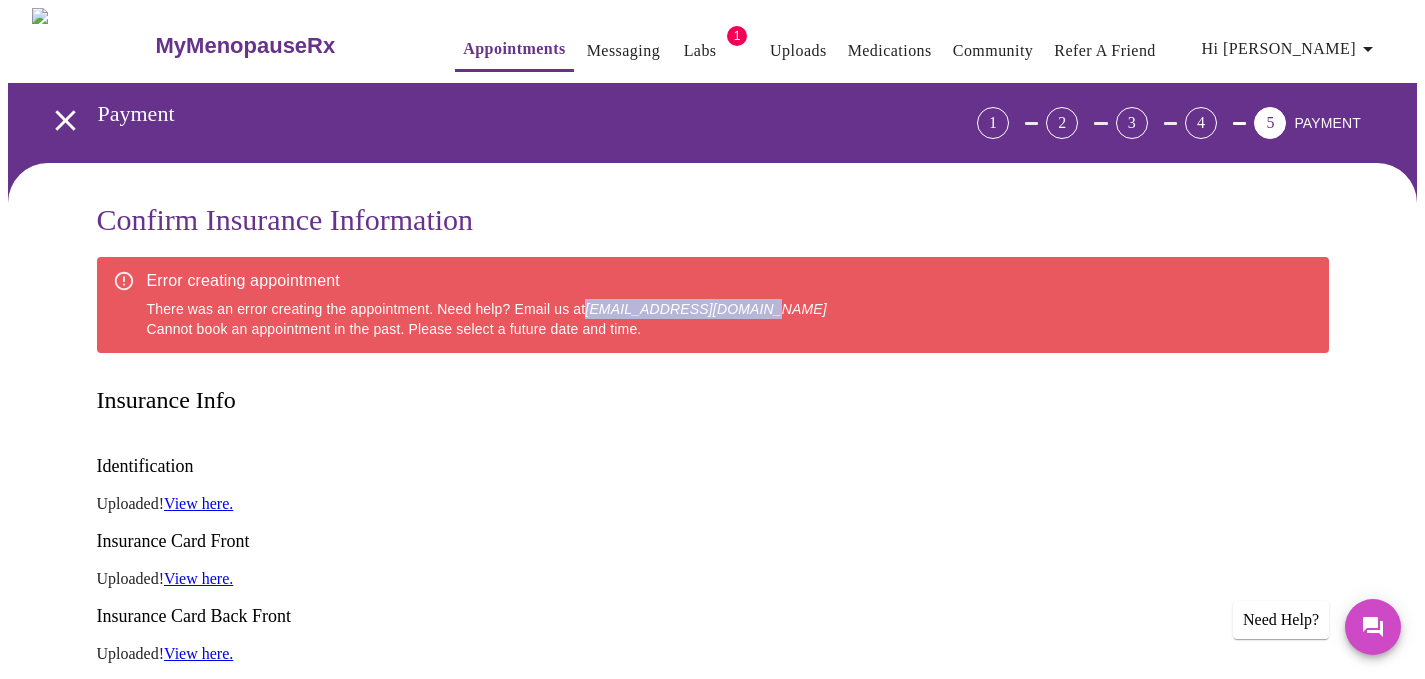 drag, startPoint x: 774, startPoint y: 302, endPoint x: 587, endPoint y: 303, distance: 187.00267 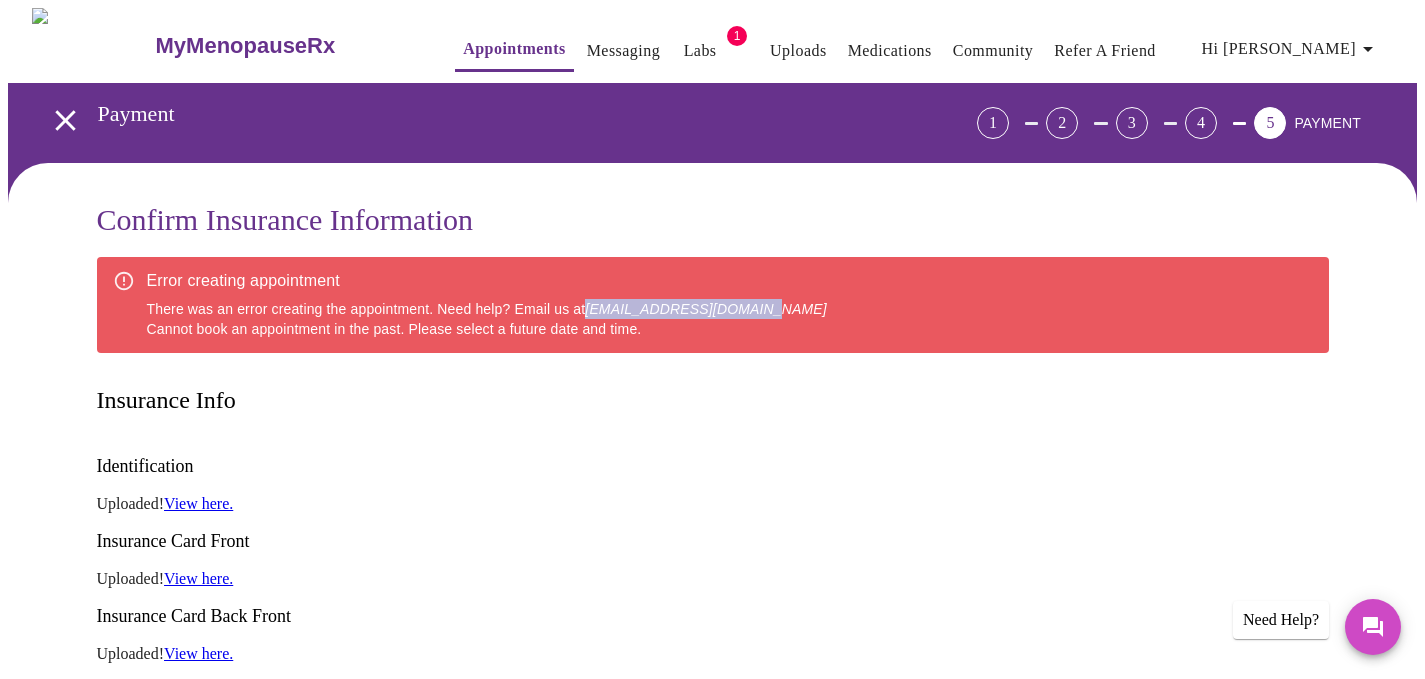 click on "Error creating appointment There was an error creating the appointment. Need help? Email us at  [EMAIL_ADDRESS][DOMAIN_NAME] [PERSON_NAME] book an appointment in the past. Please select a future date and time." at bounding box center [713, 305] 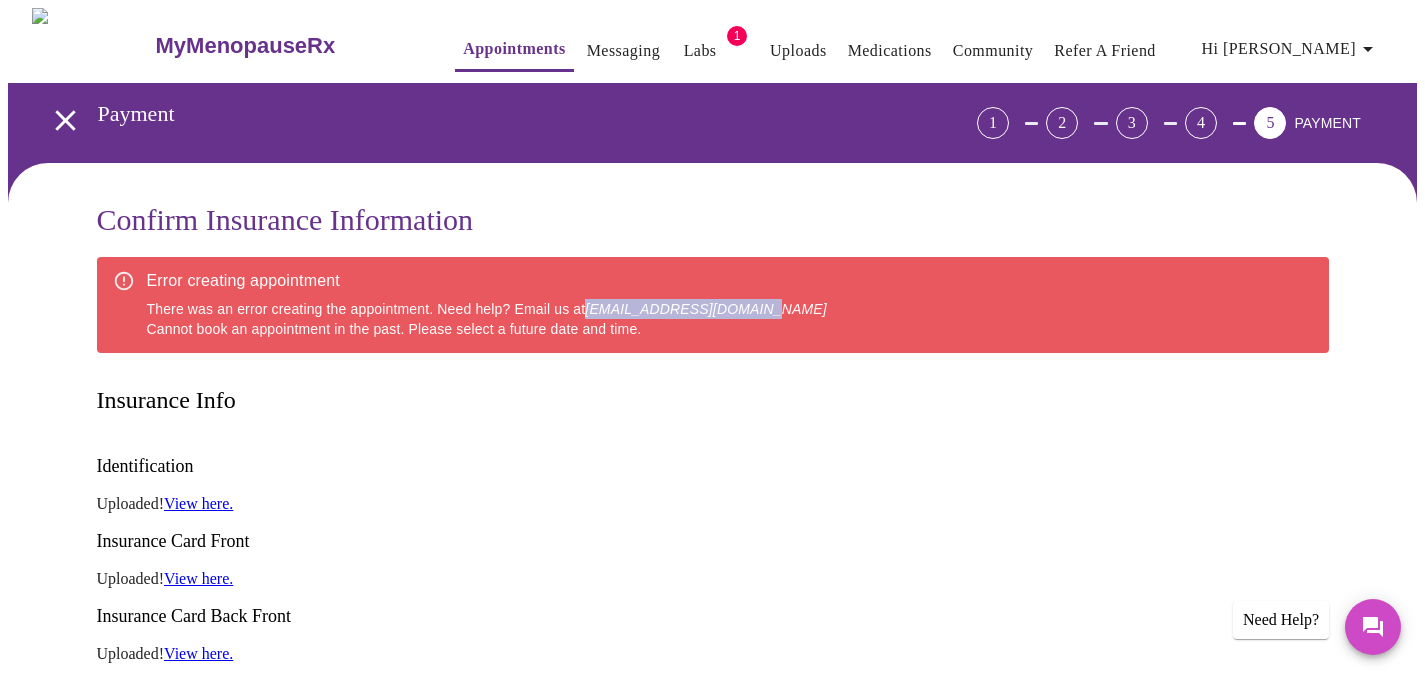 copy on "[EMAIL_ADDRESS][DOMAIN_NAME]" 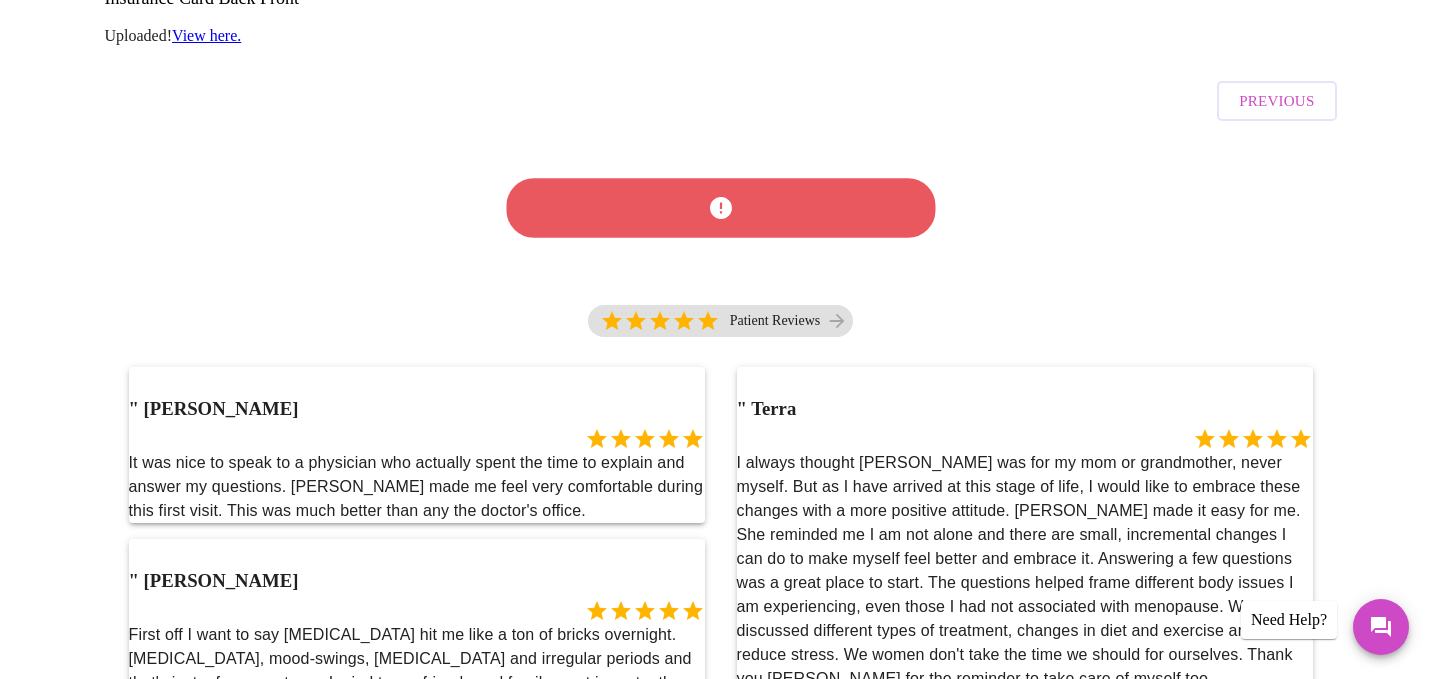 scroll, scrollTop: 0, scrollLeft: 0, axis: both 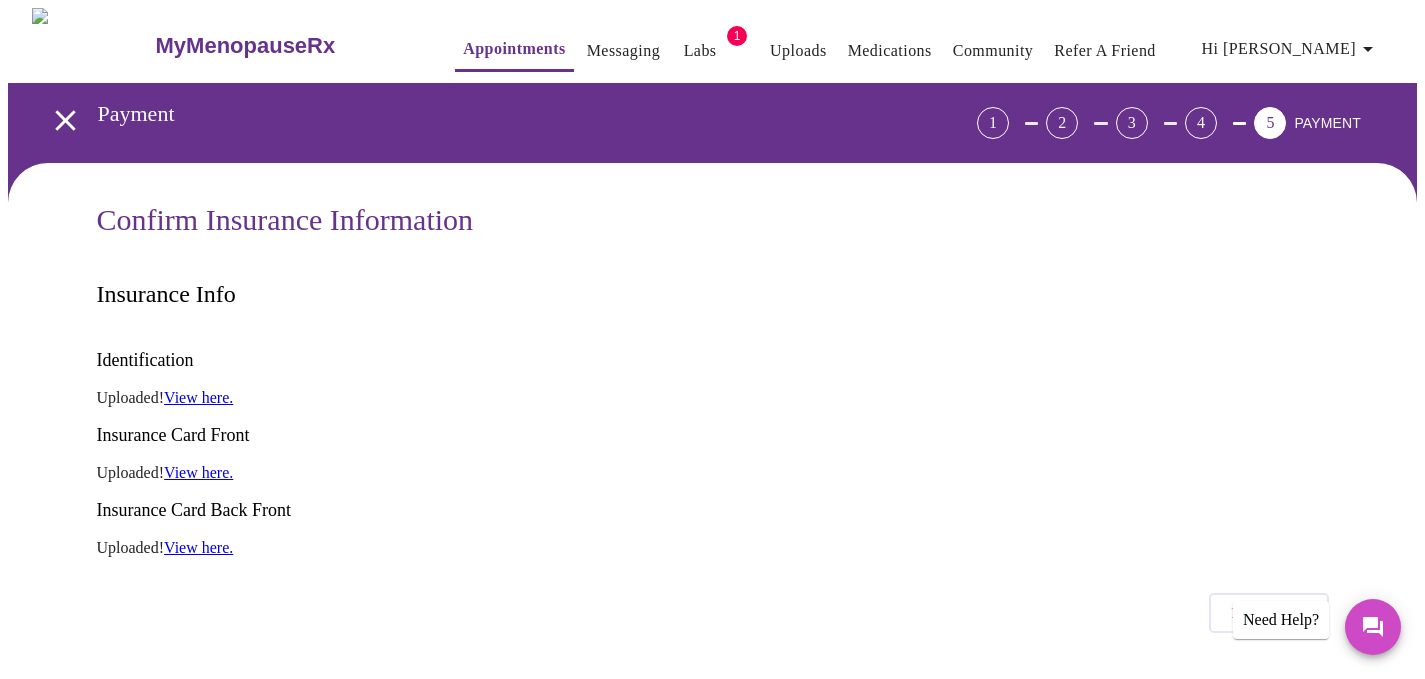 click on "Hi [PERSON_NAME]" at bounding box center [1291, 49] 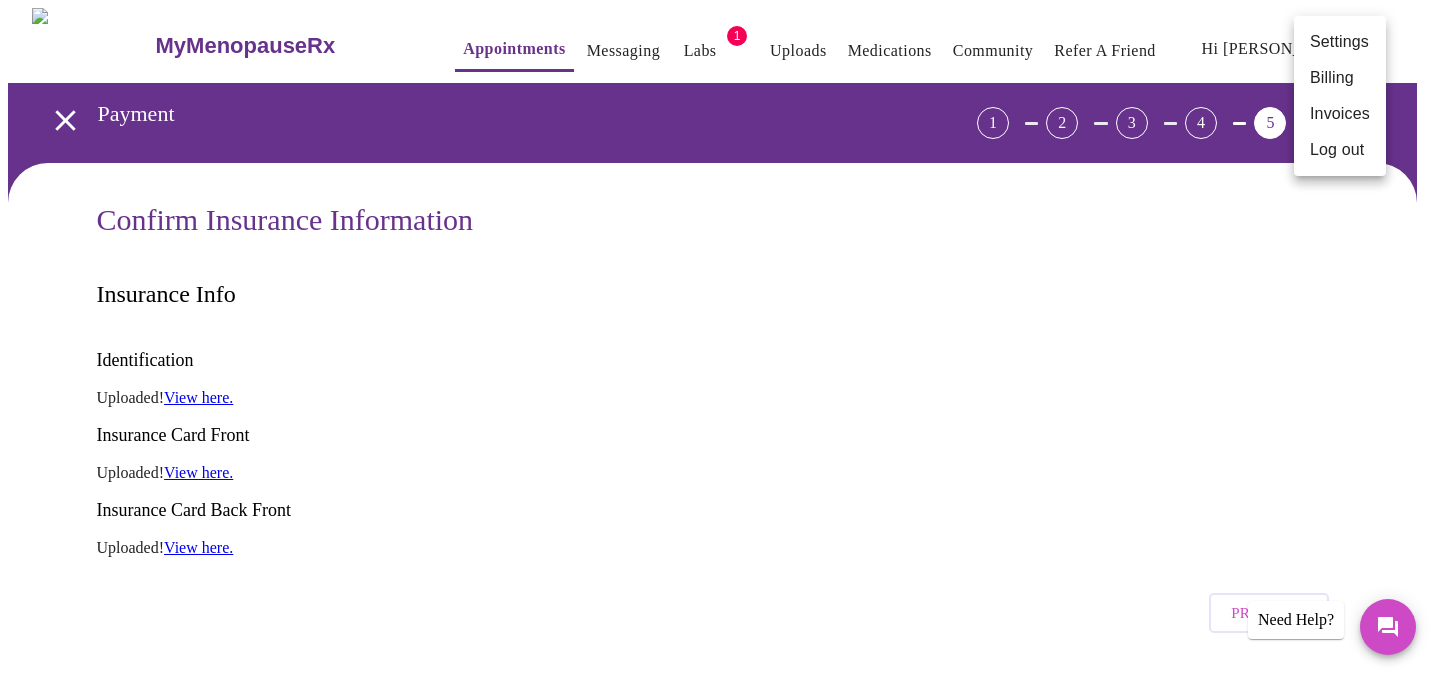 click at bounding box center [720, 339] 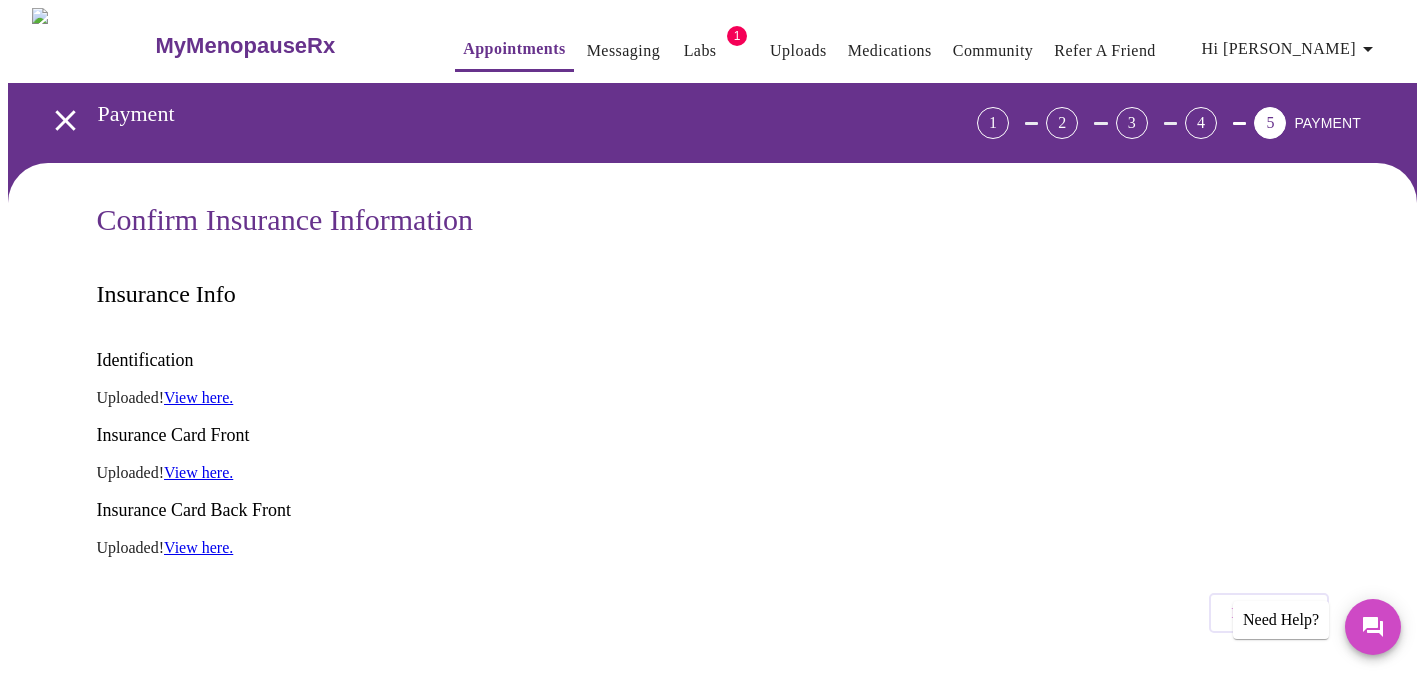 click on "Need Help?" at bounding box center (1281, 620) 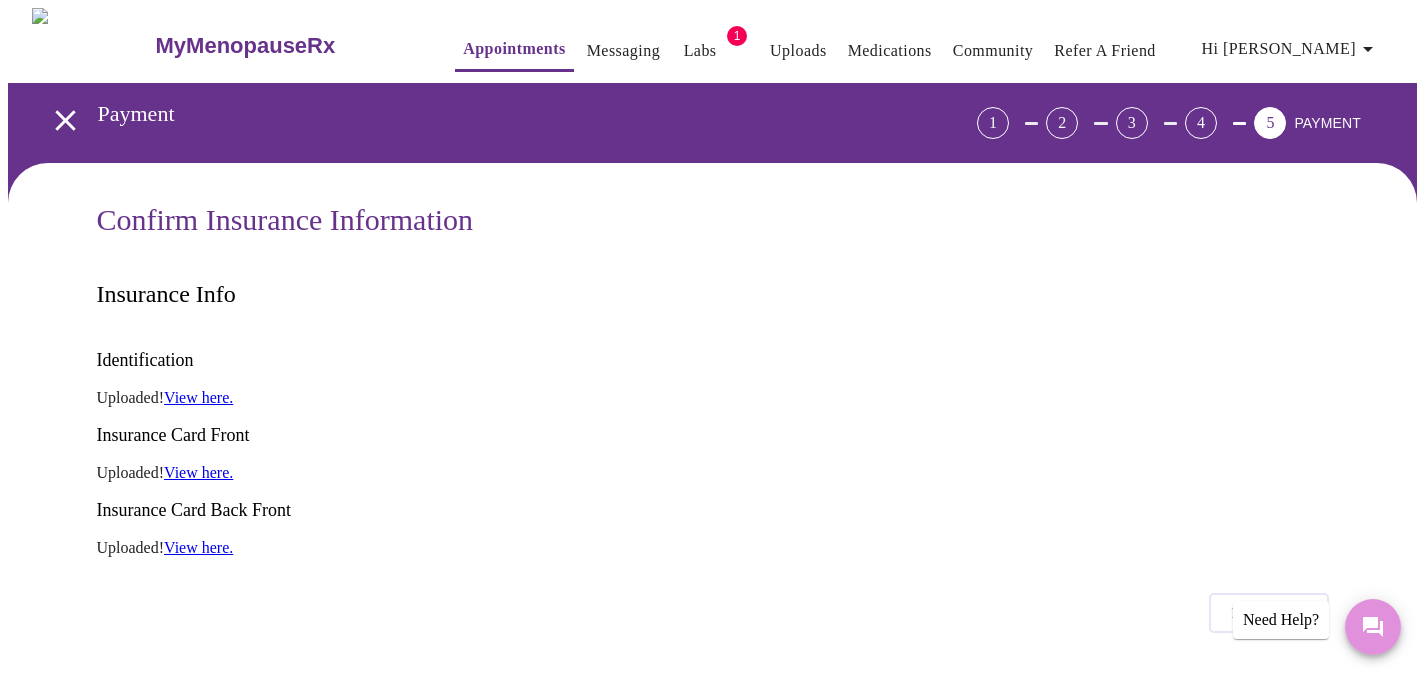 click 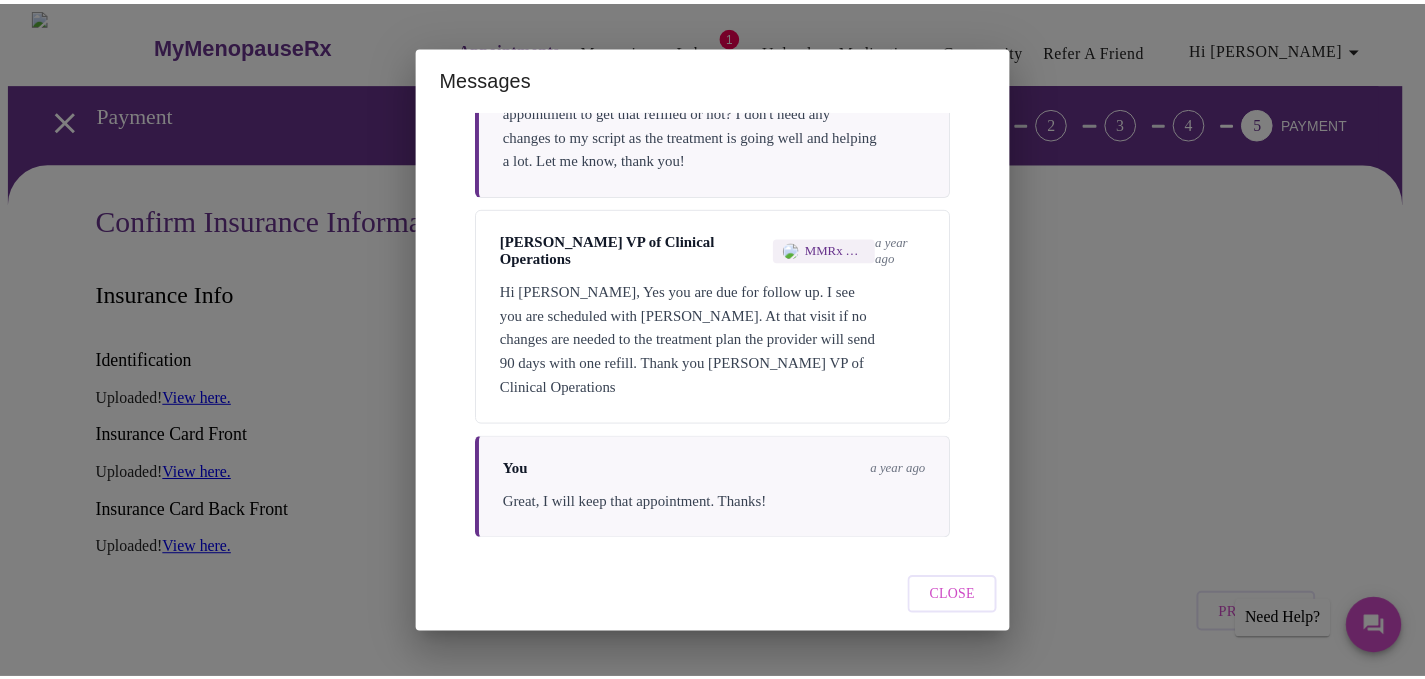 scroll, scrollTop: 2067, scrollLeft: 0, axis: vertical 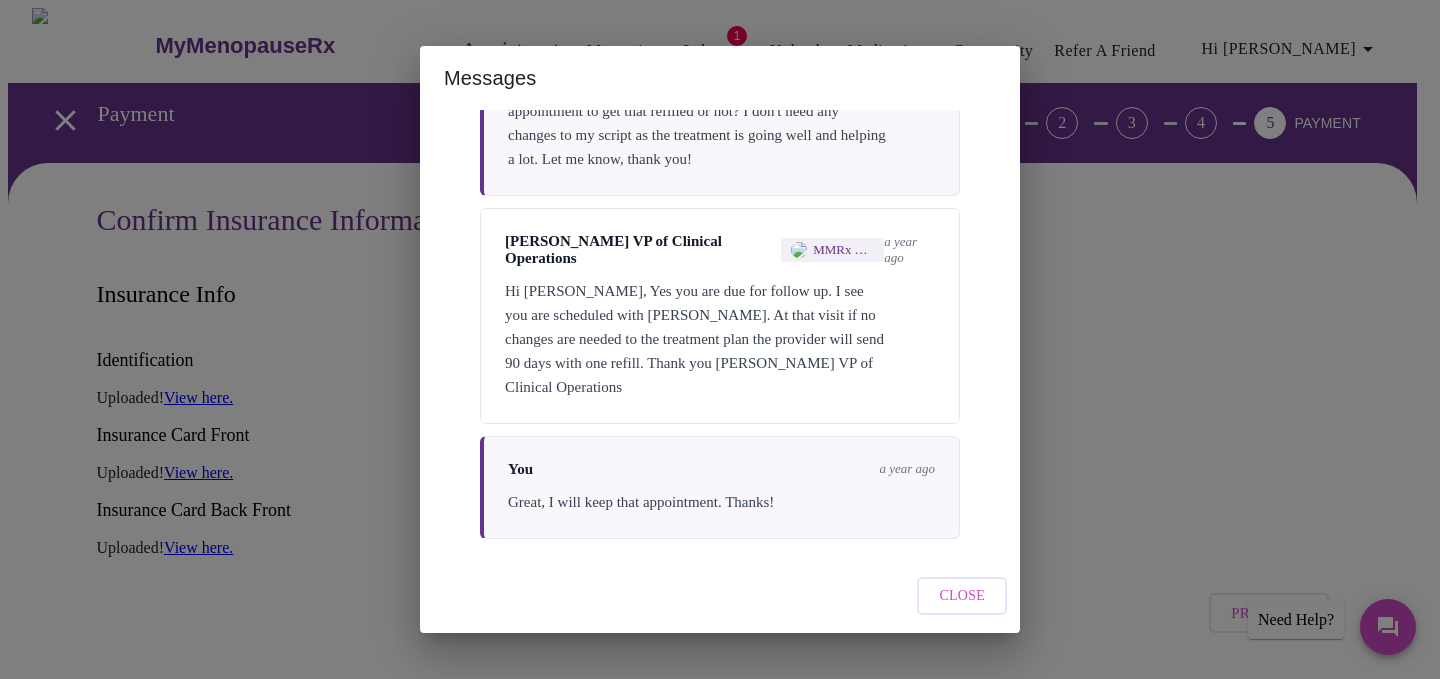 click on "Close" at bounding box center [720, 596] 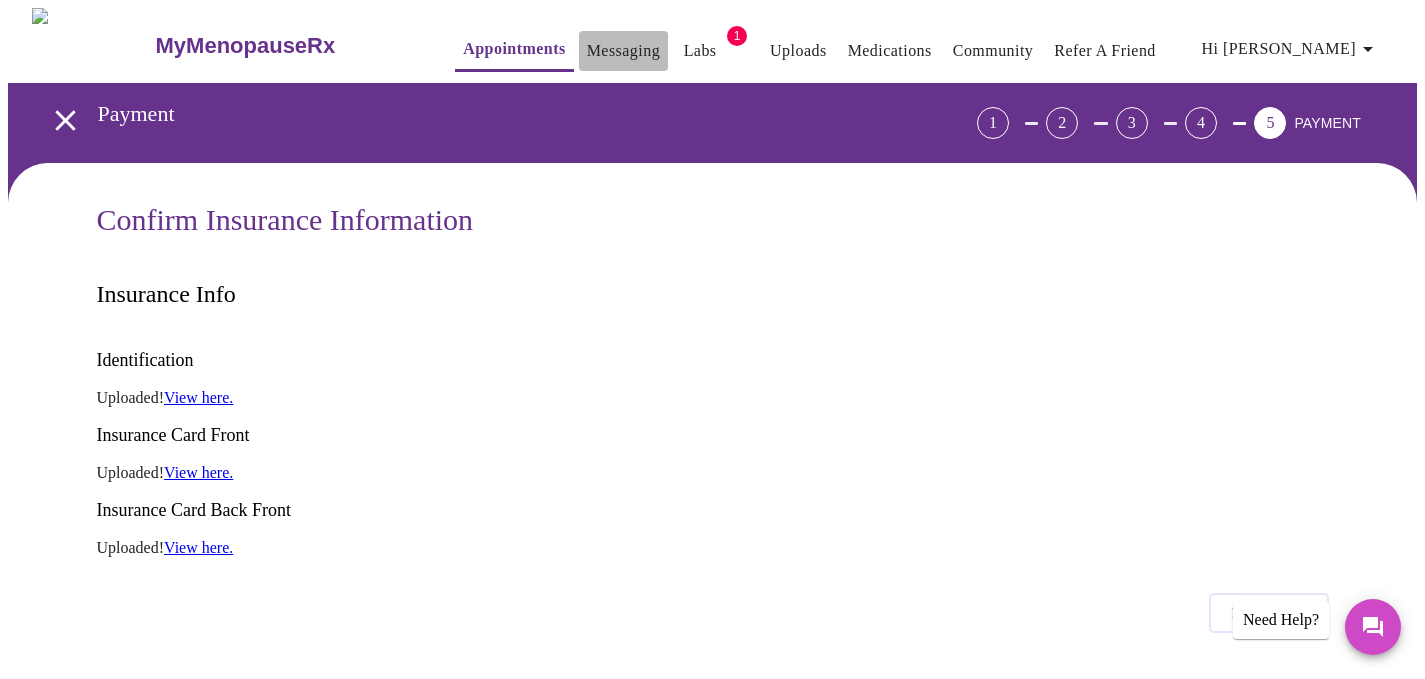click on "Messaging" at bounding box center [623, 51] 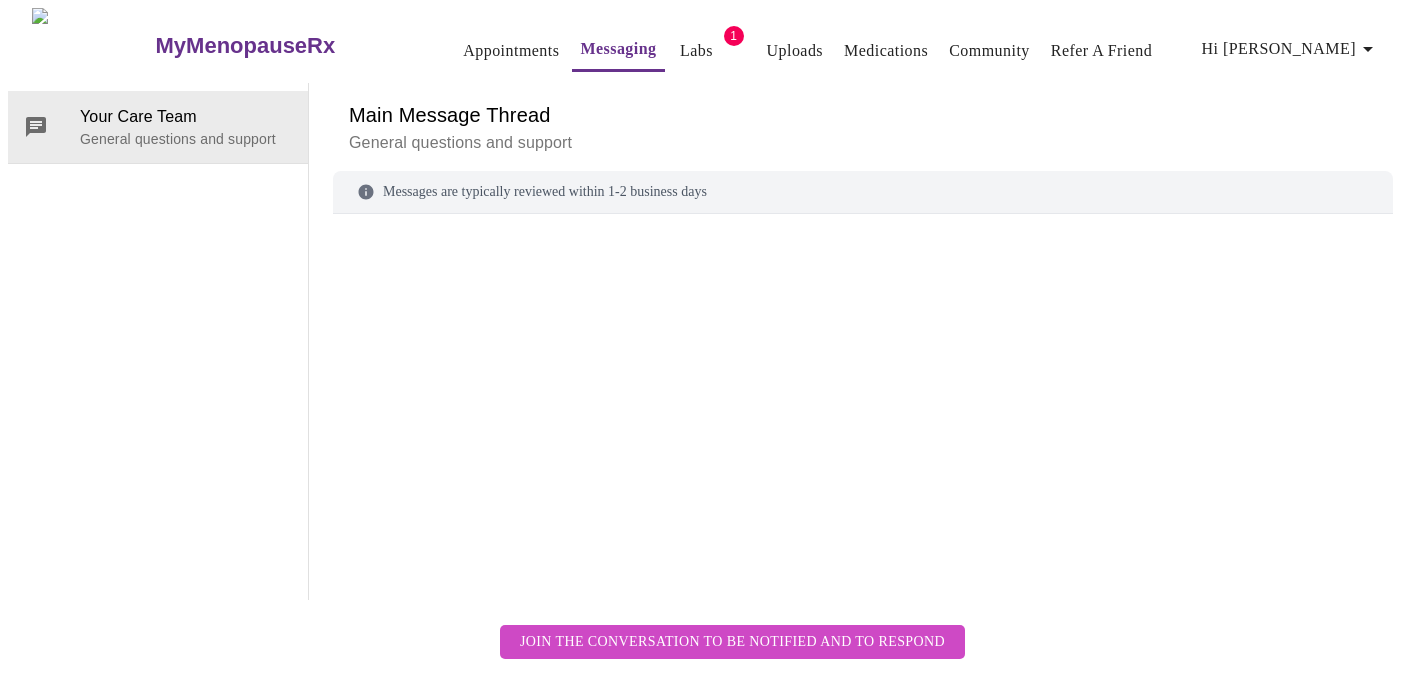 scroll, scrollTop: 75, scrollLeft: 0, axis: vertical 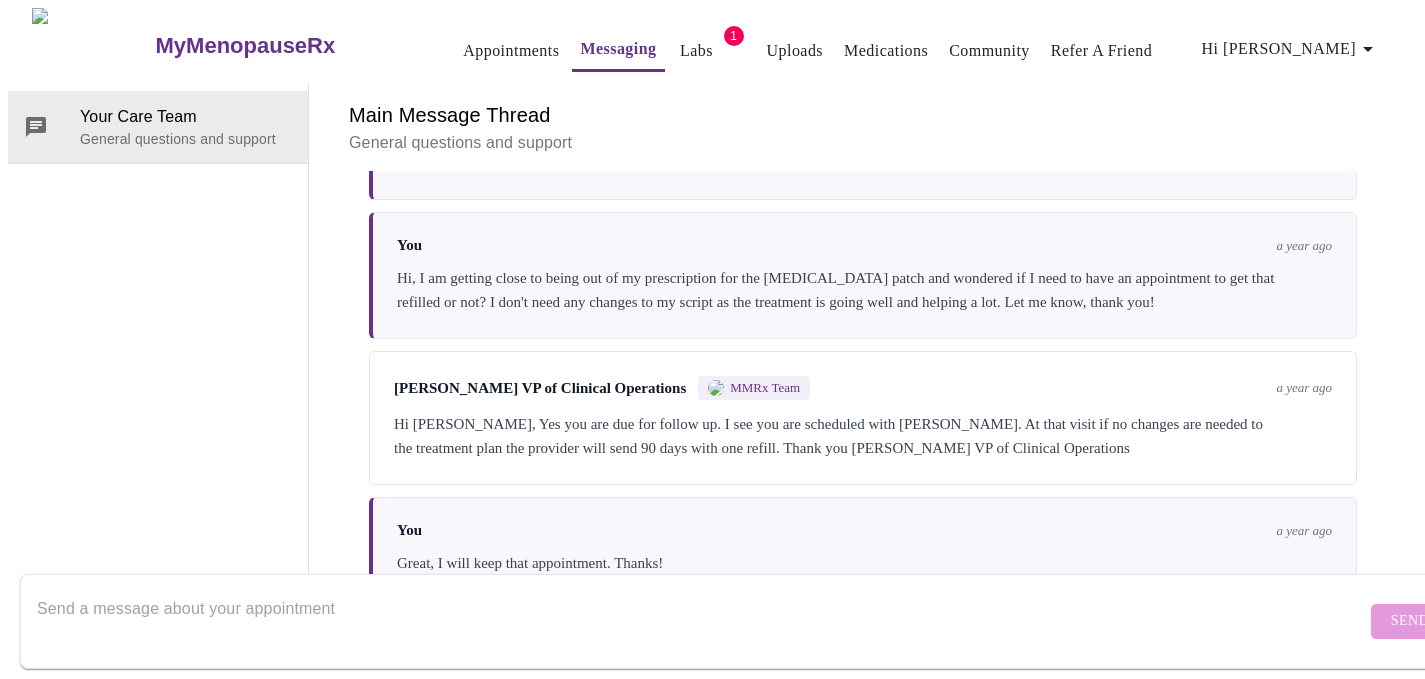 drag, startPoint x: 345, startPoint y: 589, endPoint x: 391, endPoint y: 600, distance: 47.296936 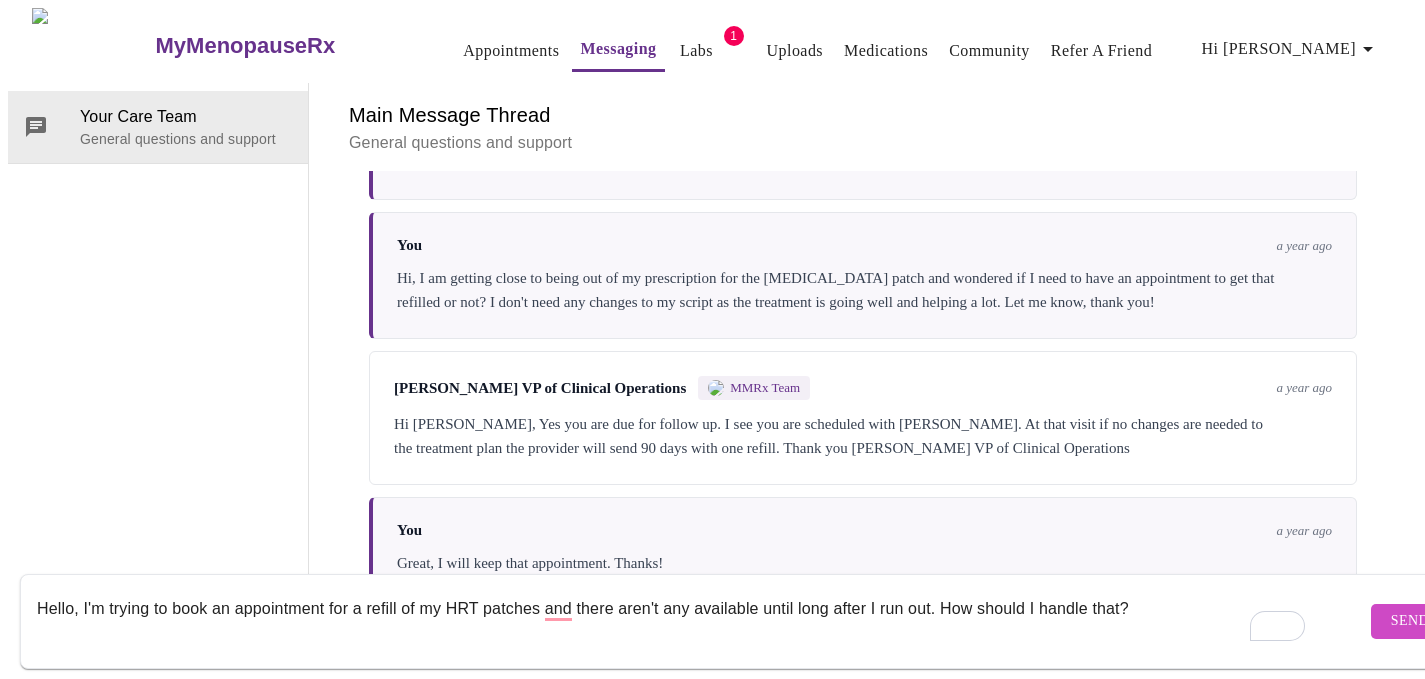 type on "Hello, I'm trying to book an appointment for a refill of my HRT patches and there aren't any available until long after I run out. How should I handle that?" 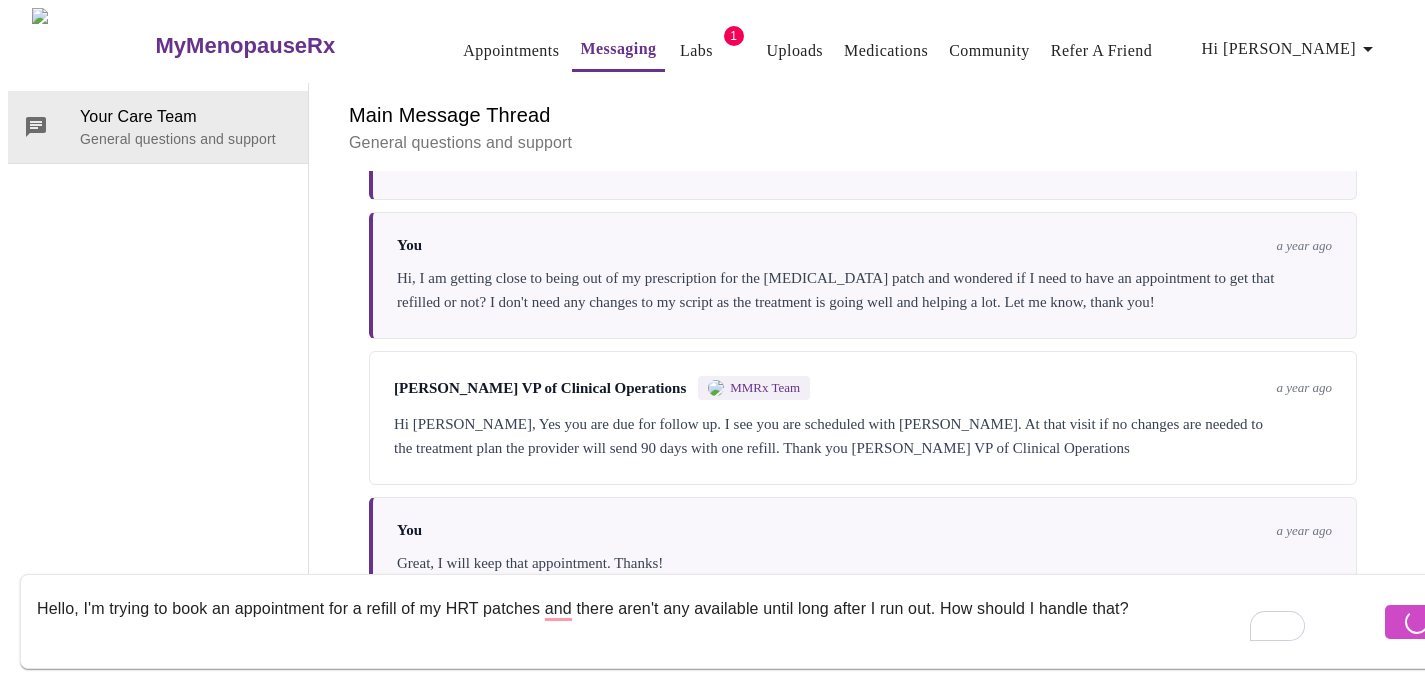 type 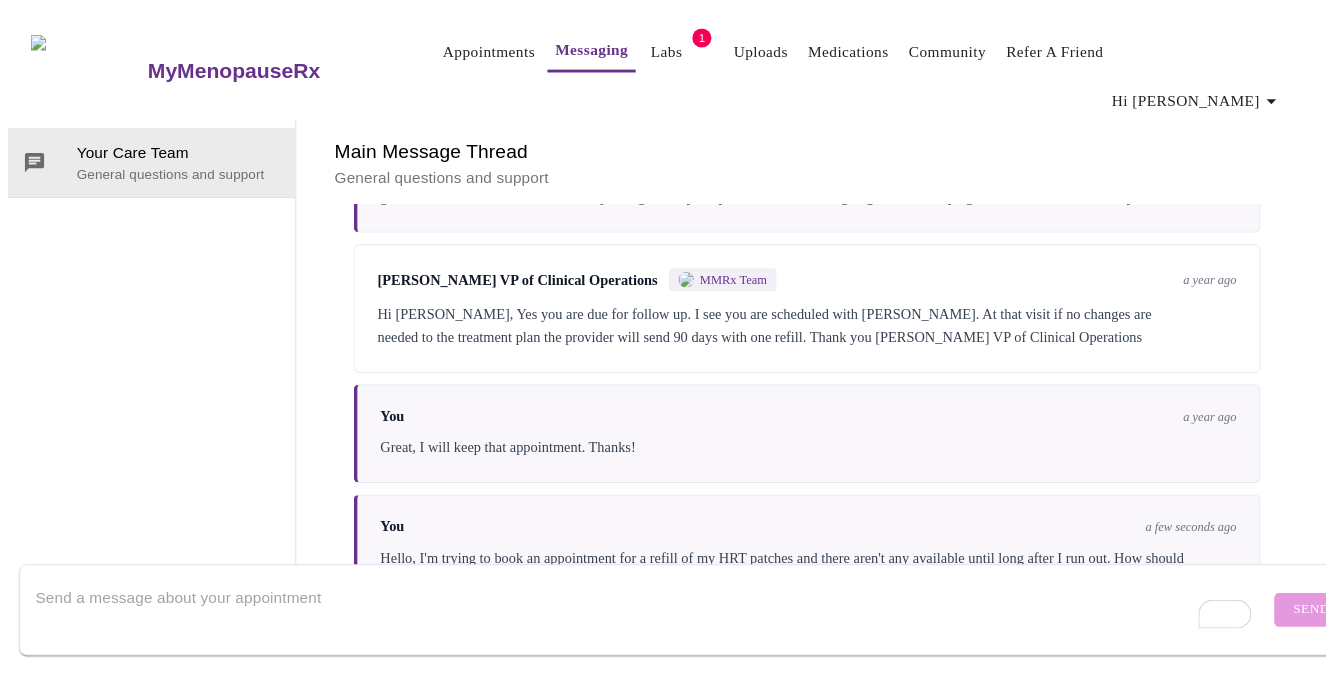 scroll, scrollTop: 1673, scrollLeft: 0, axis: vertical 